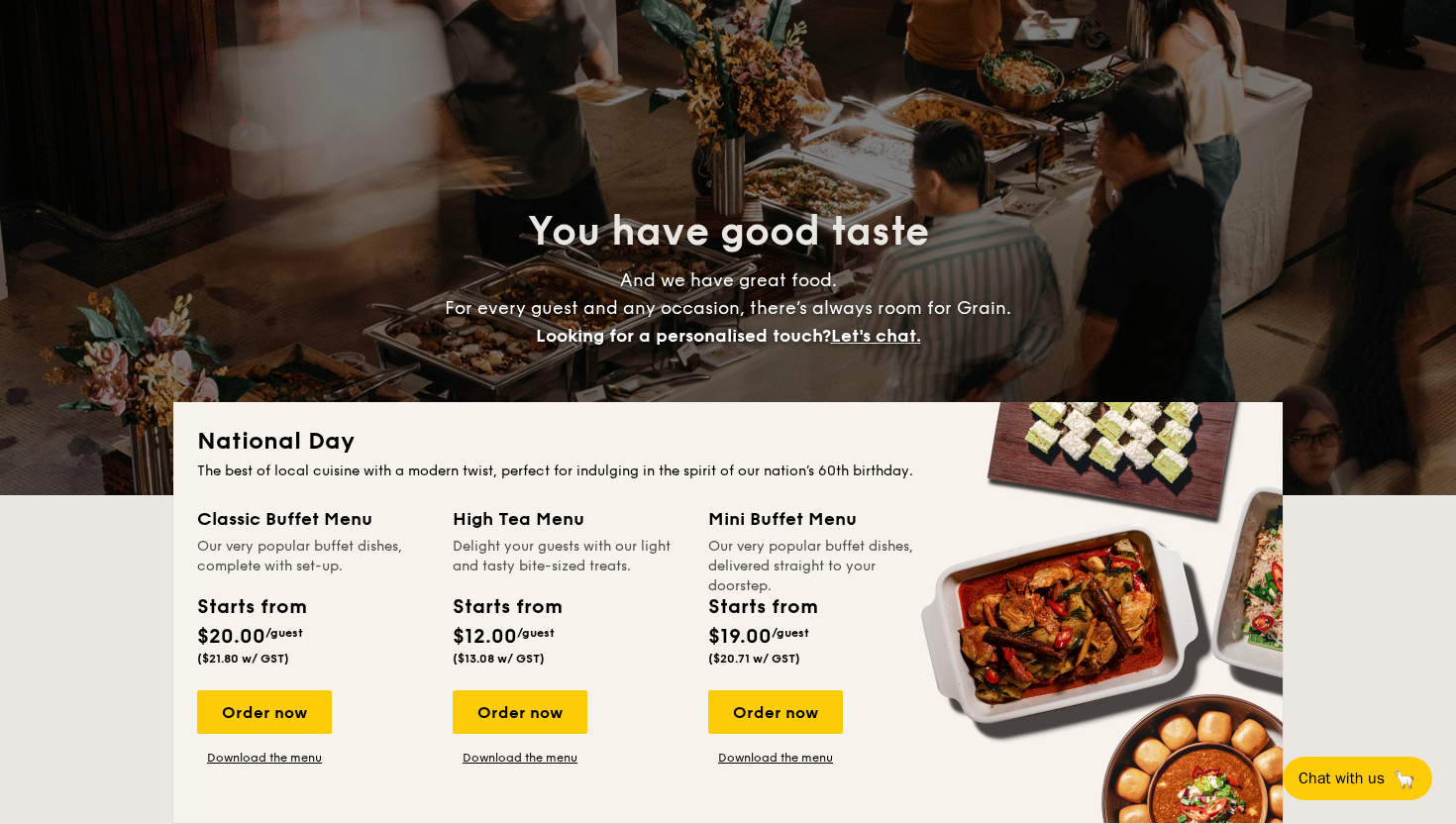 scroll, scrollTop: 0, scrollLeft: 0, axis: both 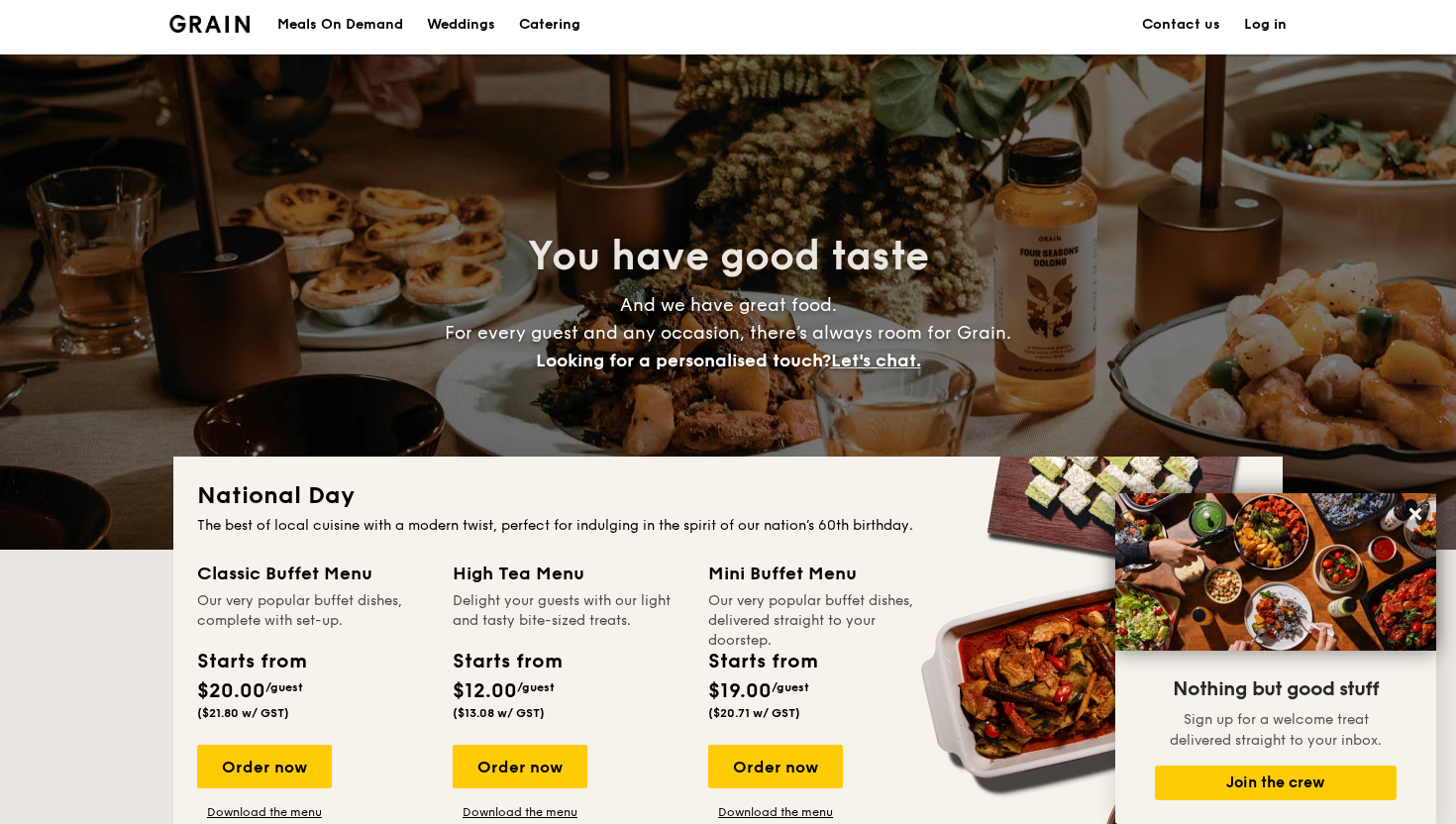 click on "Catering" at bounding box center [550, 25] 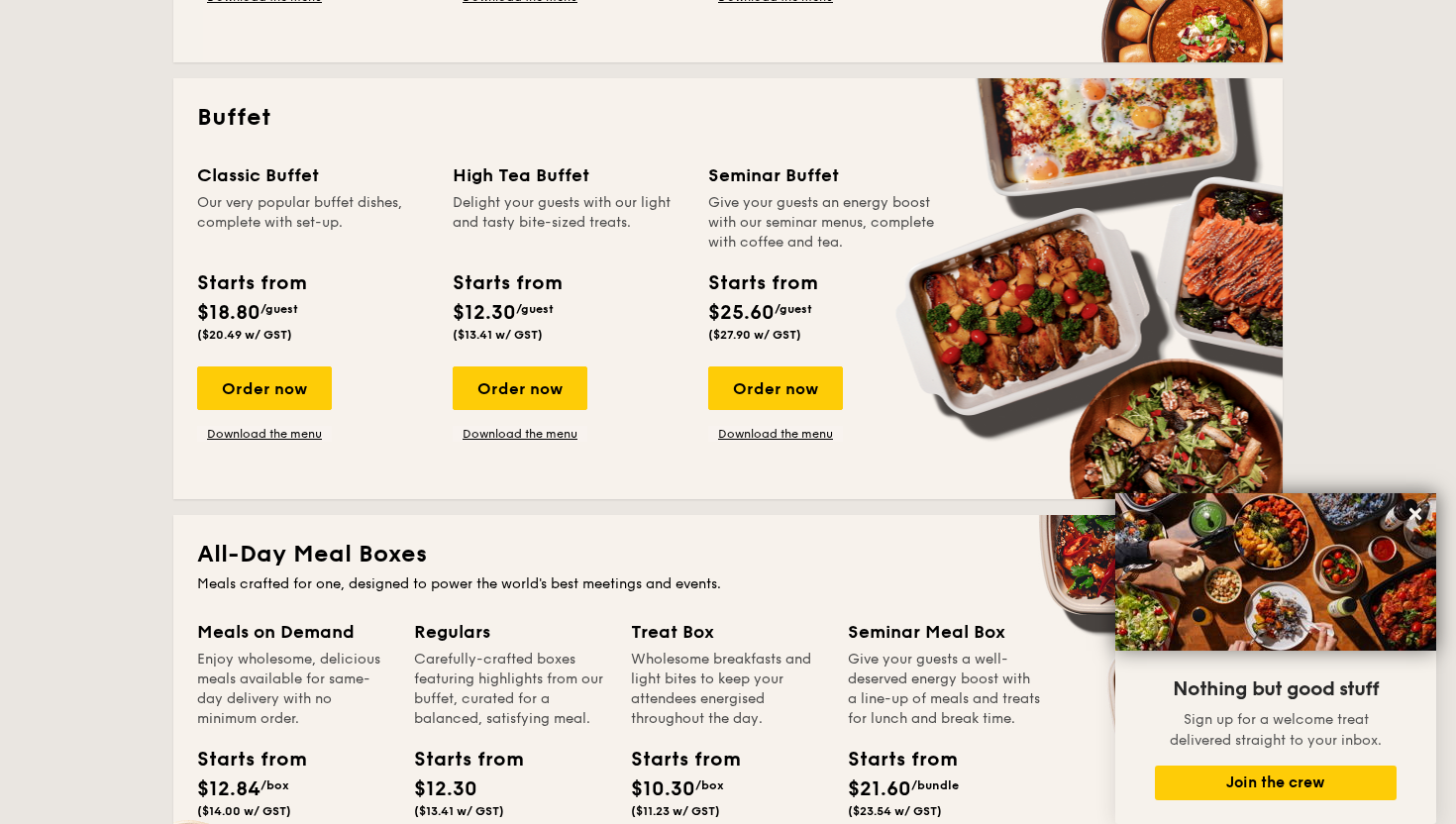 scroll, scrollTop: 889, scrollLeft: 0, axis: vertical 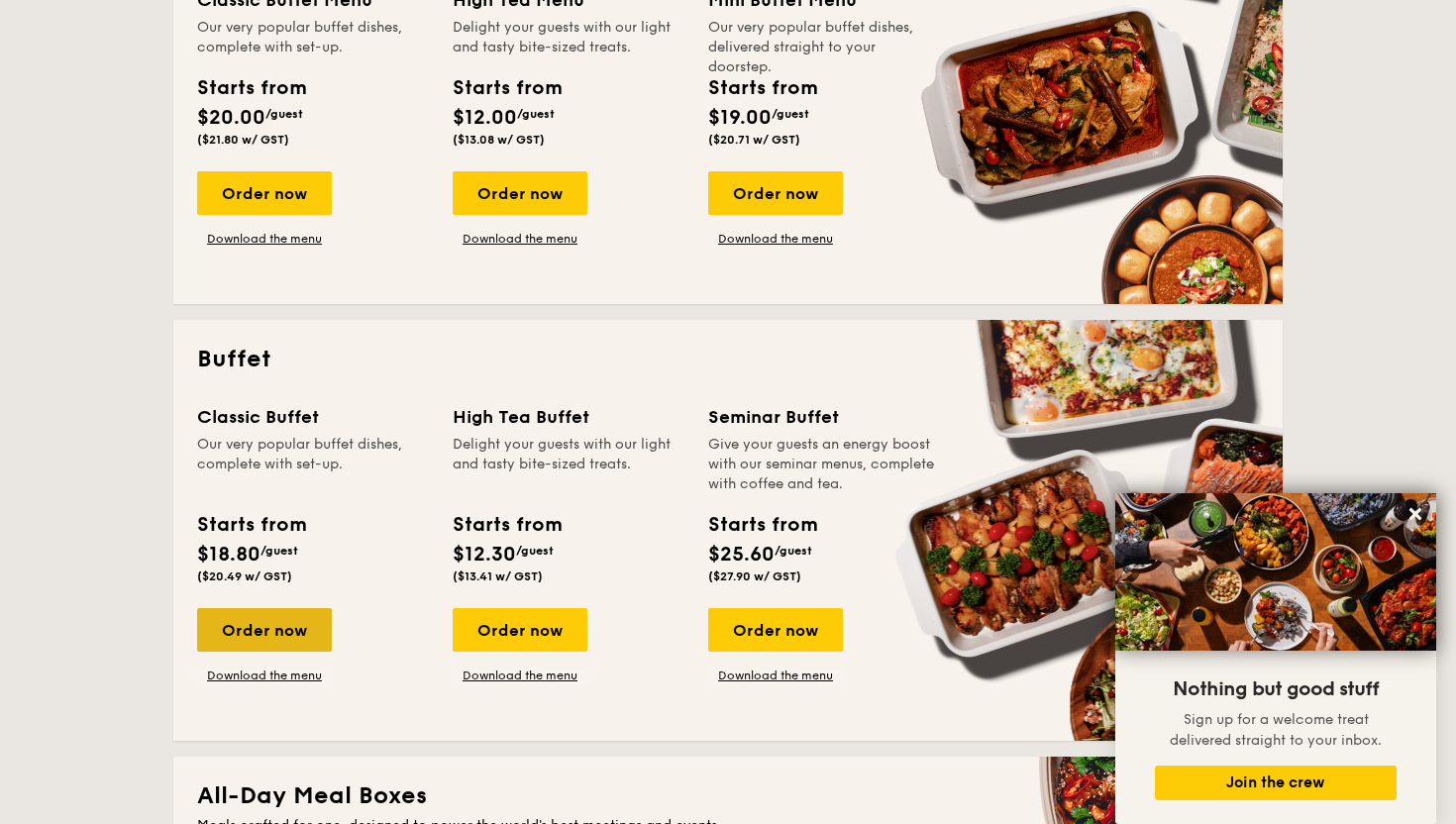 click on "Order now" at bounding box center [264, 630] 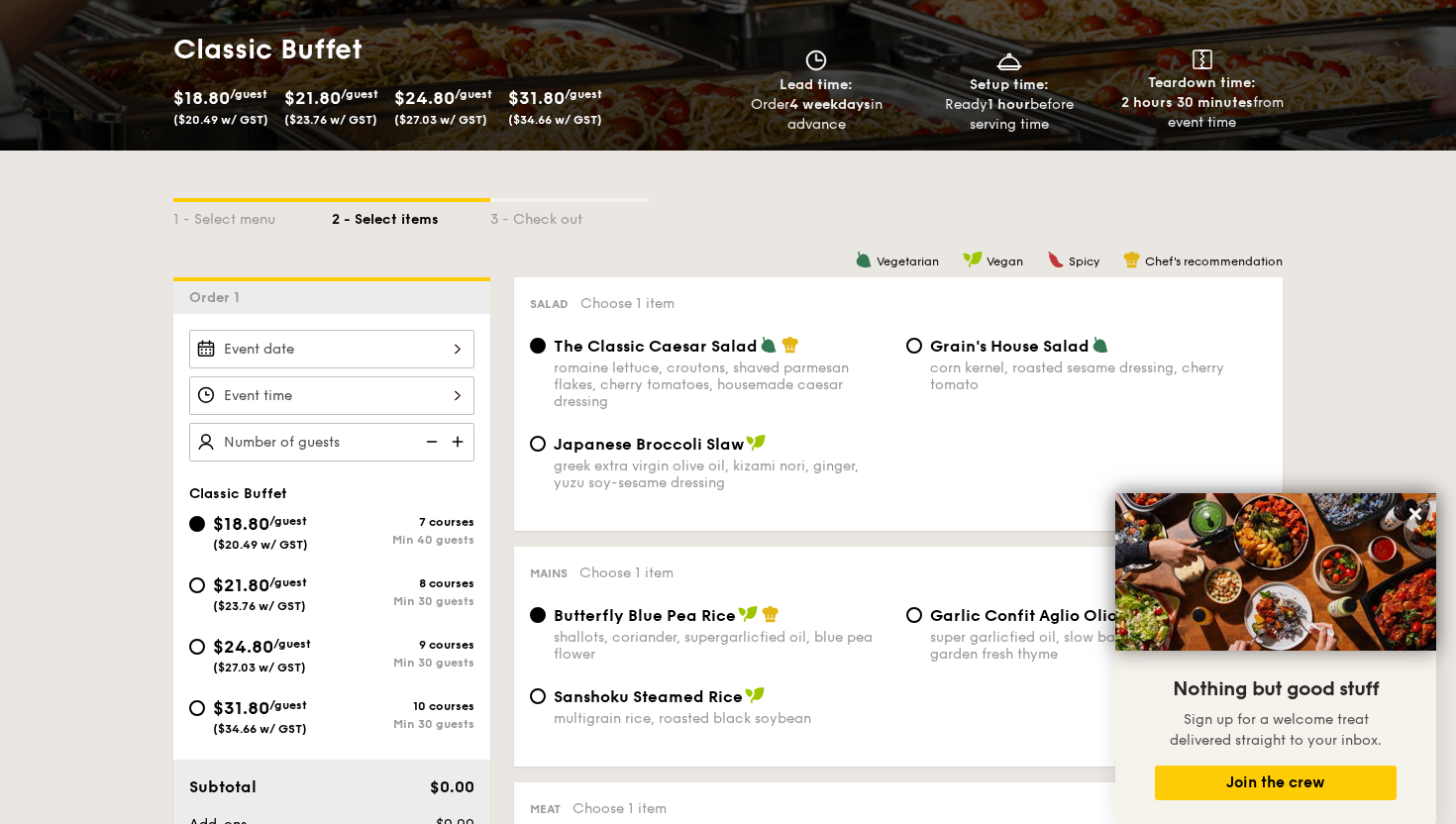 scroll, scrollTop: 289, scrollLeft: 0, axis: vertical 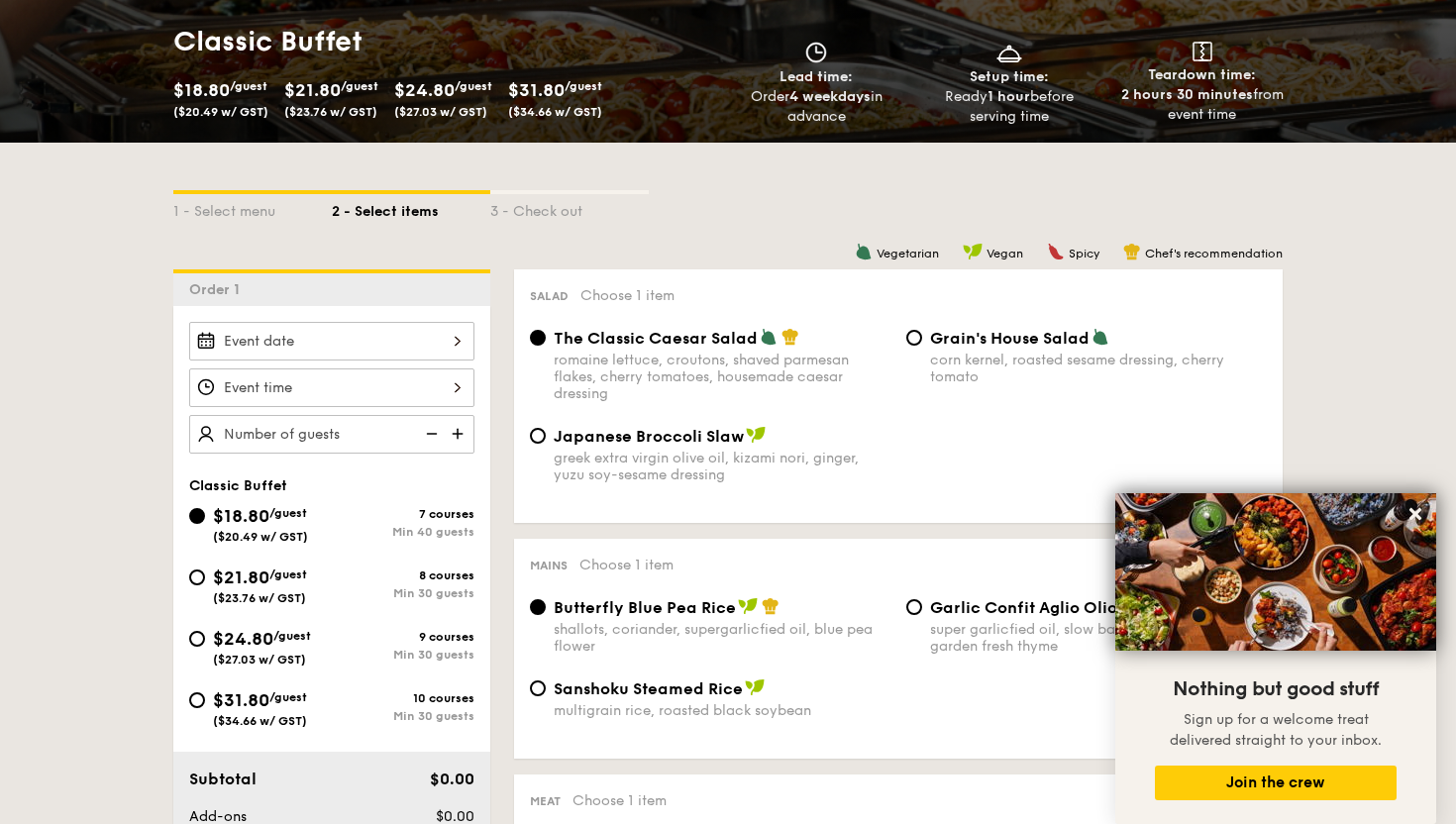 click on "$31.80
/guest
($34.66 w/ GST)" at bounding box center (260, 707) 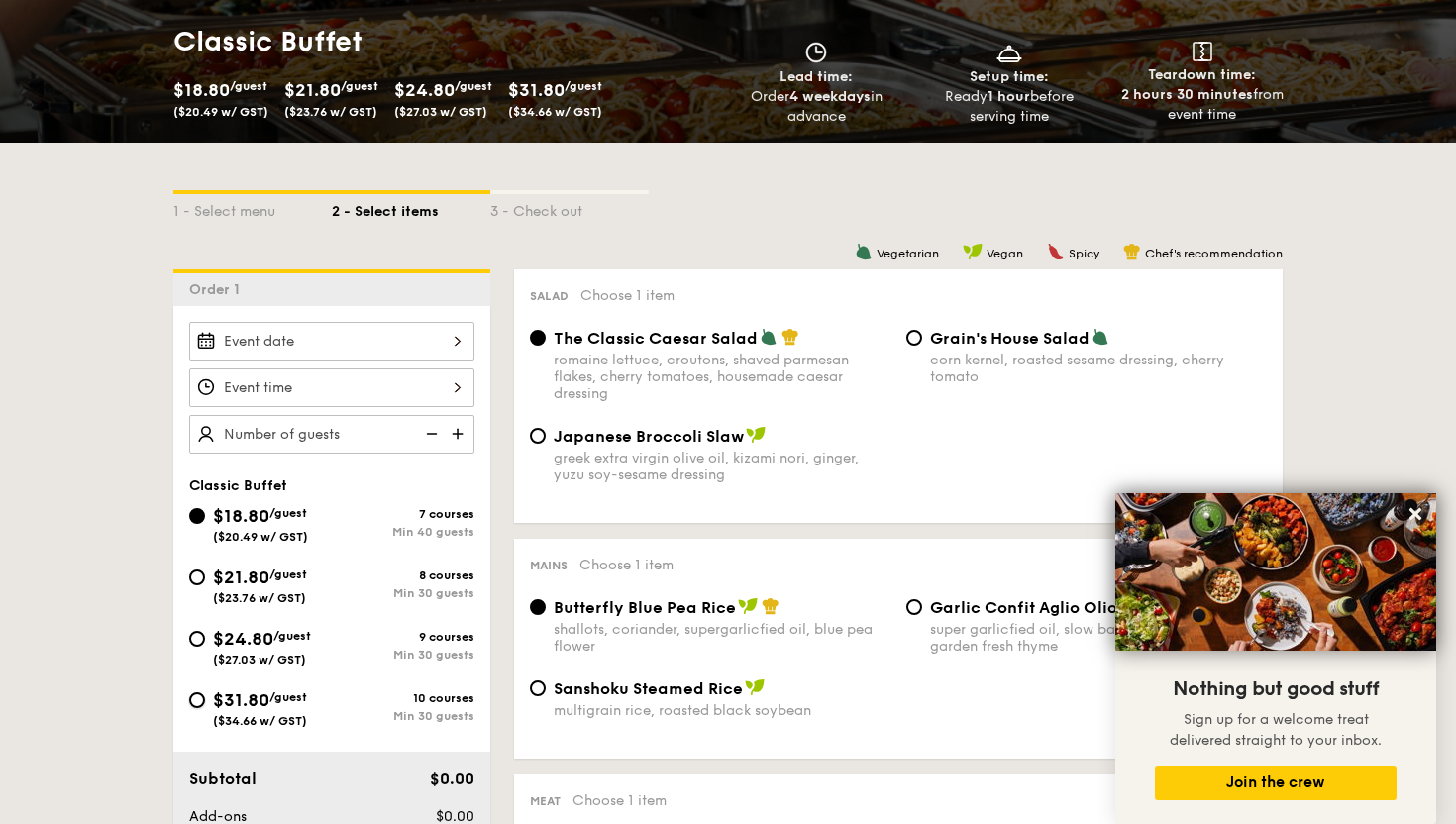 click on "$31.80
/guest
($34.66 w/ GST)
10 courses
Min 30 guests" at bounding box center (197, 700) 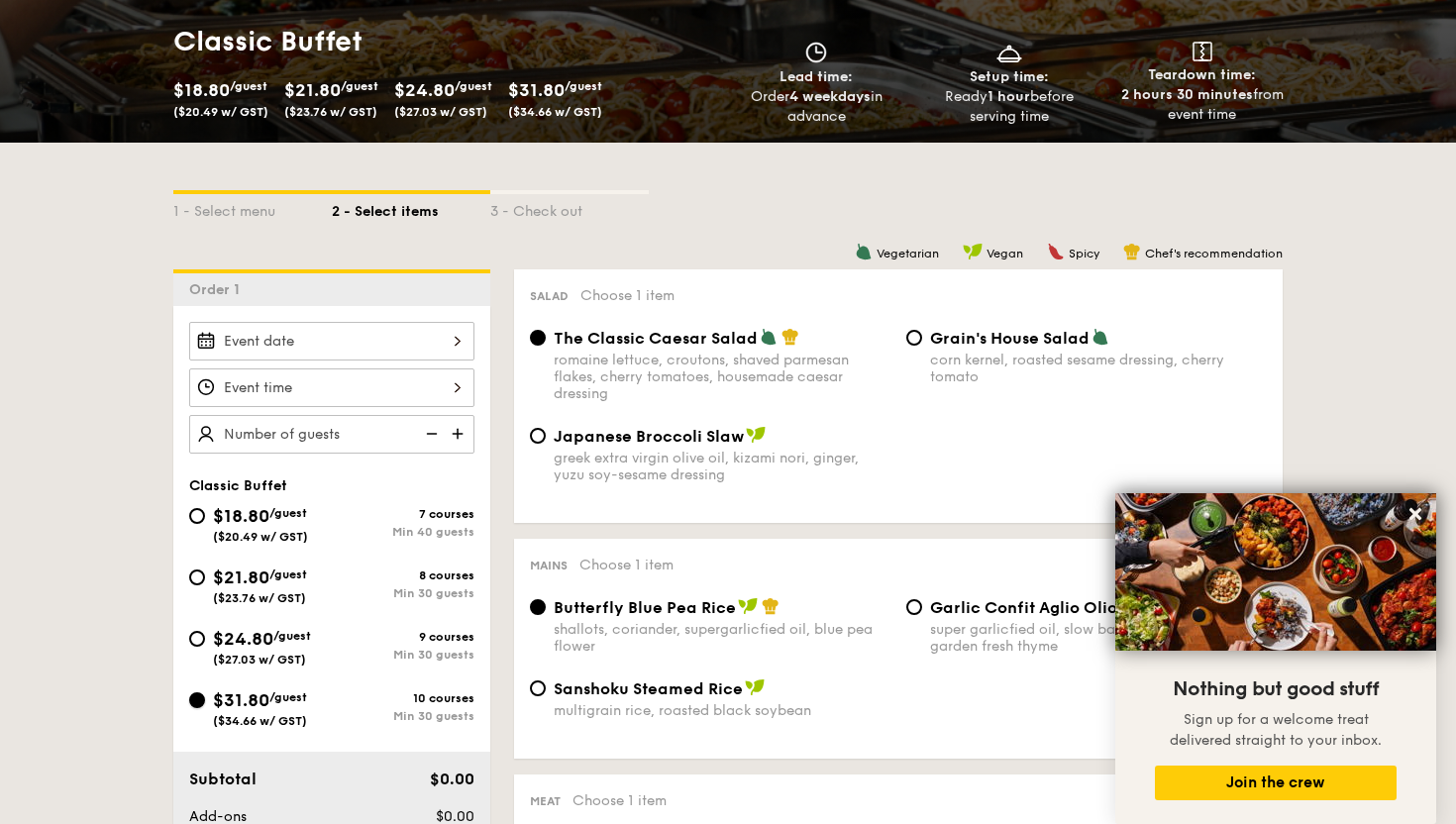 radio on "true" 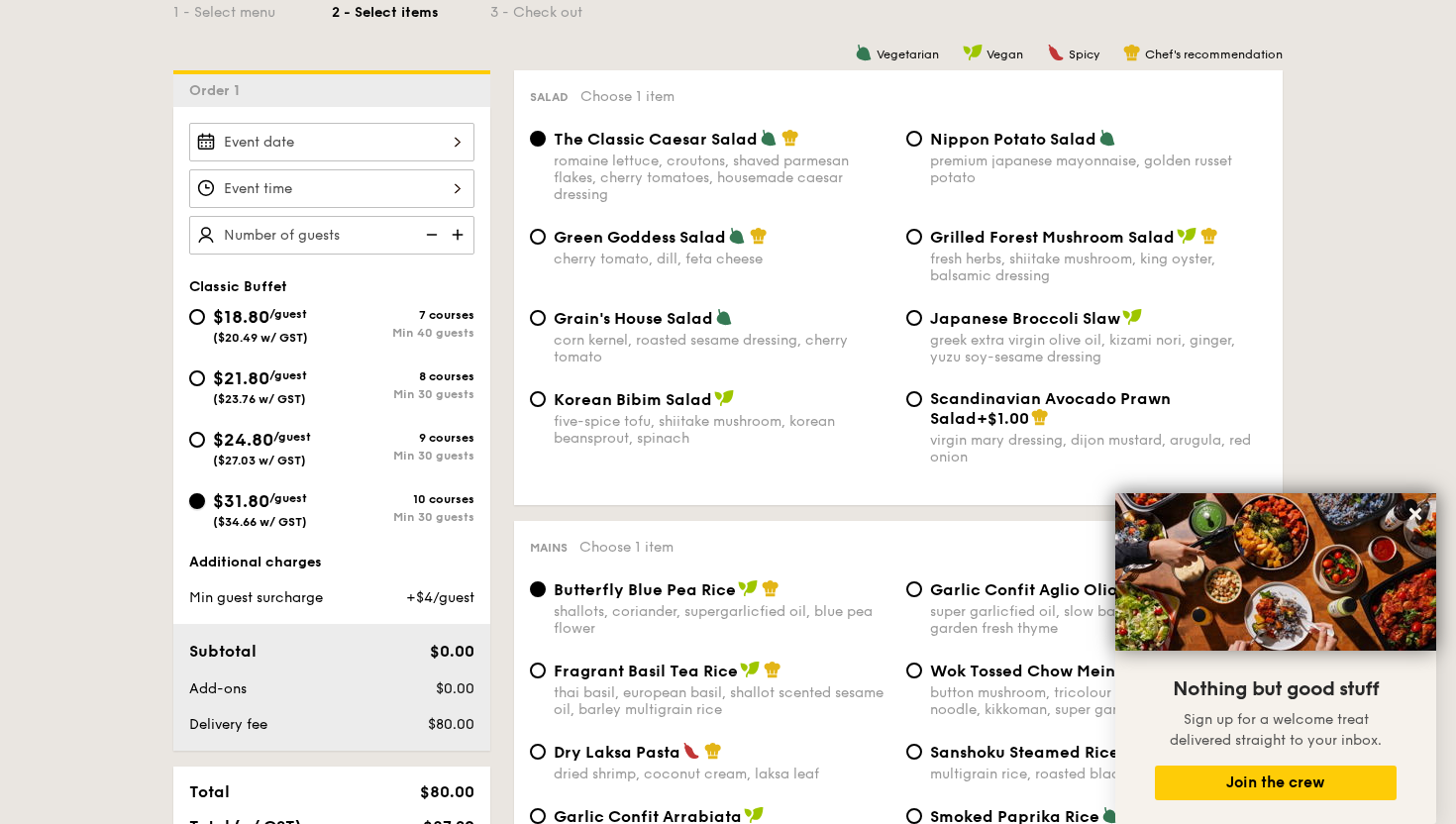 scroll, scrollTop: 477, scrollLeft: 0, axis: vertical 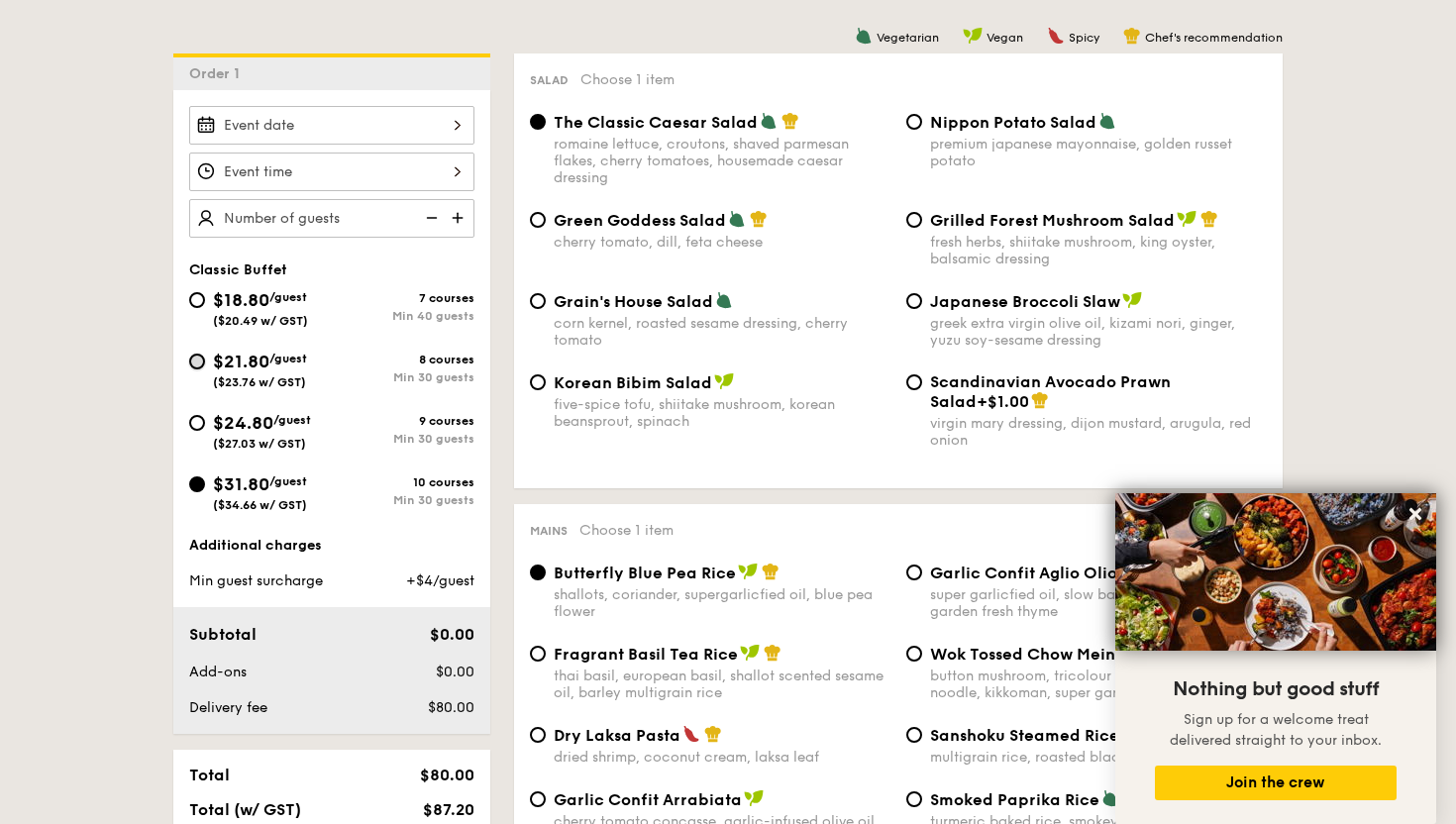 click on "$21.80
/guest
($23.76 w/ GST)
8 courses
Min 30 guests" at bounding box center (197, 361) 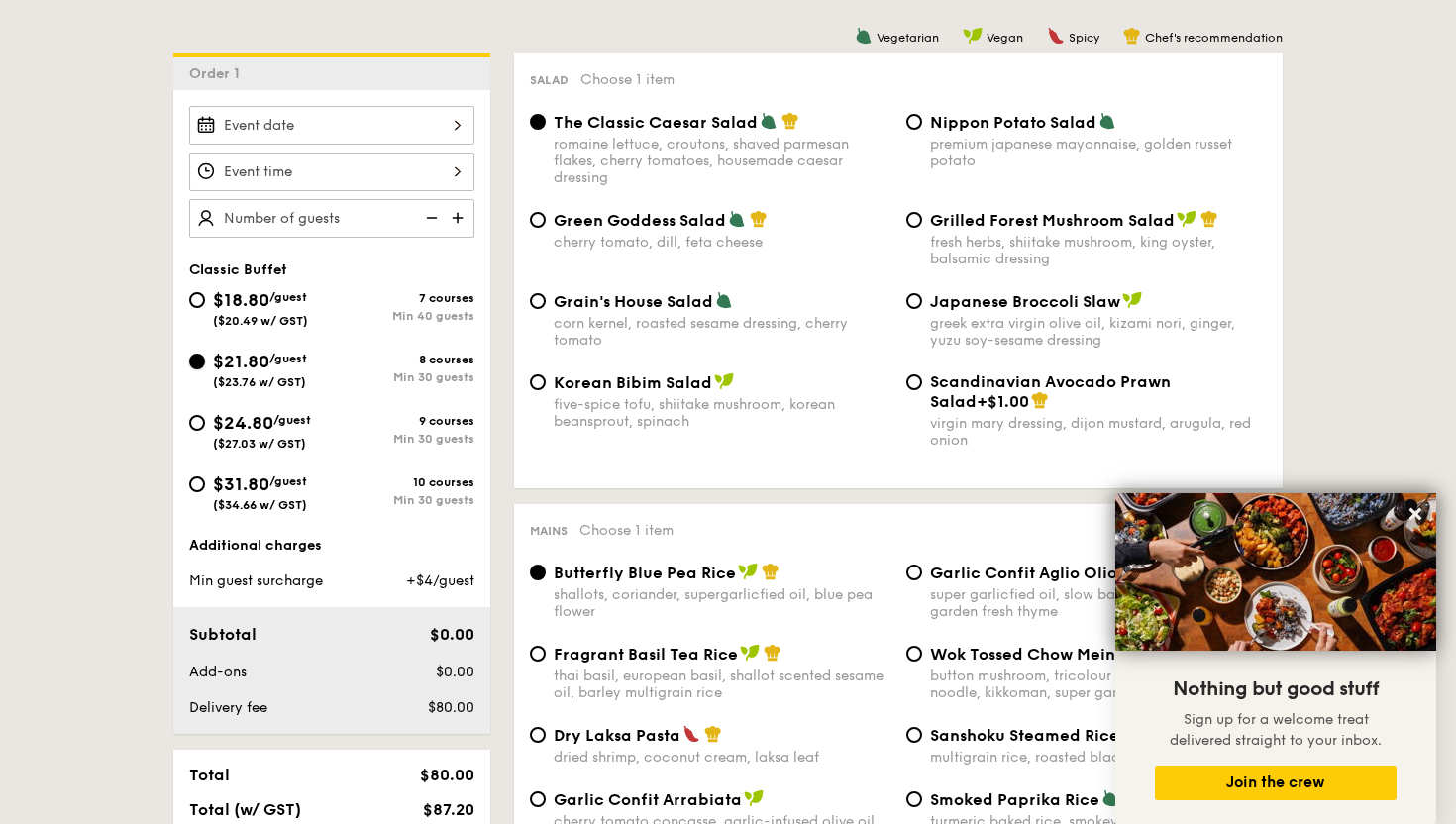 radio on "true" 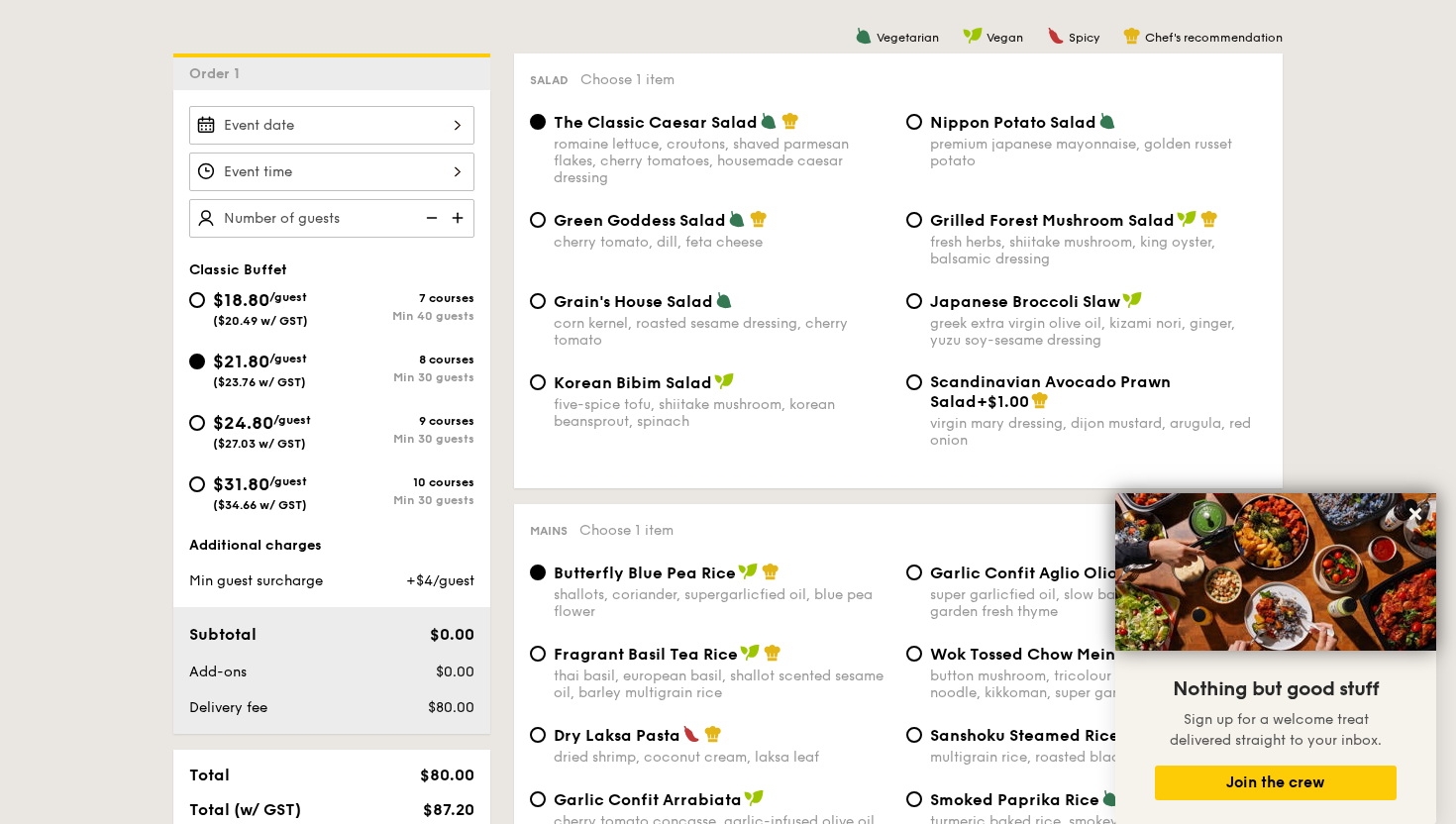 click at bounding box center (460, 218) 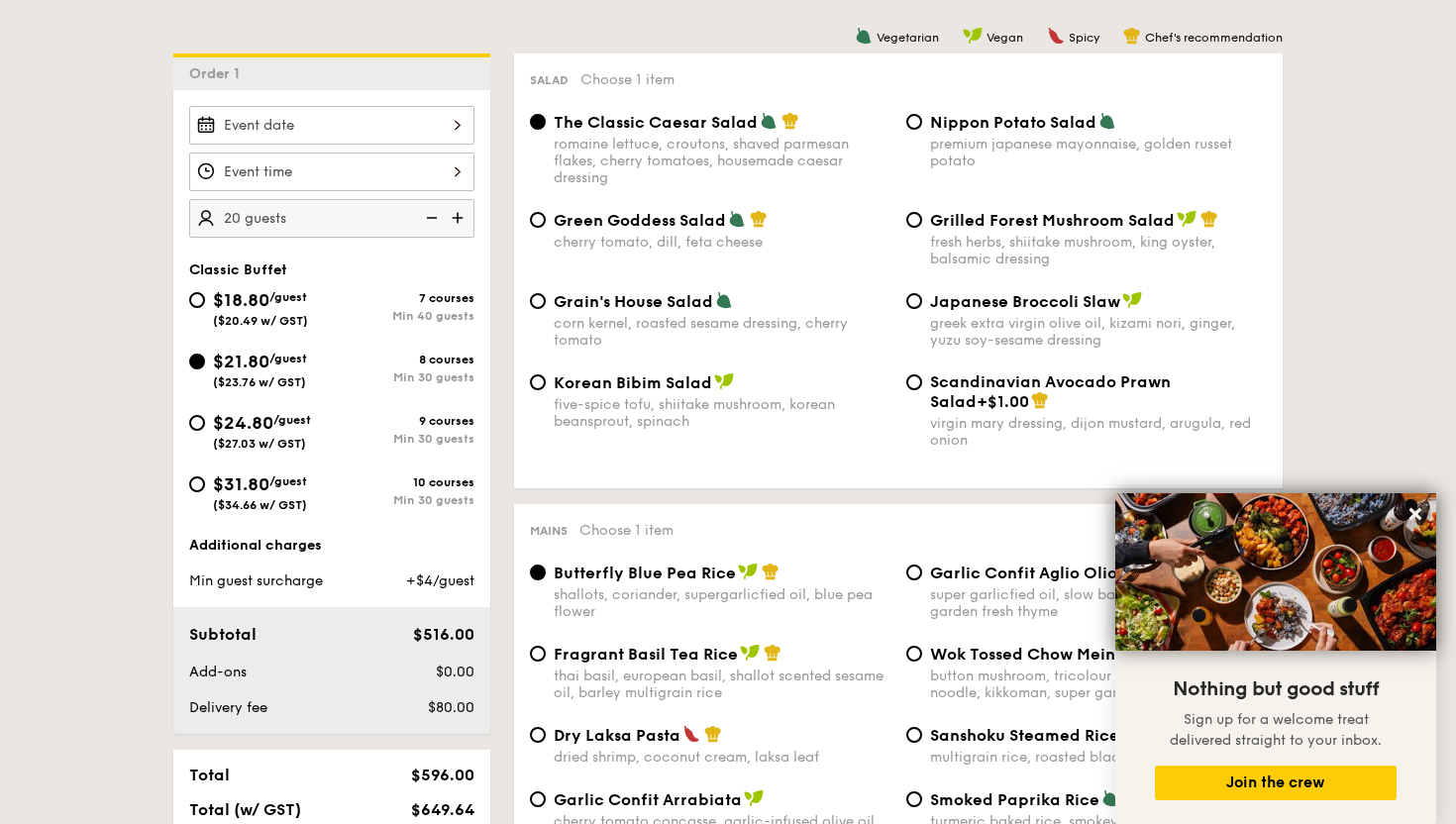 click at bounding box center [460, 218] 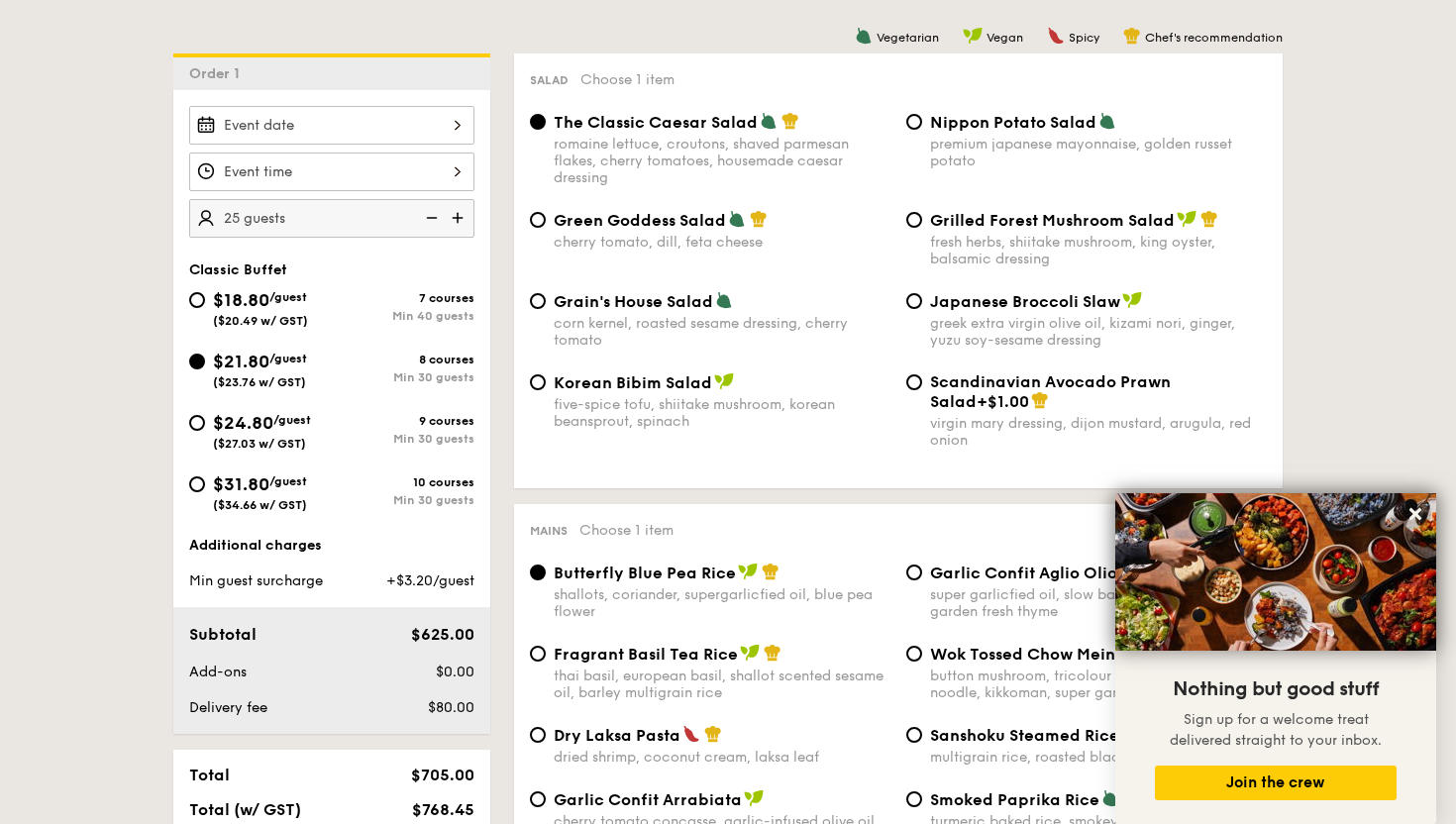 click at bounding box center (460, 218) 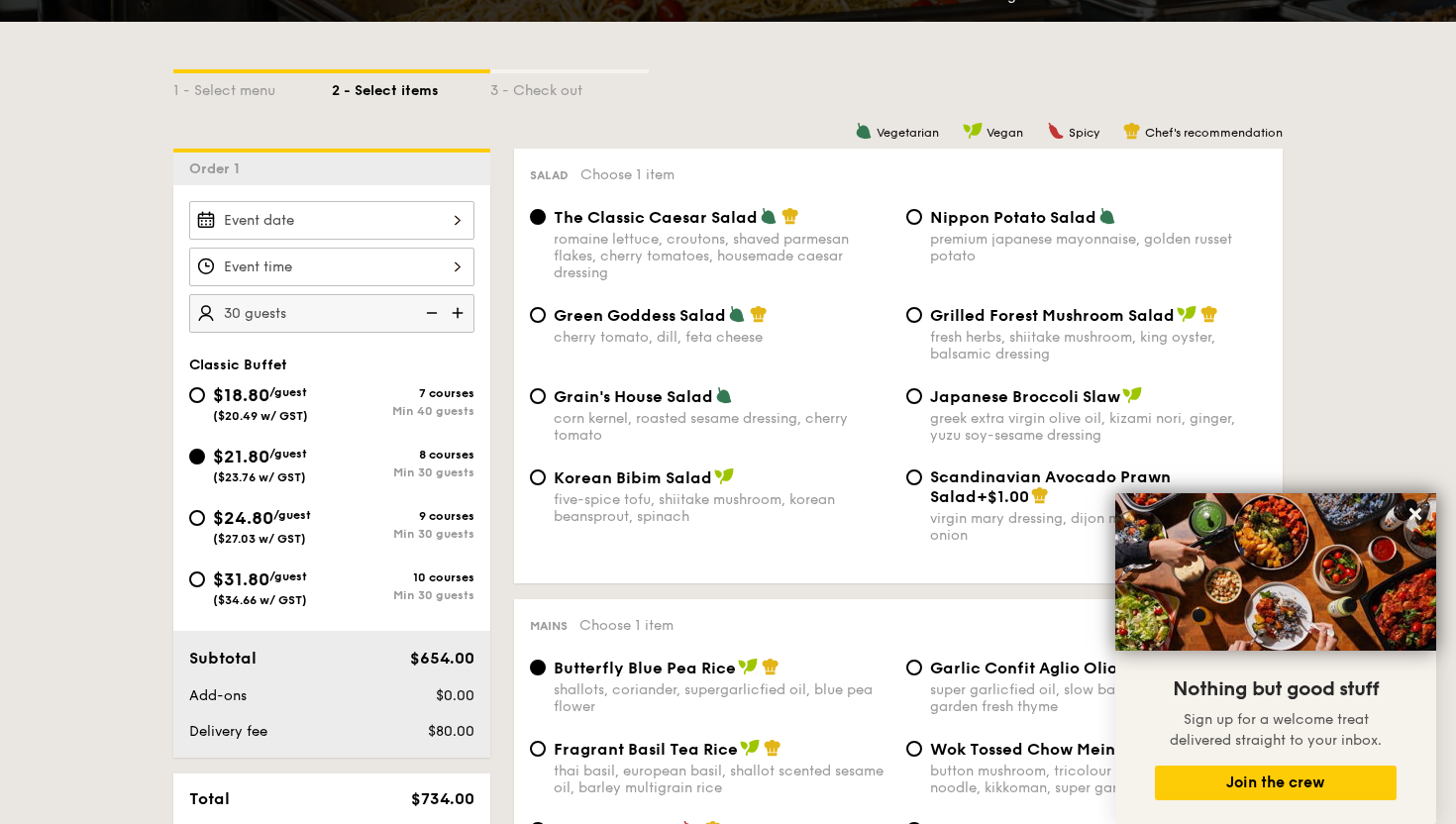 scroll, scrollTop: 451, scrollLeft: 0, axis: vertical 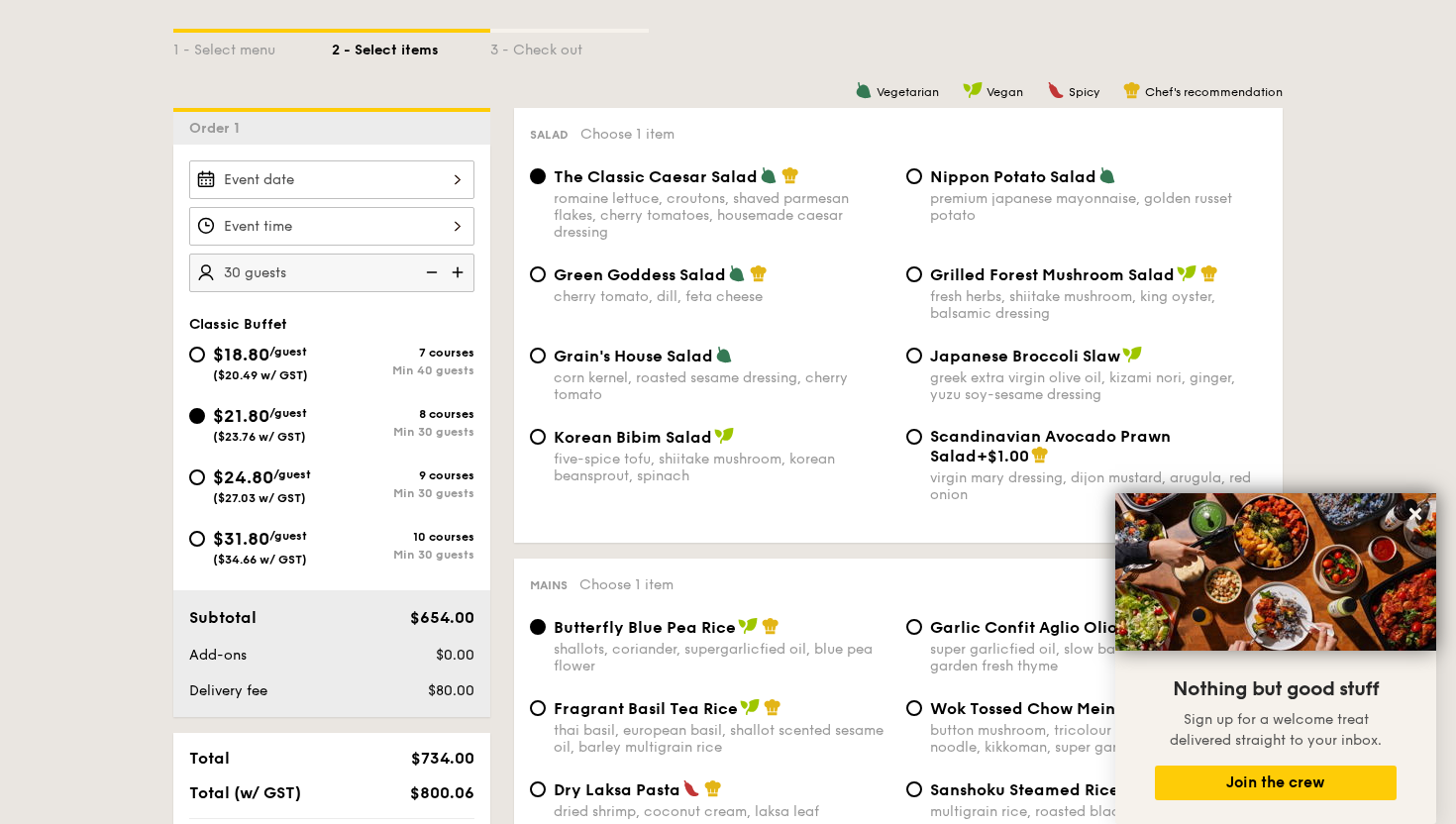 click at bounding box center [332, 179] 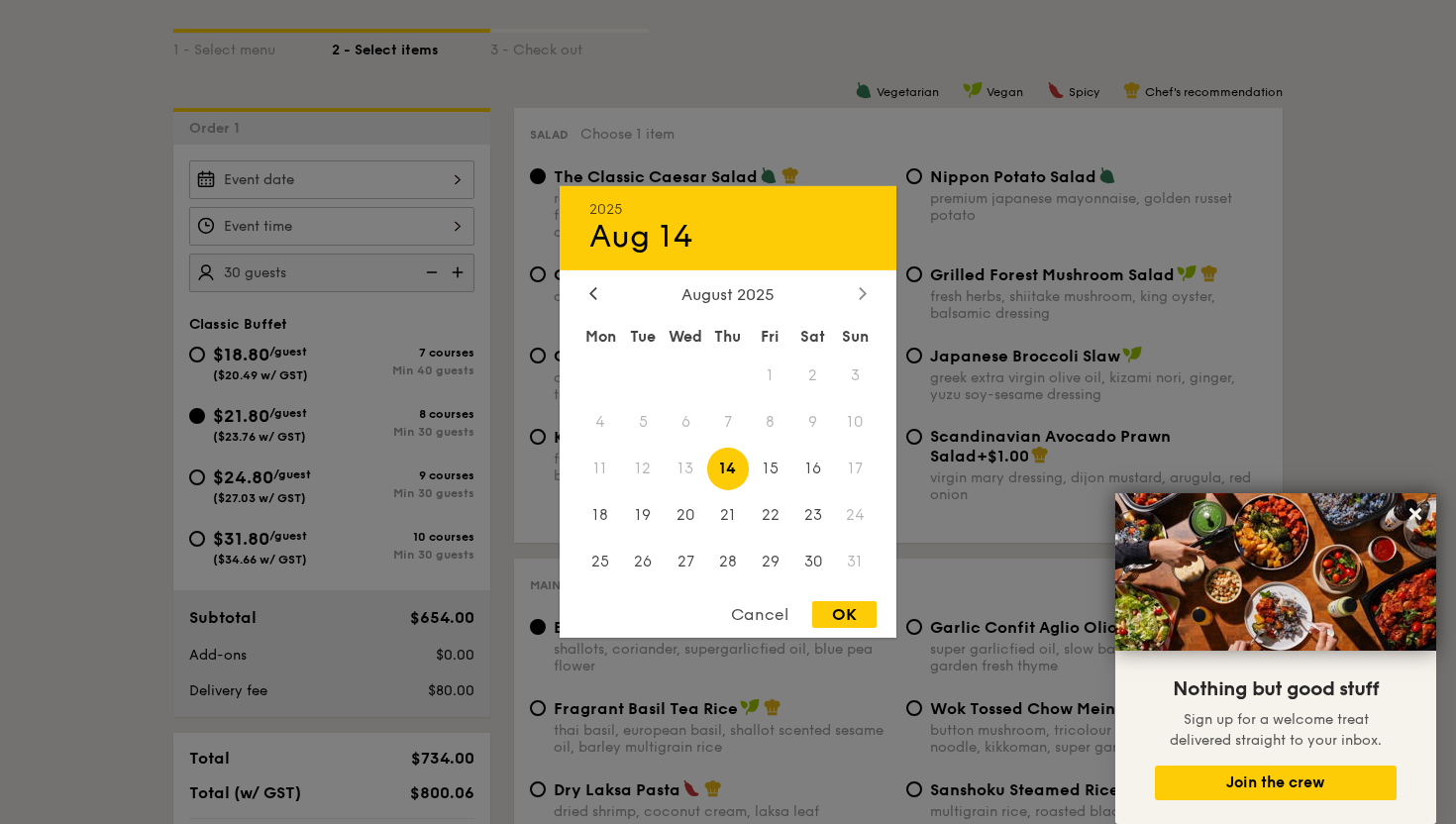 click 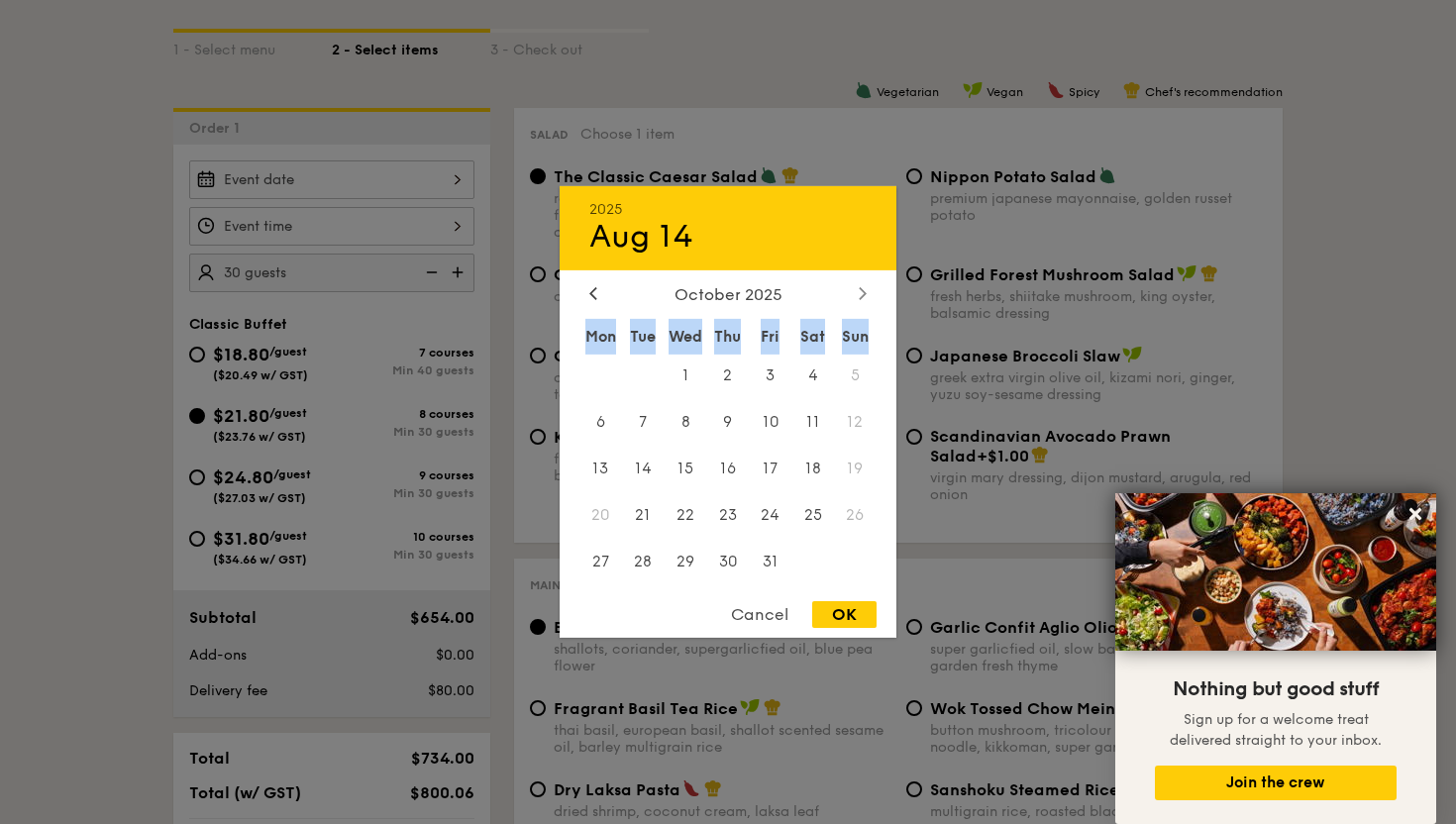 click 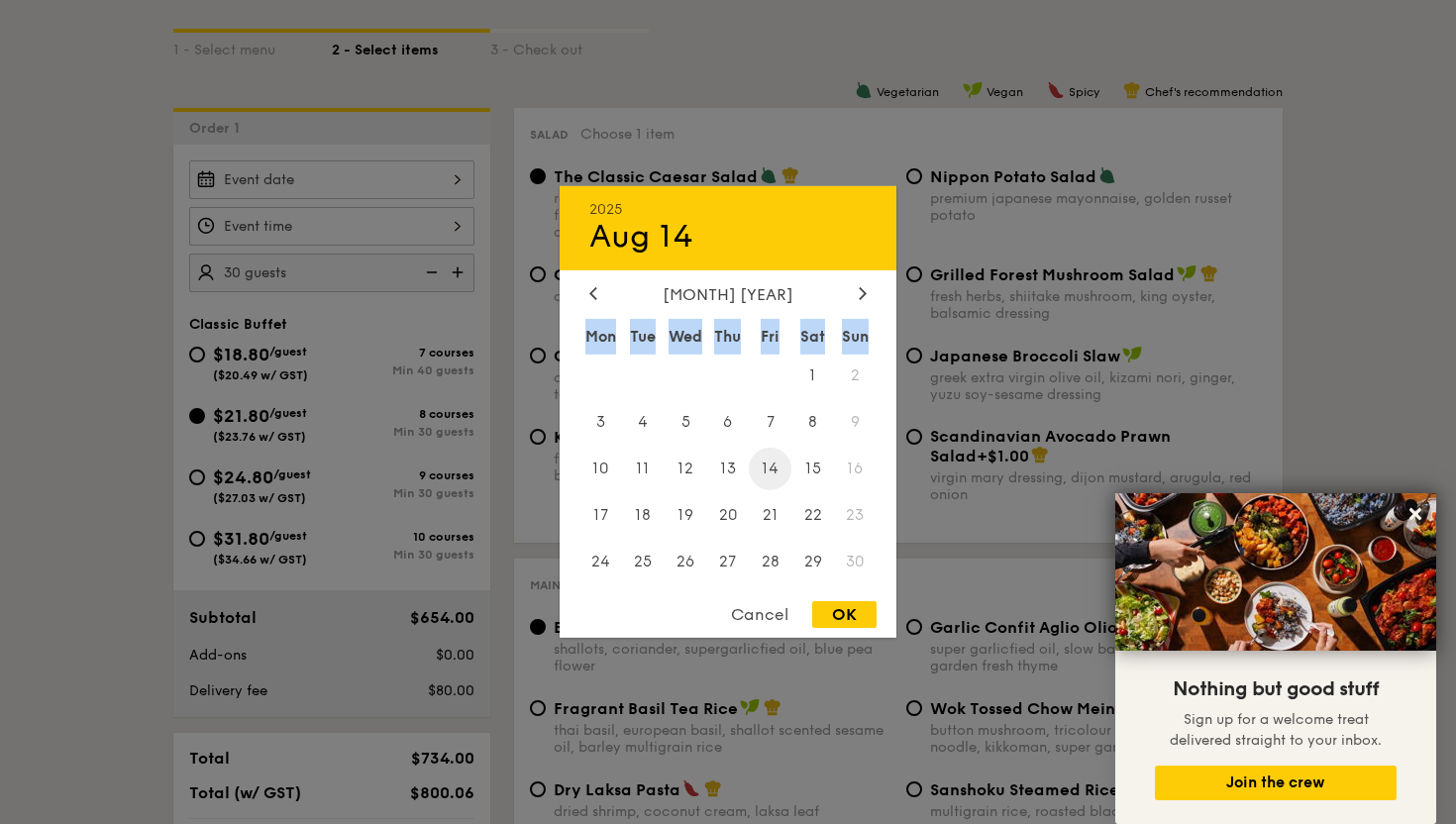 click on "14" at bounding box center [770, 468] 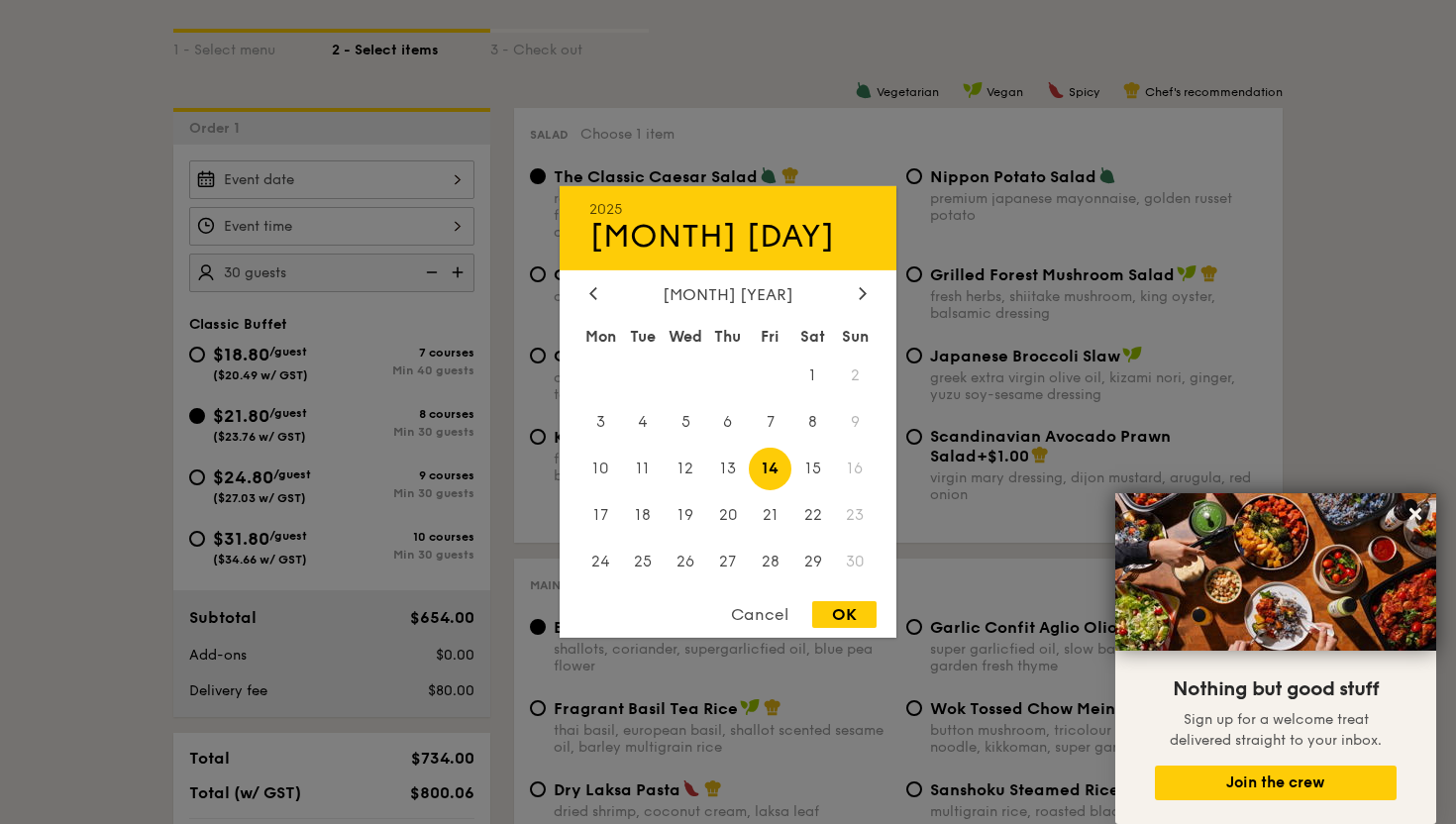 click on "OK" at bounding box center [844, 614] 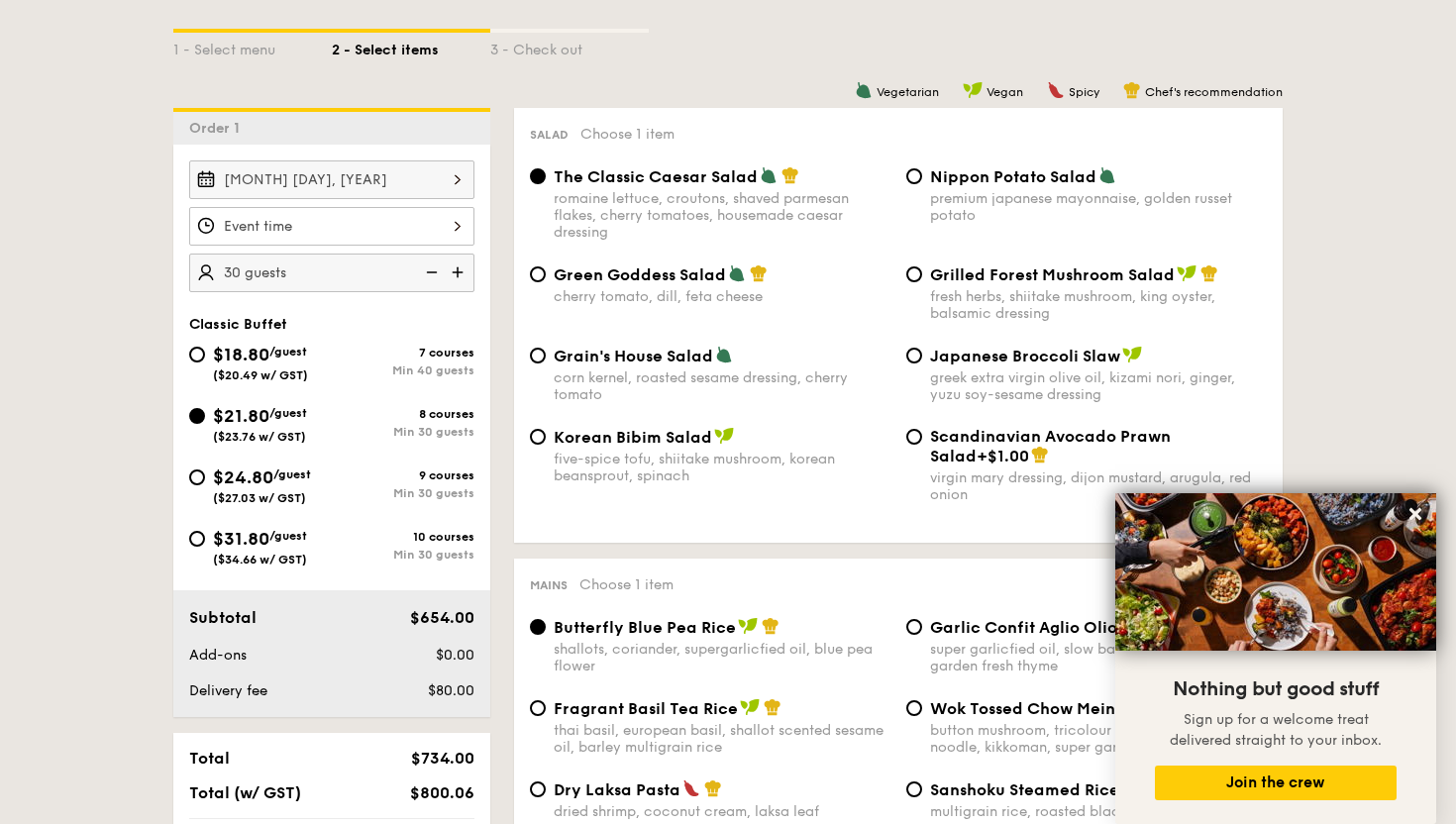 click at bounding box center (332, 226) 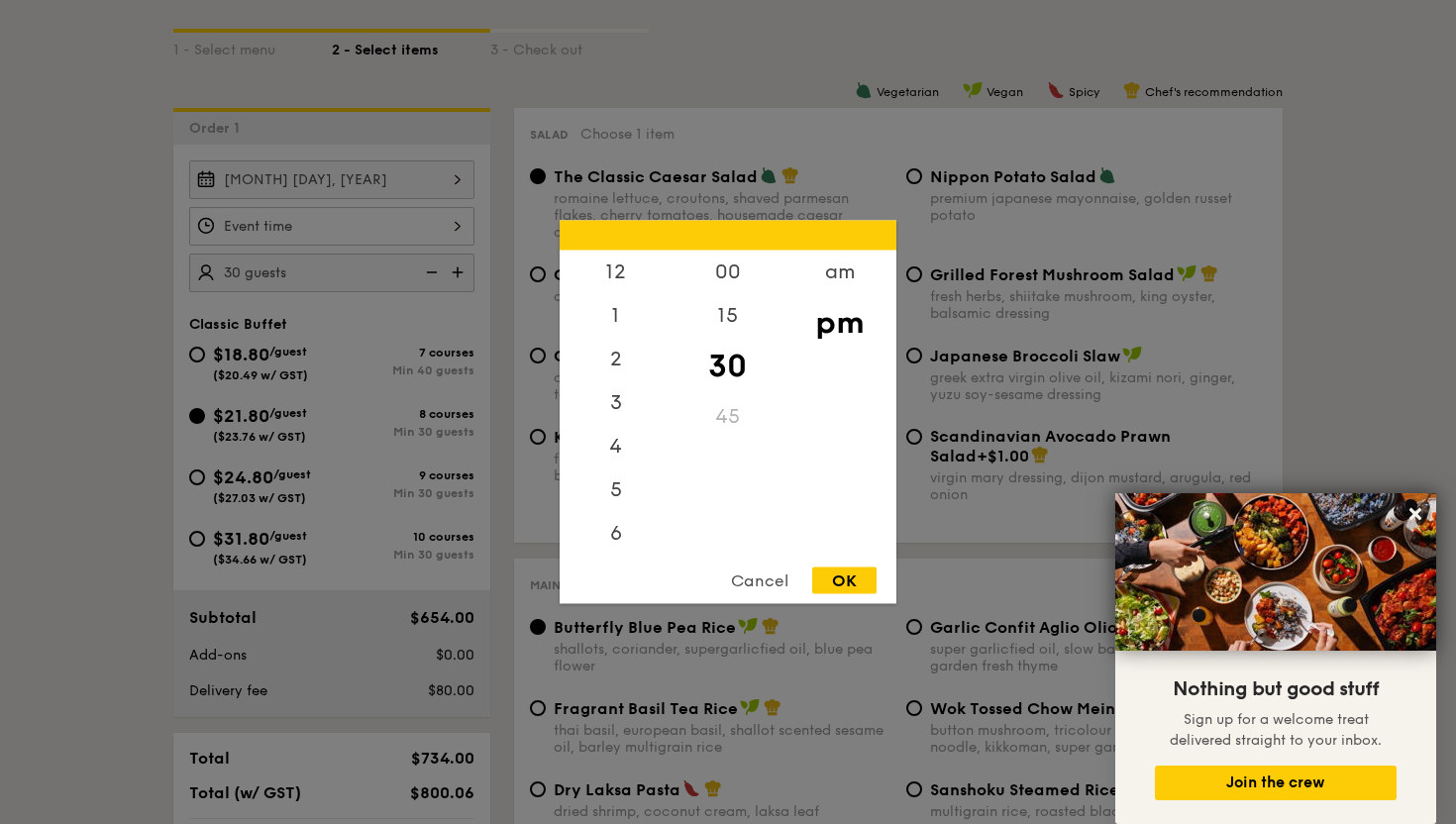 scroll, scrollTop: 87, scrollLeft: 0, axis: vertical 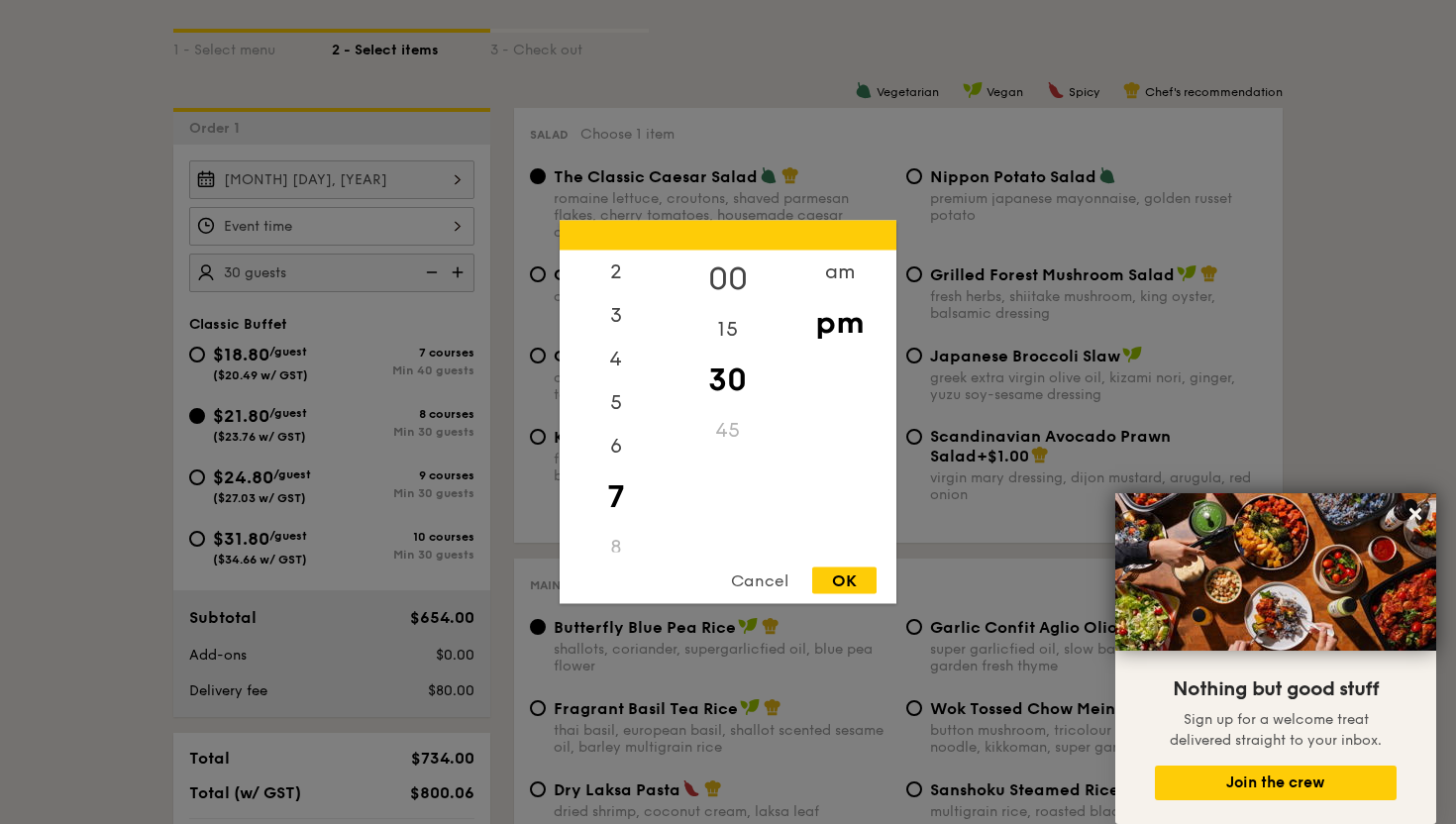 click on "00" at bounding box center [727, 279] 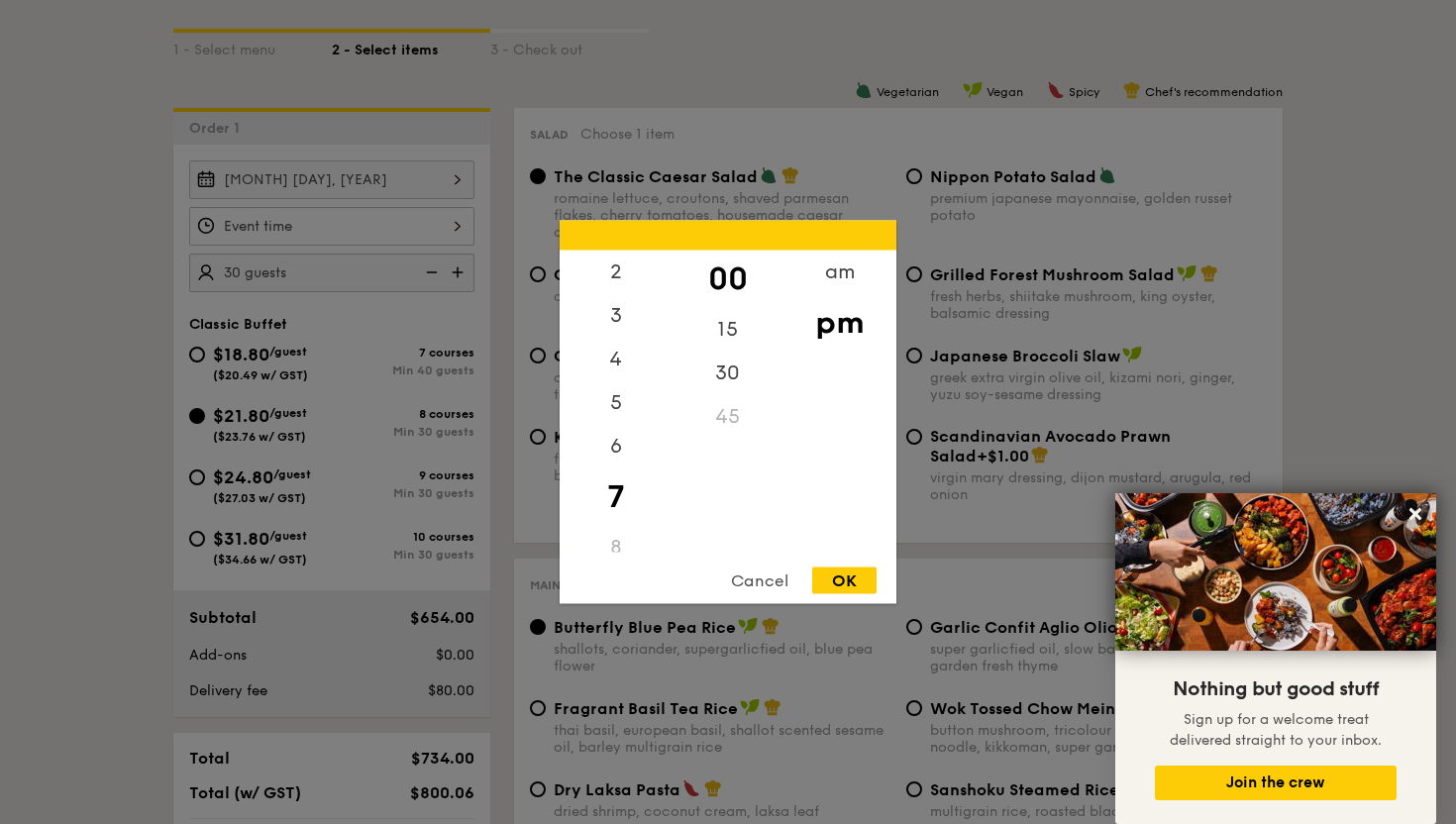 click on "OK" at bounding box center [844, 580] 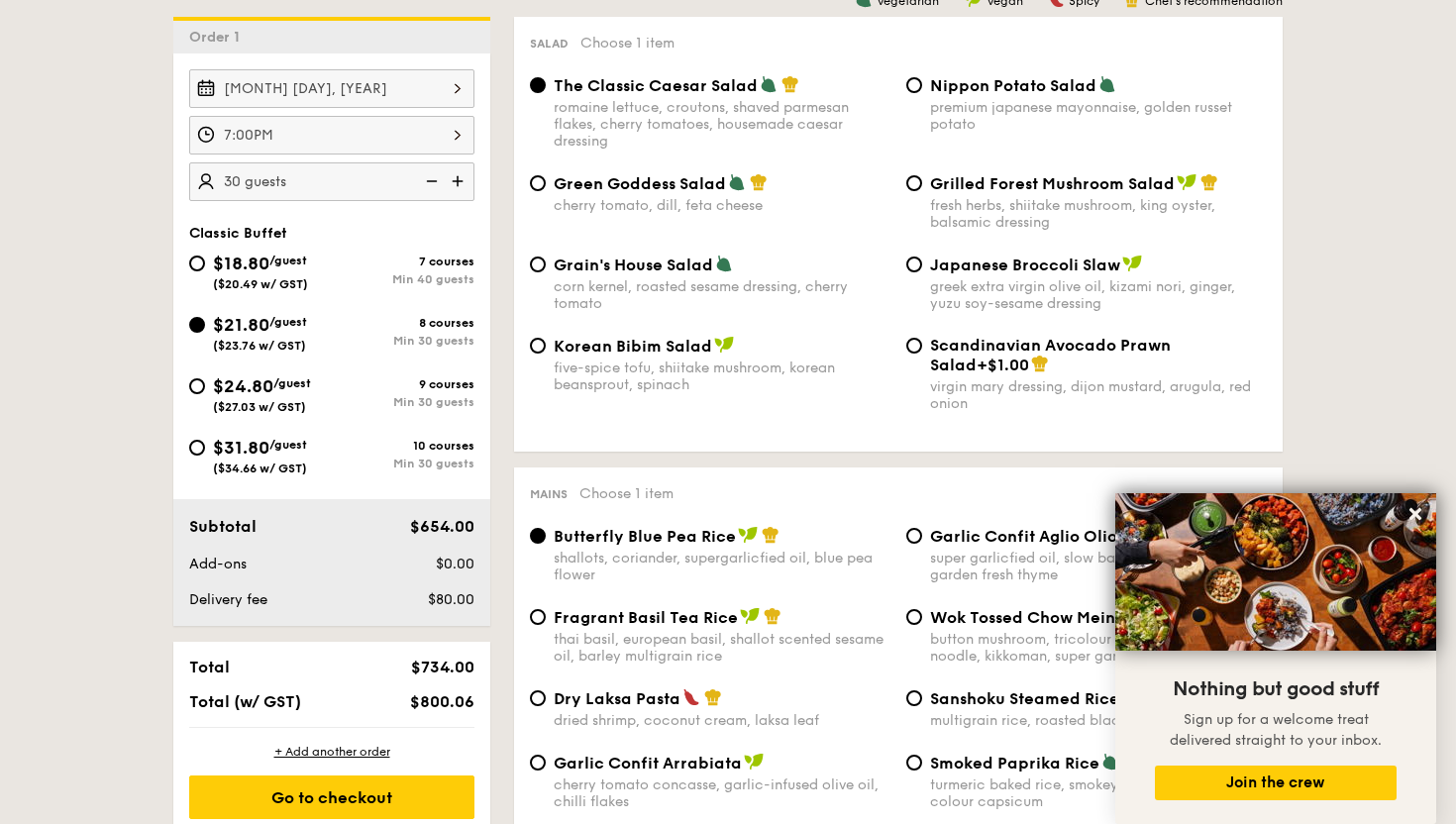 scroll, scrollTop: 540, scrollLeft: 0, axis: vertical 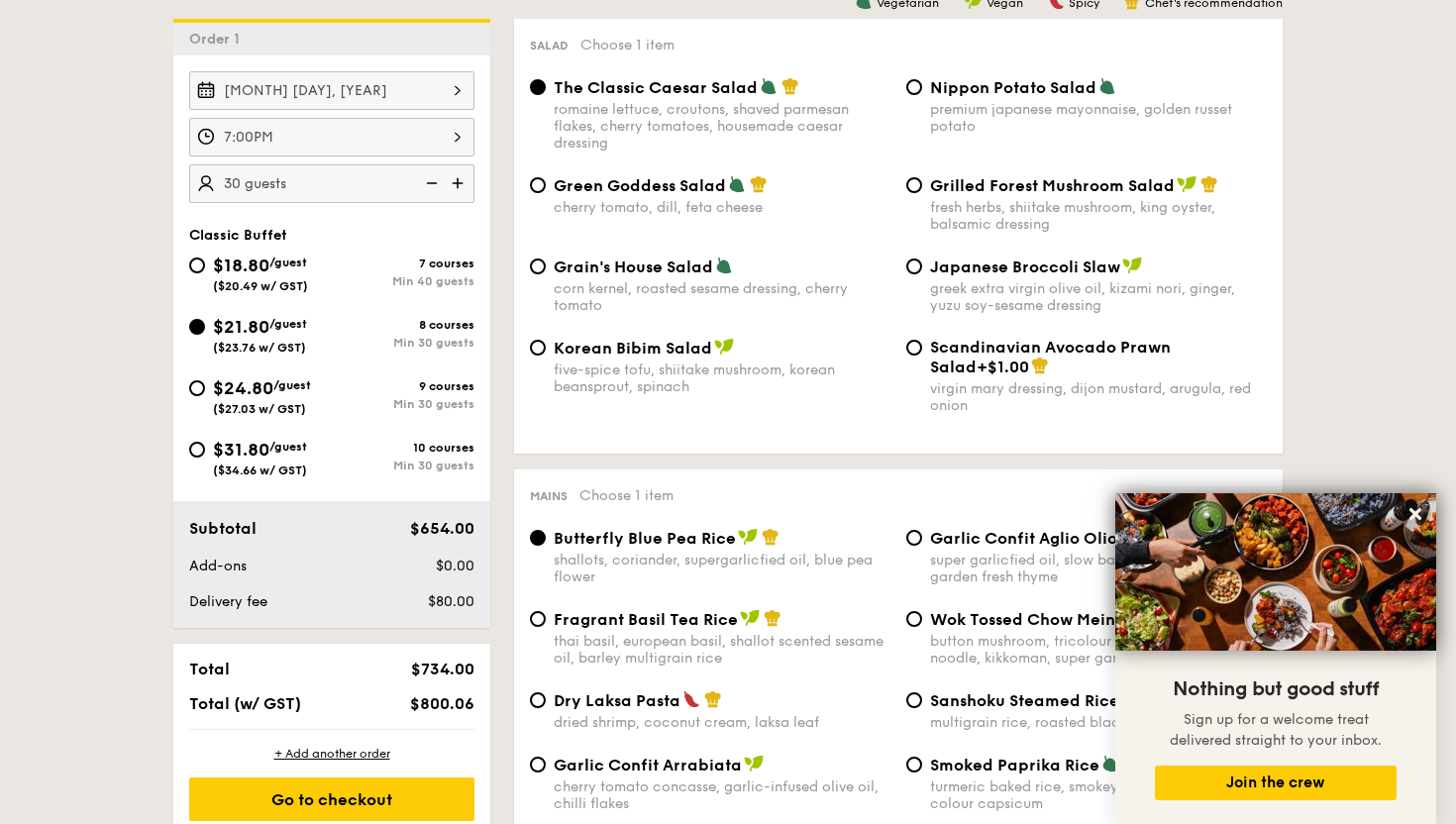click on "$18.80
/guest
($20.49 w/ GST)" at bounding box center [260, 272] 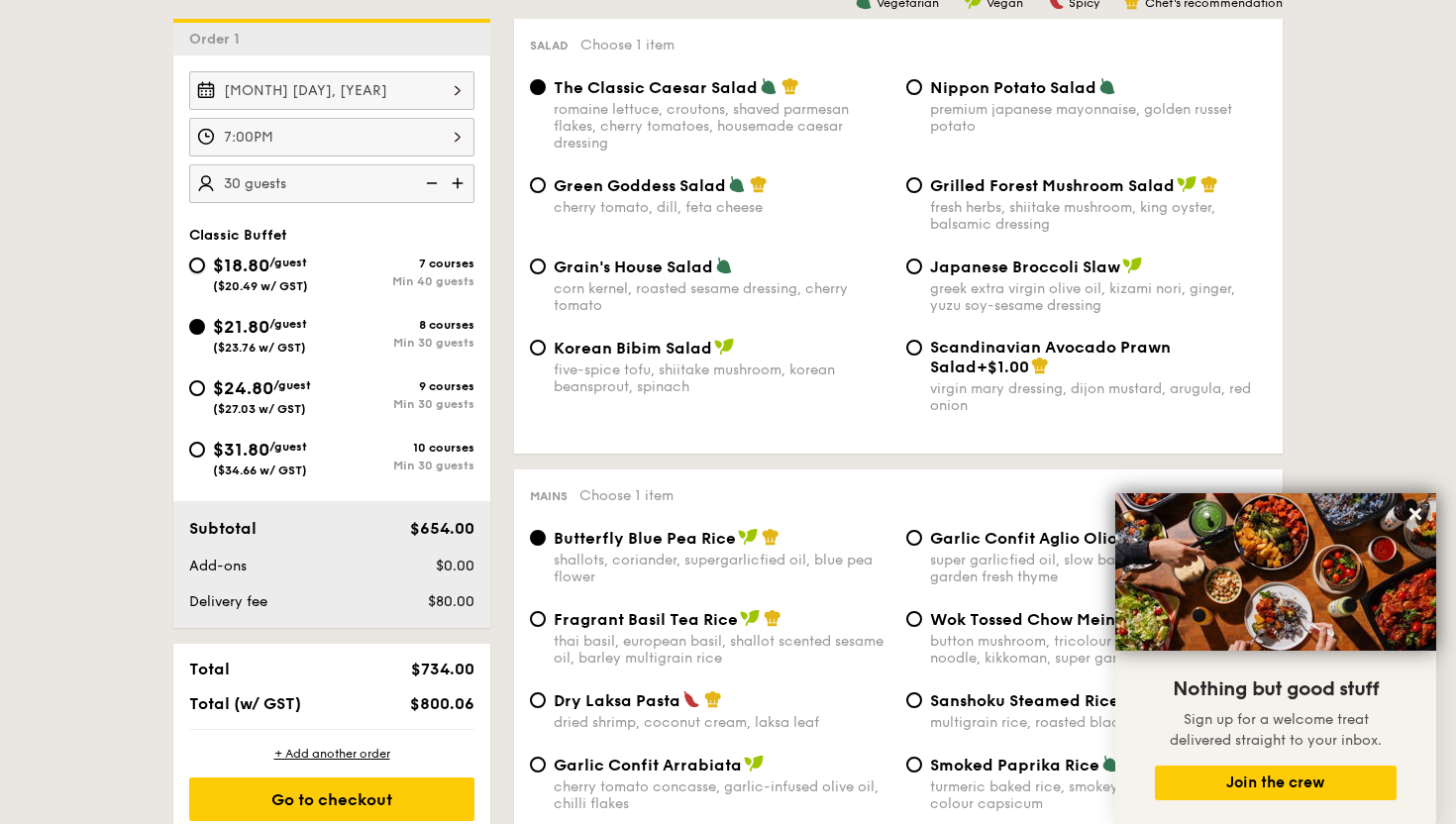 click on "$18.80
/guest
($20.49 w/ GST)
7 courses
Min 40 guests" at bounding box center (197, 265) 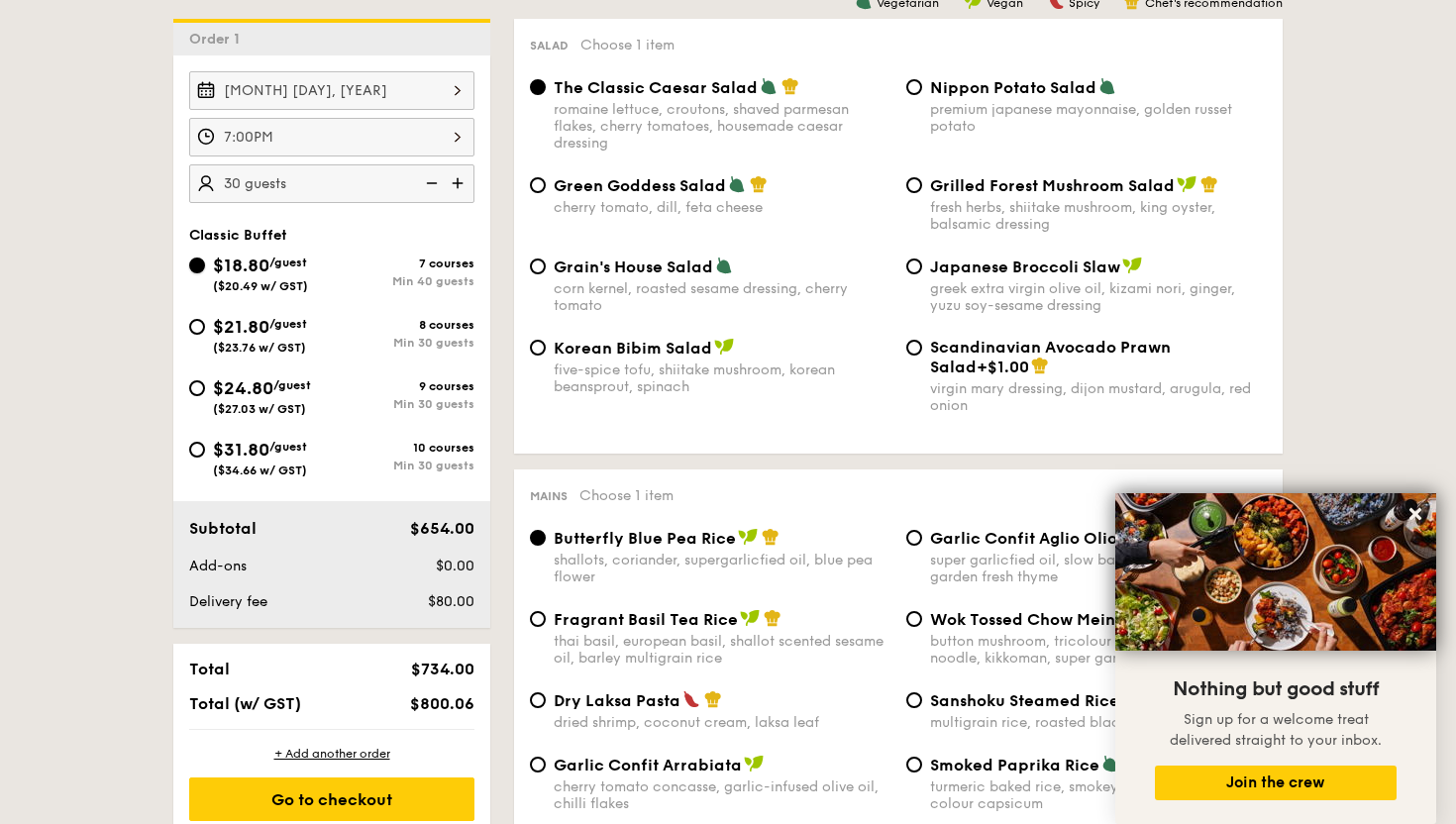 radio on "true" 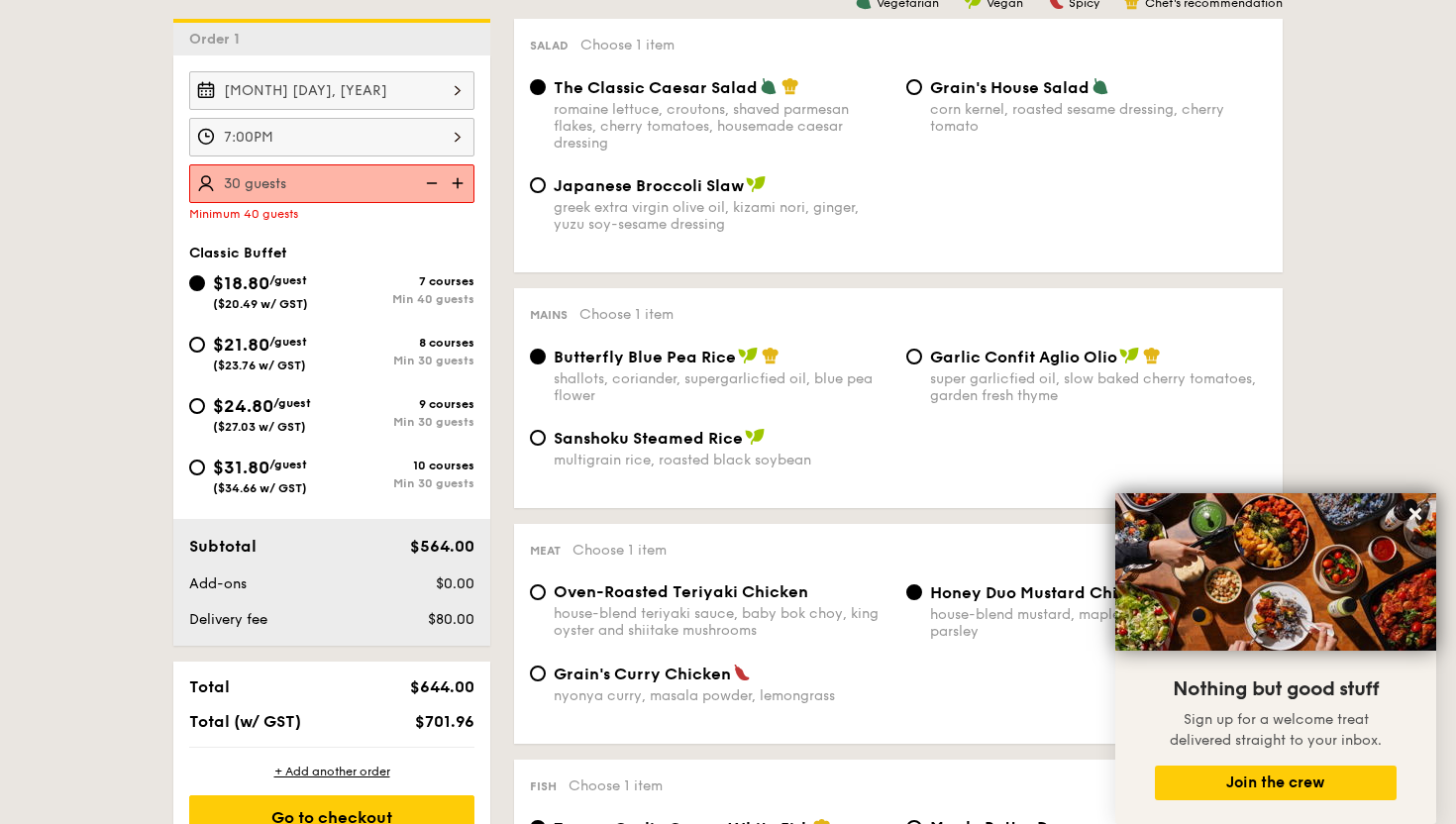 click at bounding box center [460, 183] 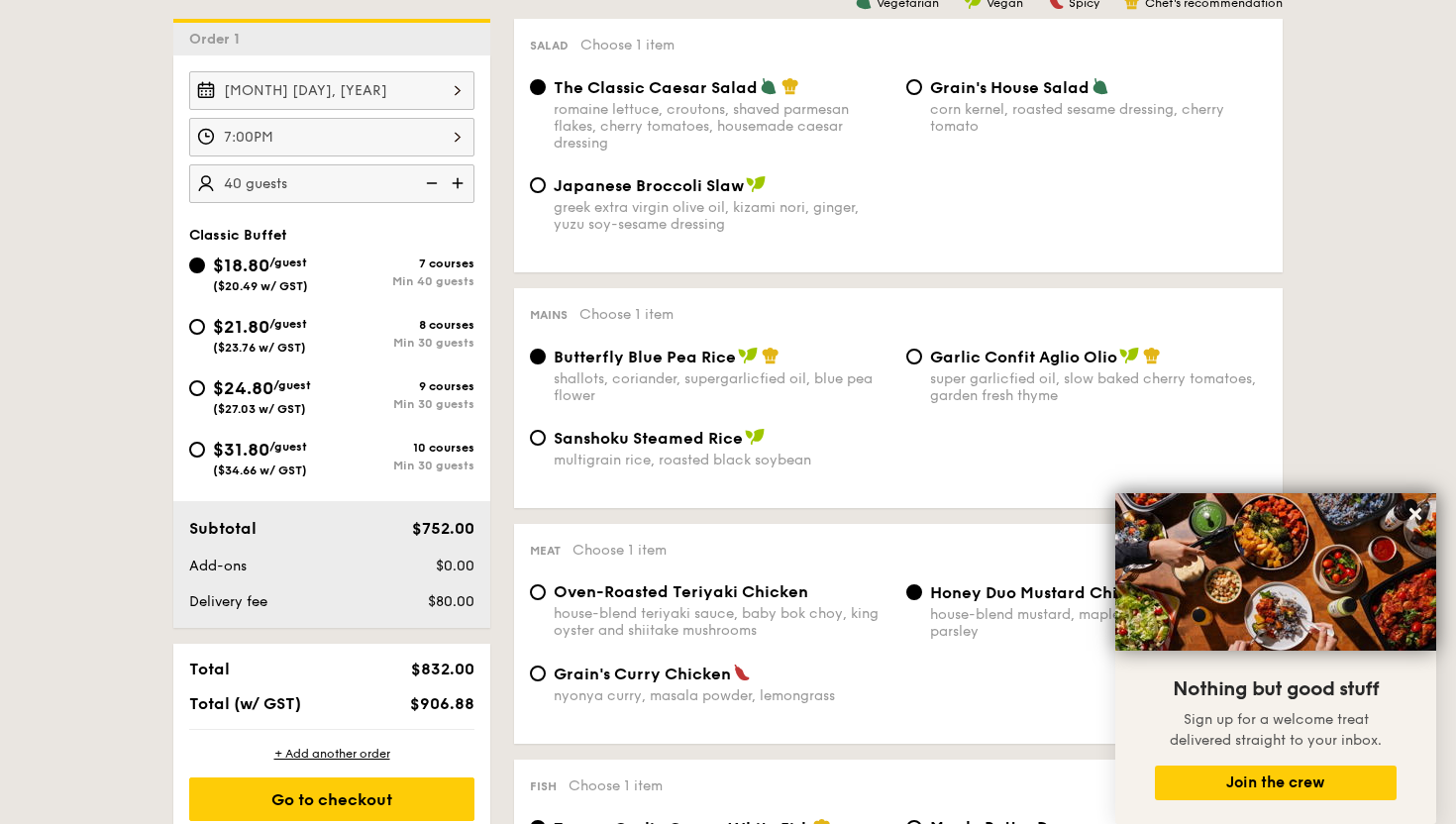 click at bounding box center [460, 183] 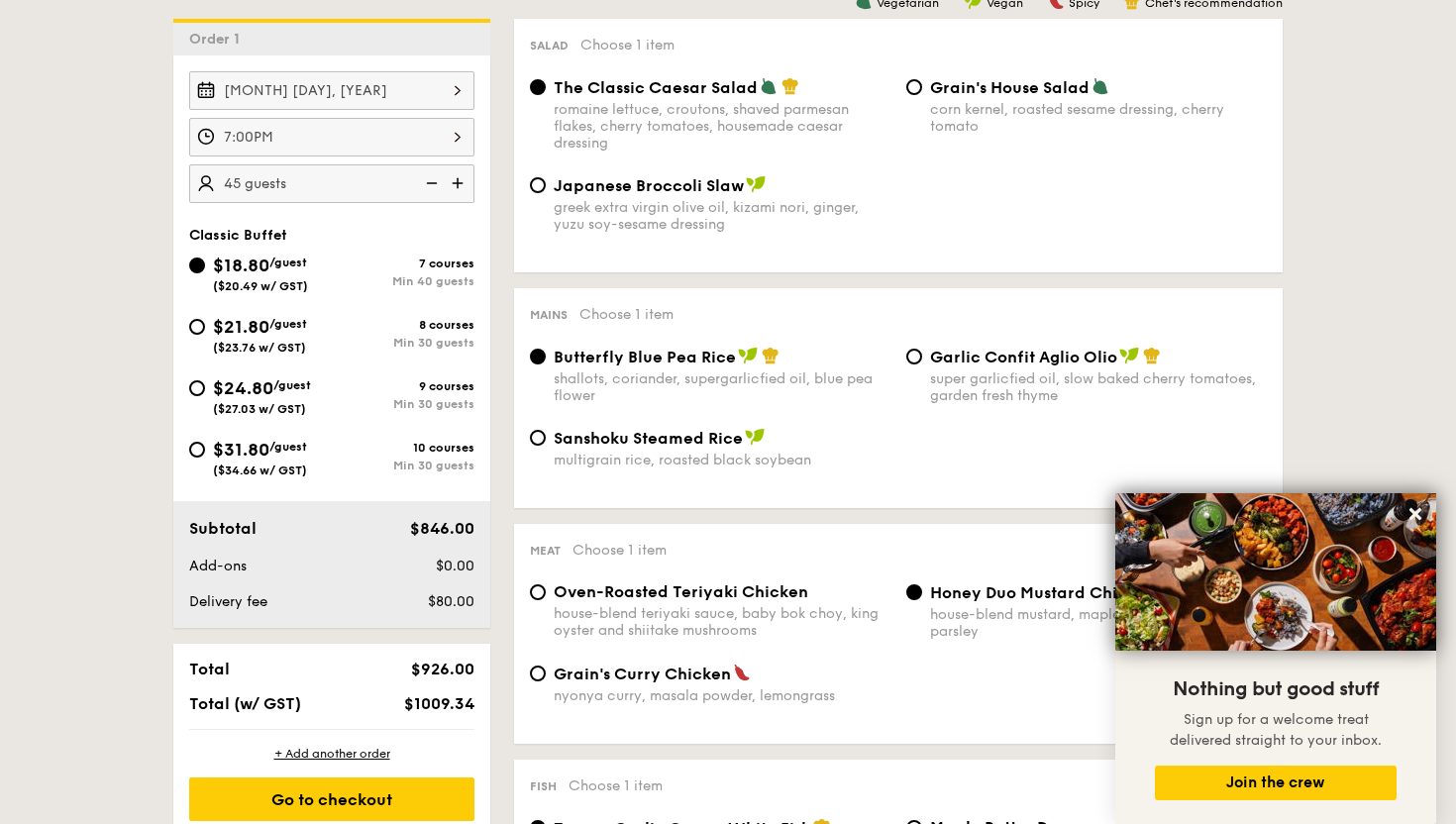 click at bounding box center [430, 183] 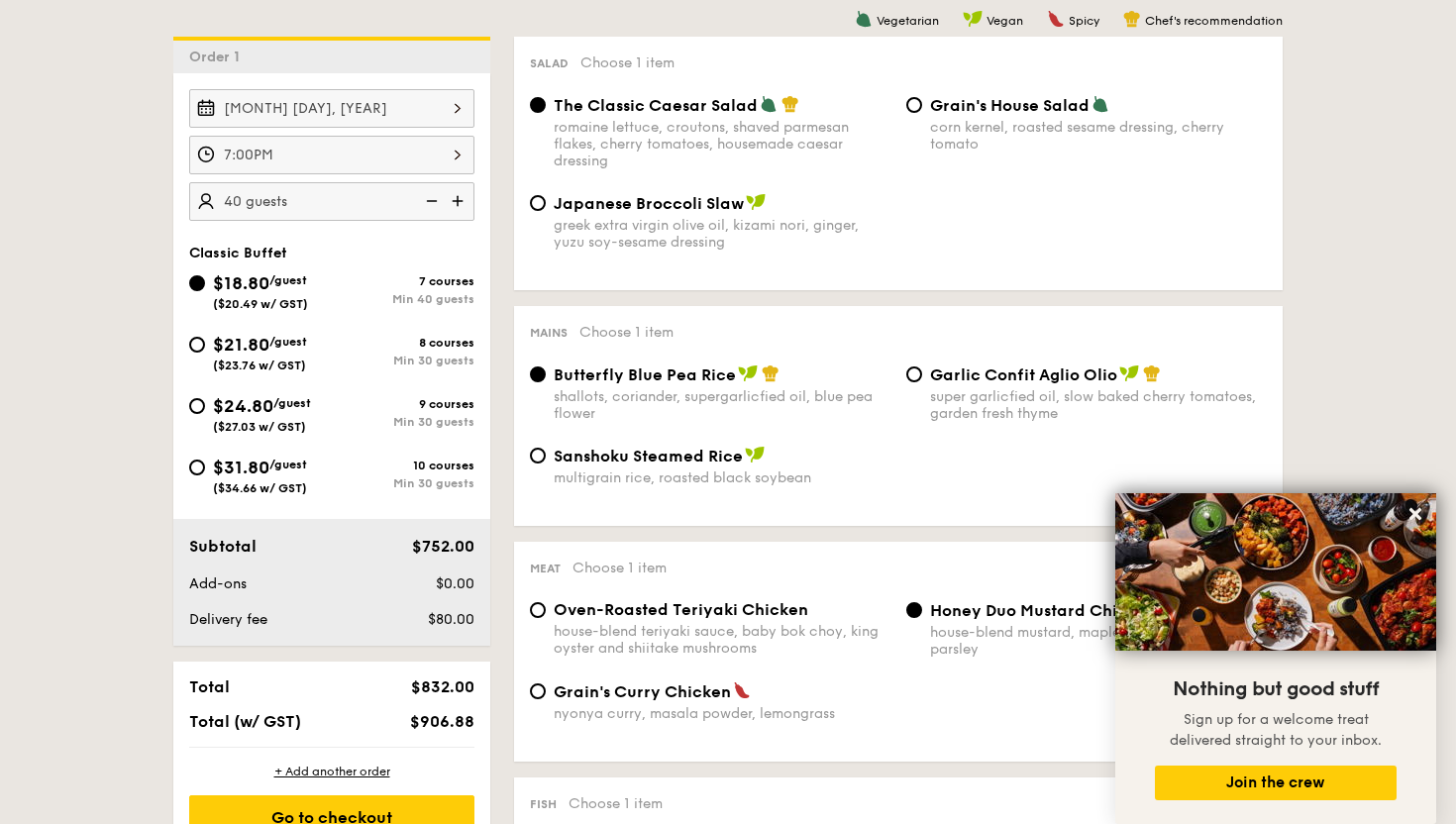 scroll, scrollTop: 525, scrollLeft: 0, axis: vertical 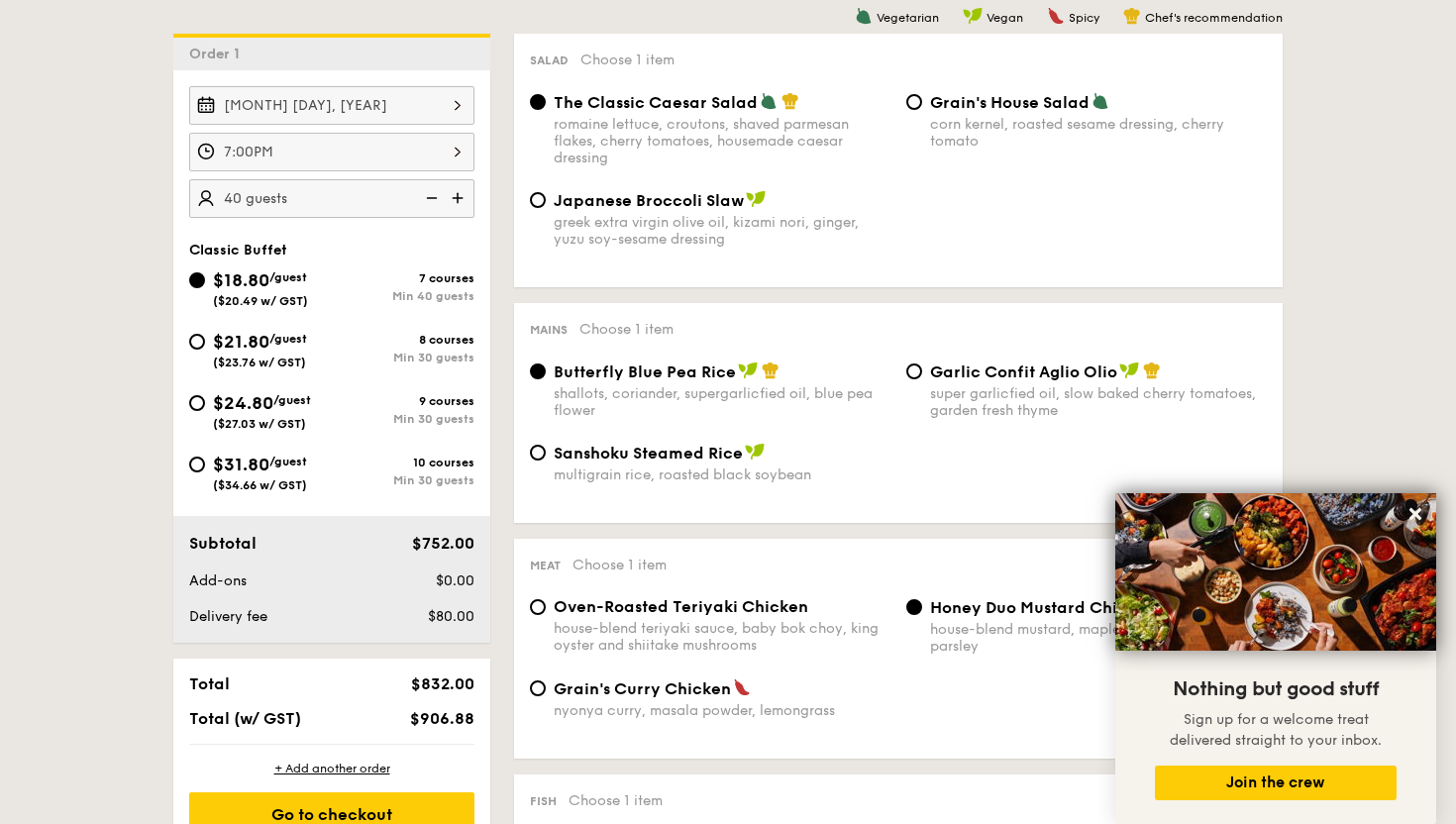 click on "$21.80
/guest
($23.76 w/ GST)" at bounding box center [260, 349] 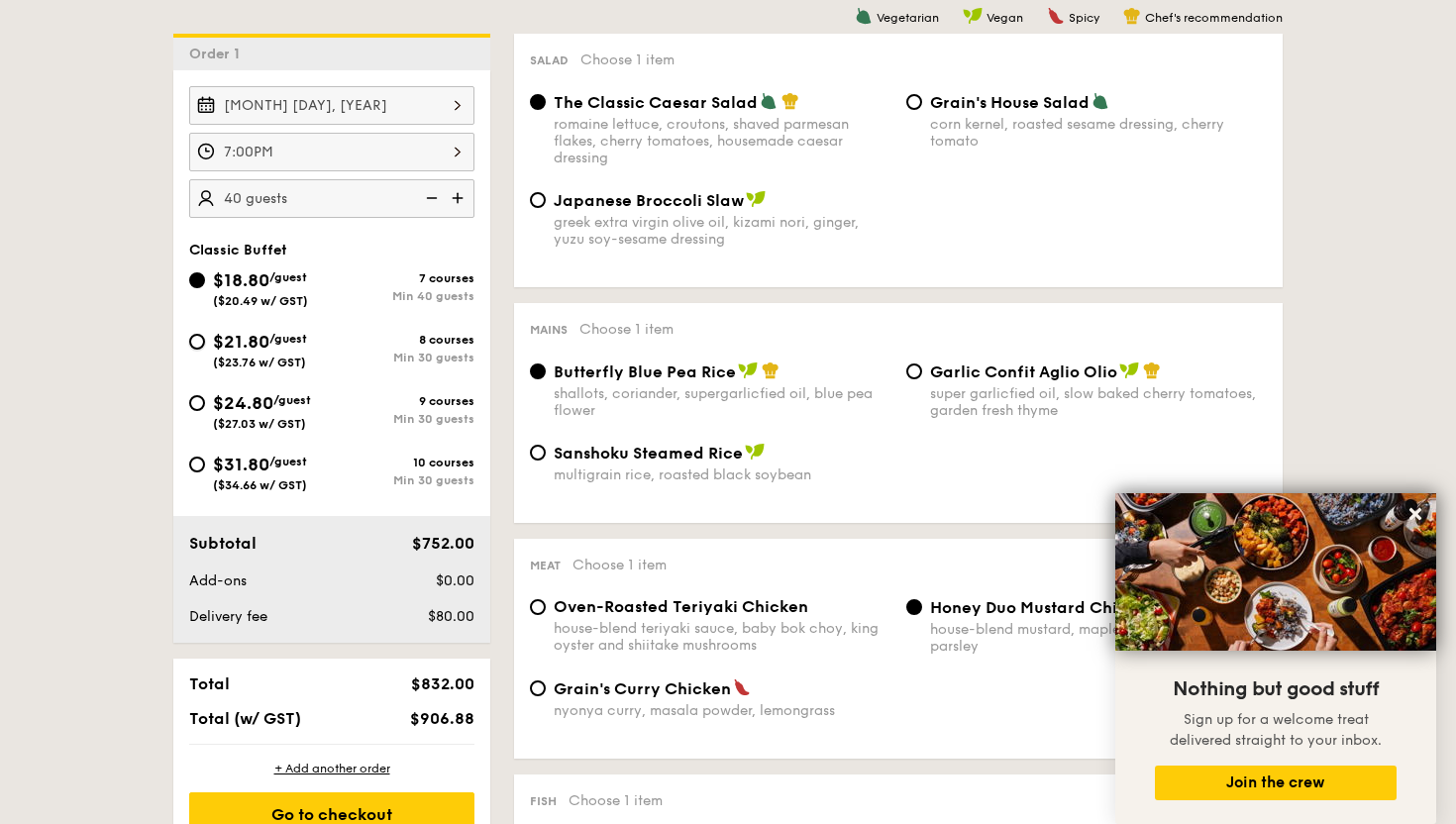 click on "$21.80
/guest
($23.76 w/ GST)
8 courses
Min 30 guests" at bounding box center (197, 342) 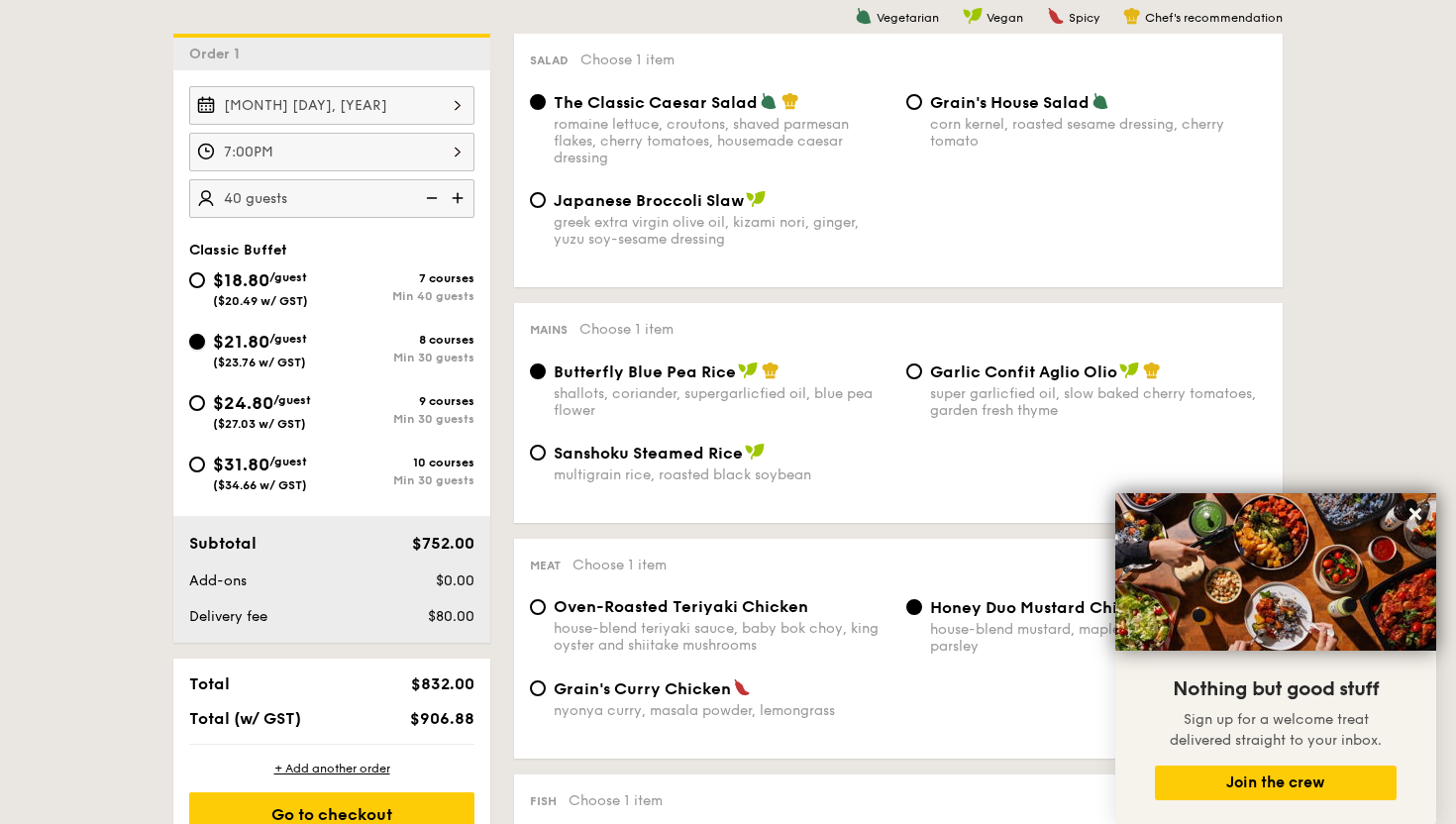 radio on "true" 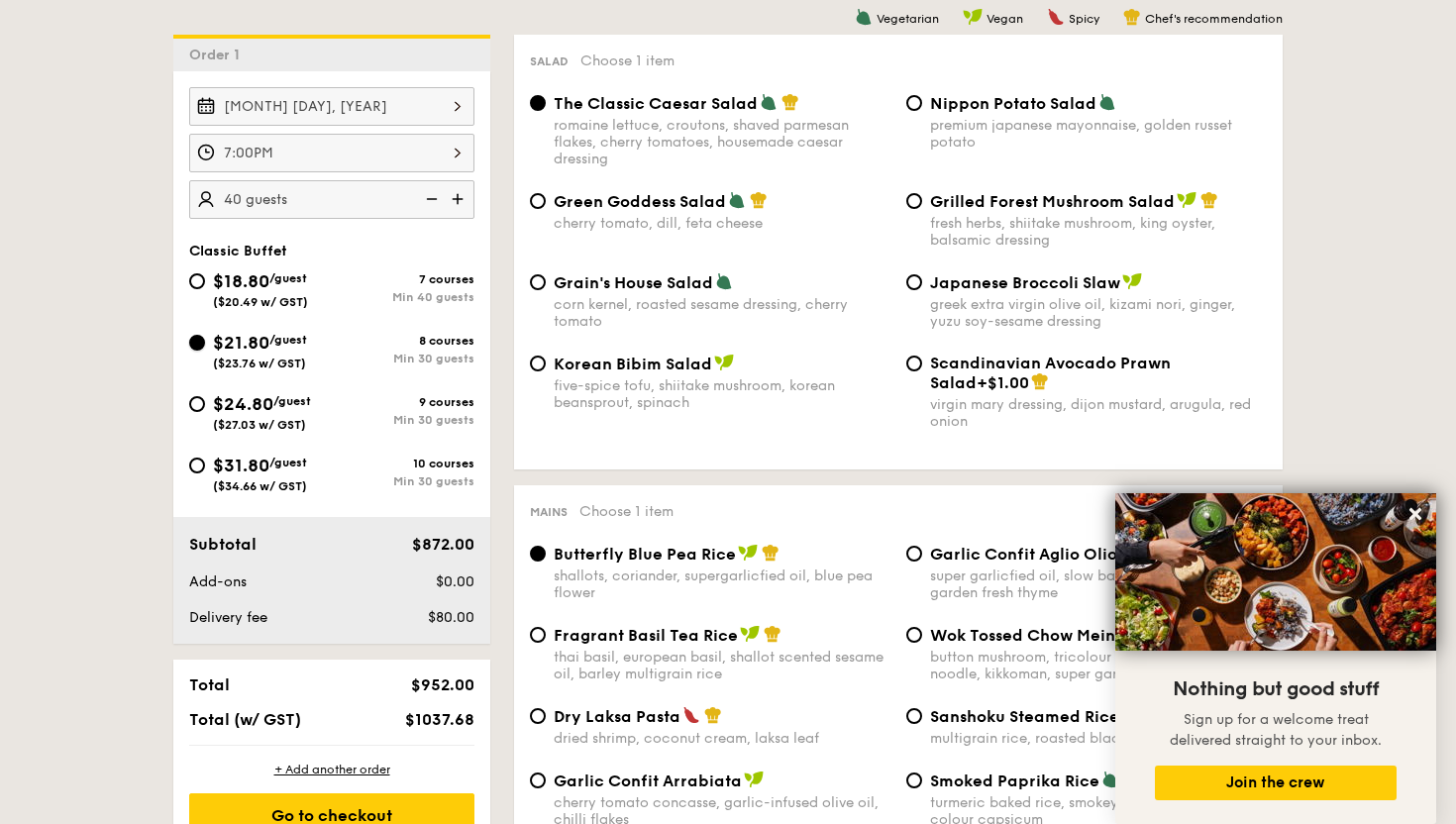 scroll, scrollTop: 552, scrollLeft: 0, axis: vertical 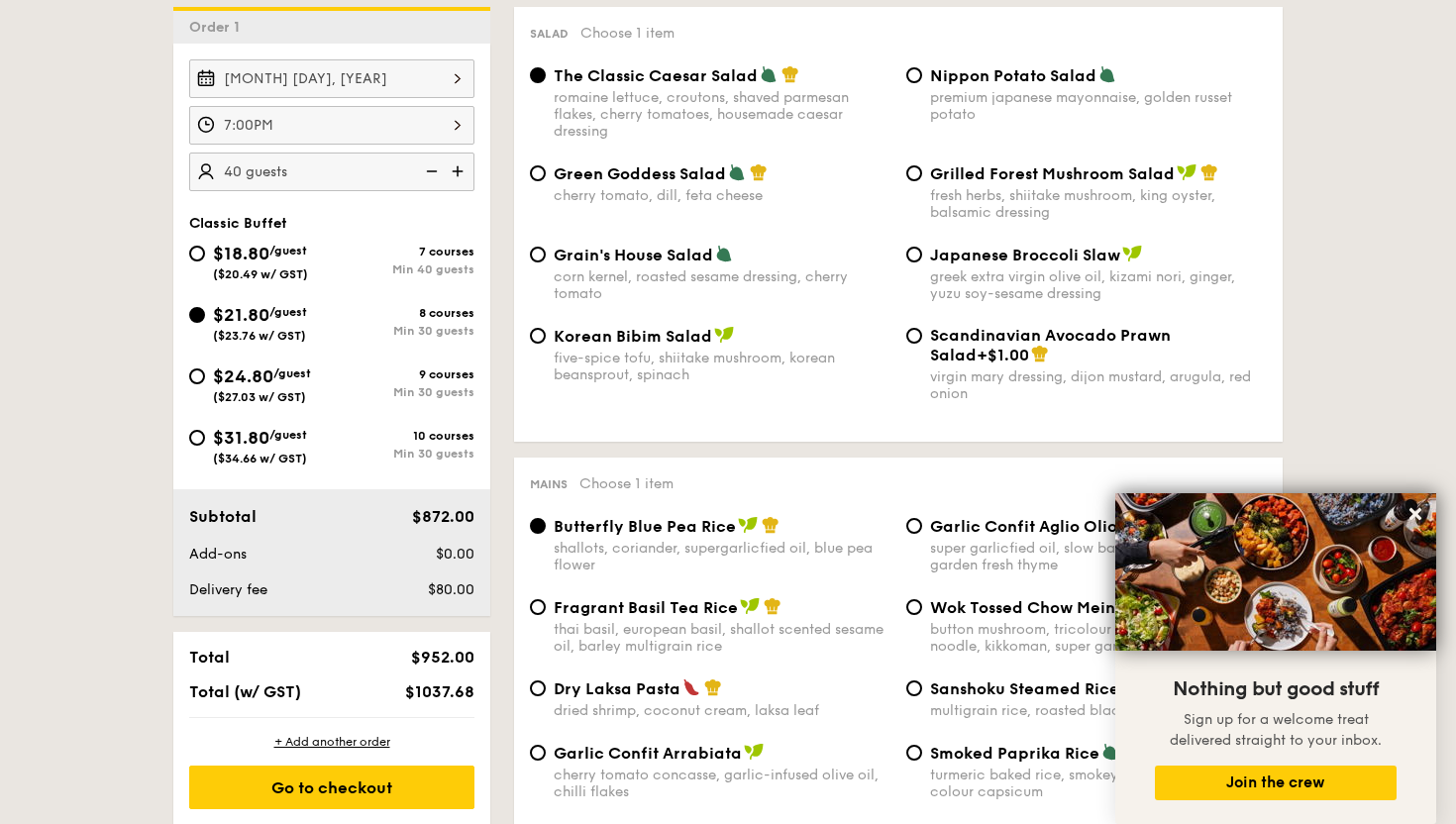 click at bounding box center [430, 171] 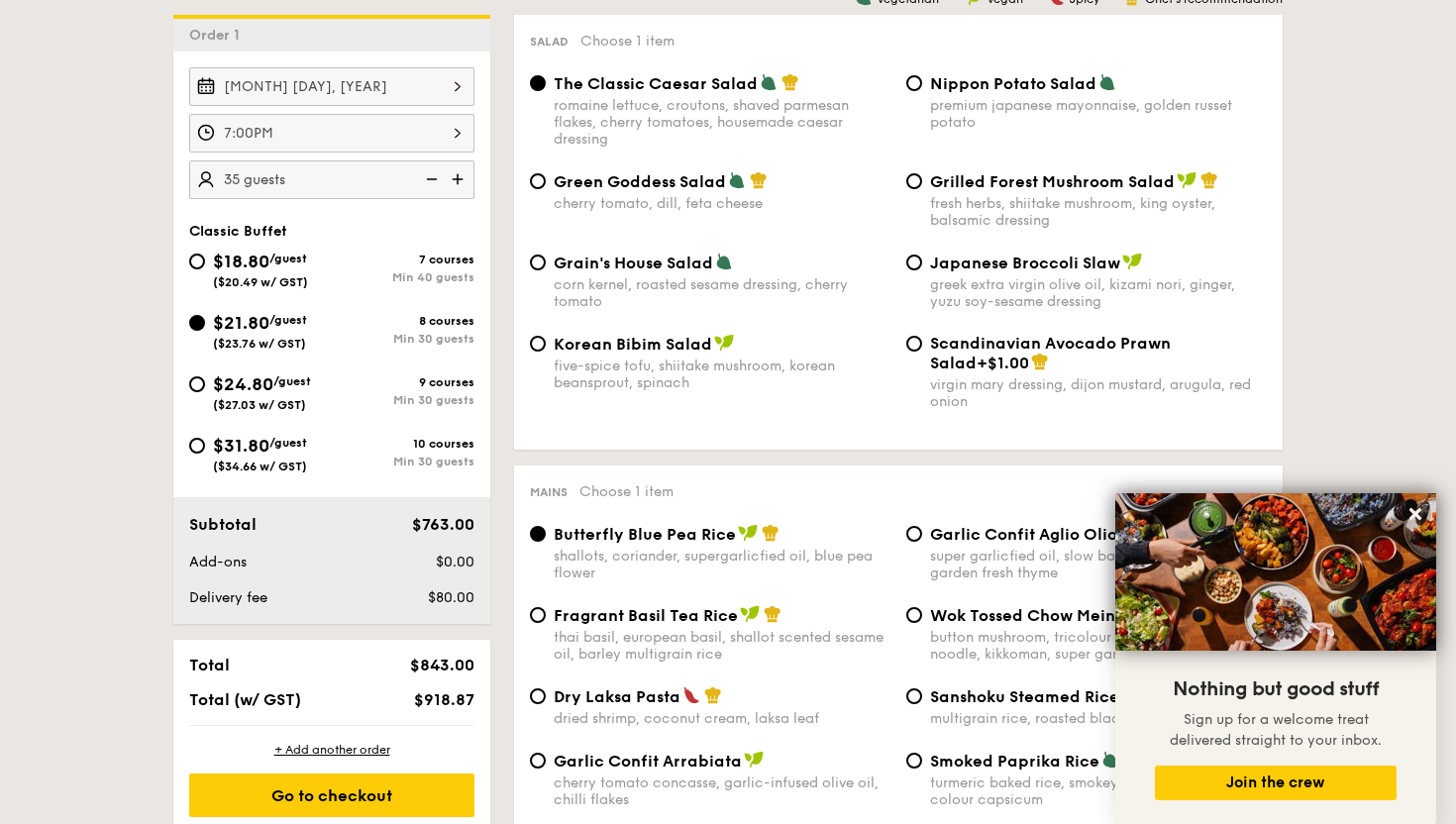 scroll, scrollTop: 504, scrollLeft: 0, axis: vertical 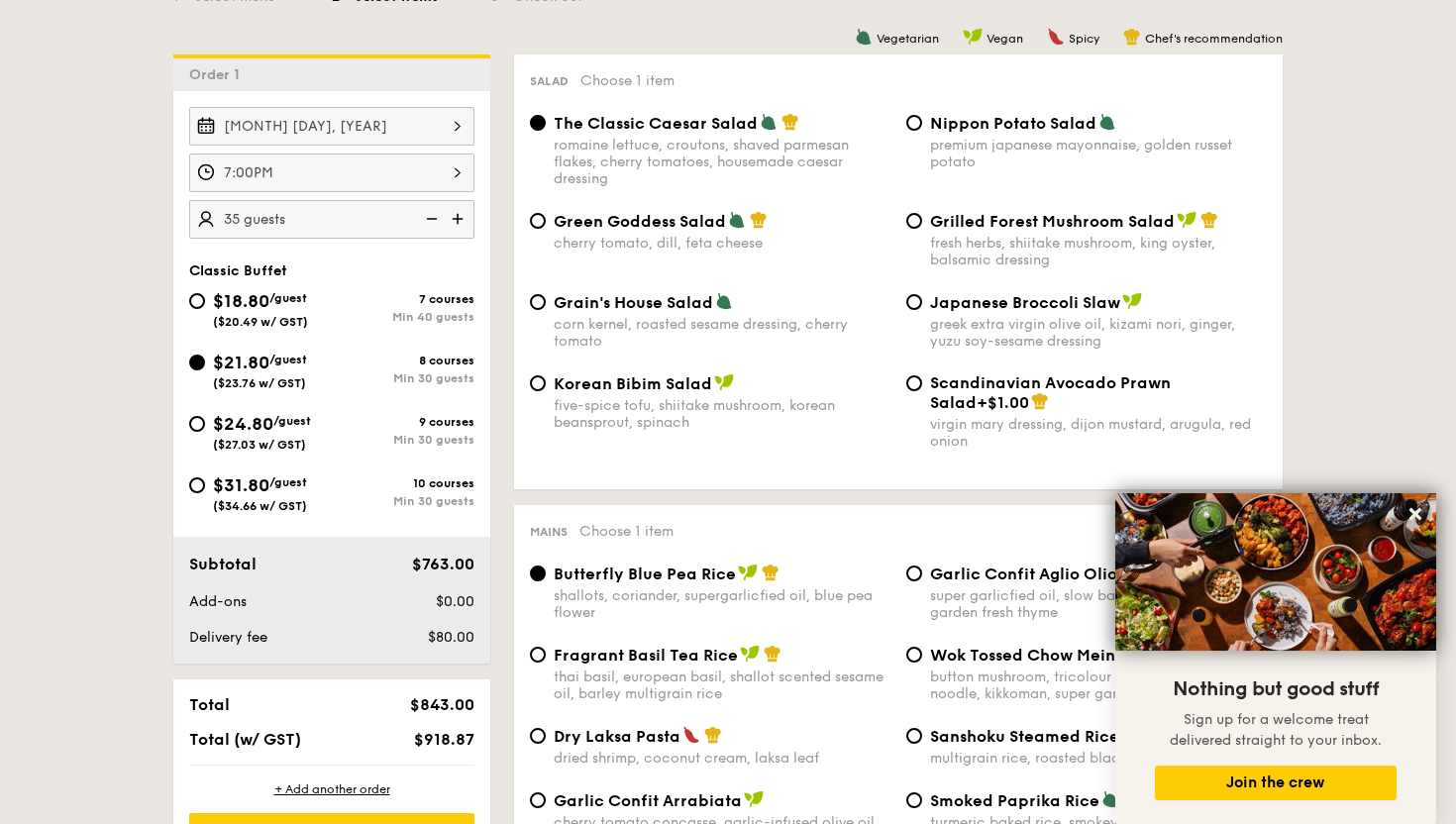 click at bounding box center (430, 219) 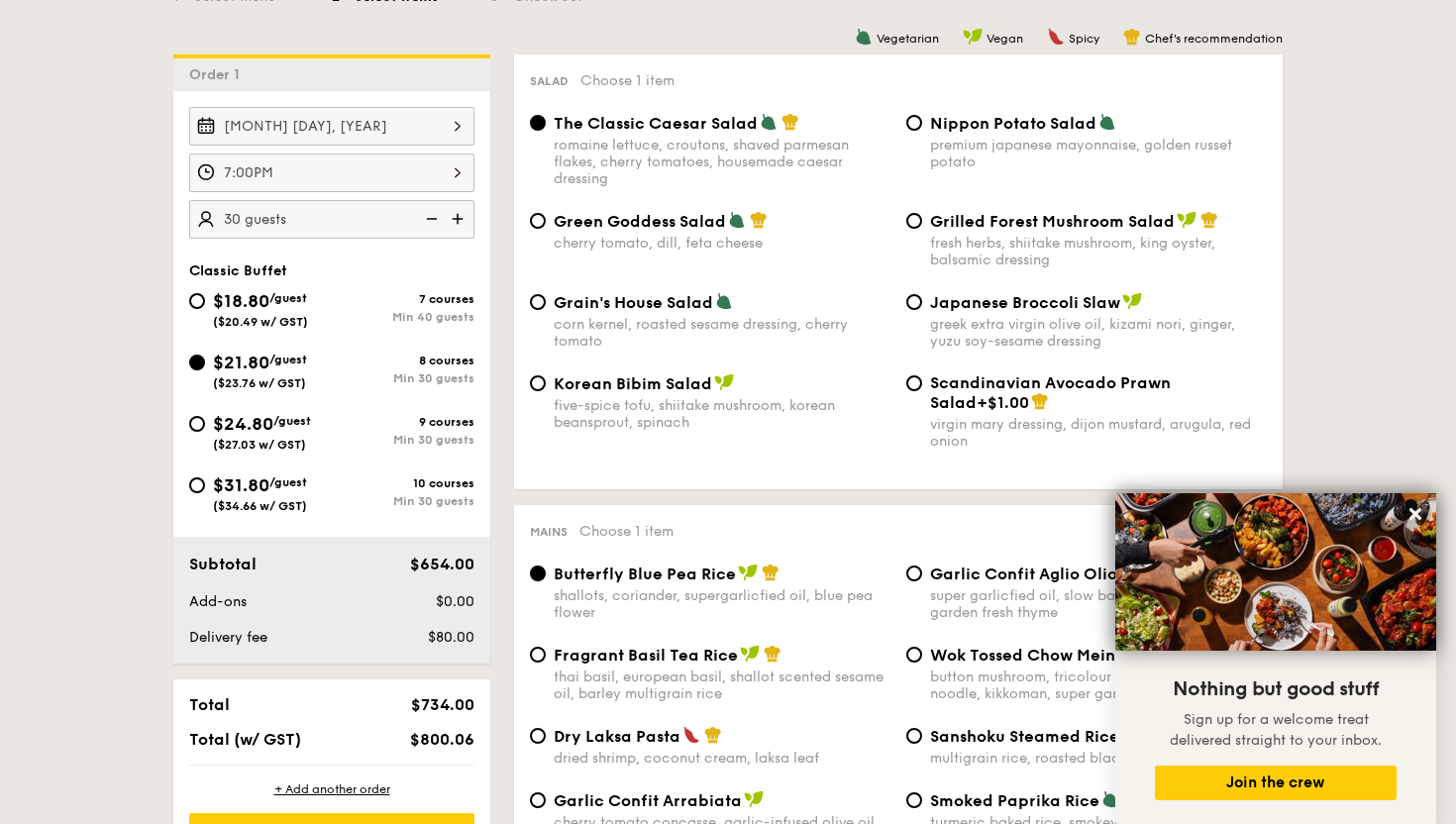 click at bounding box center (460, 219) 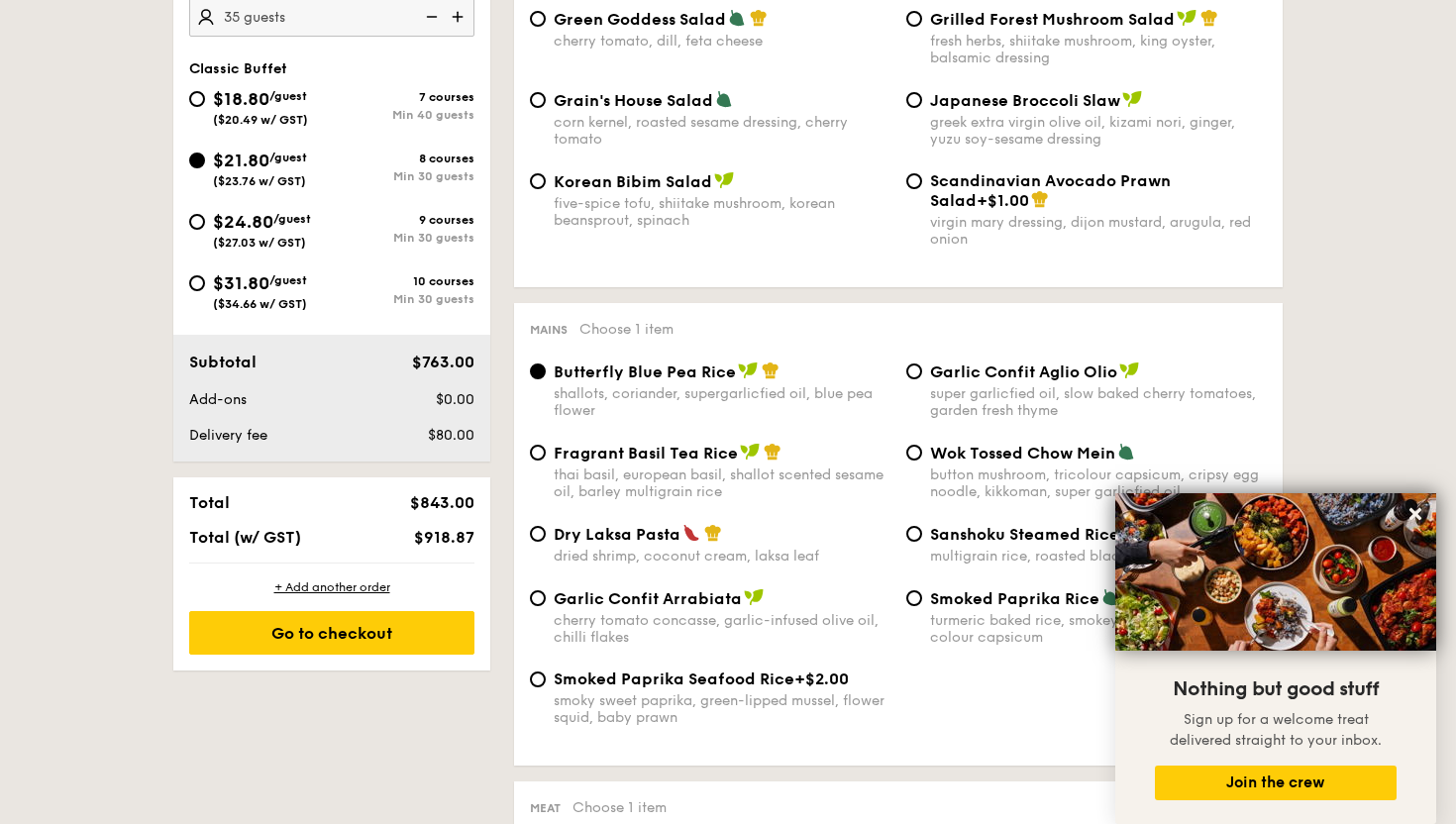scroll, scrollTop: 703, scrollLeft: 0, axis: vertical 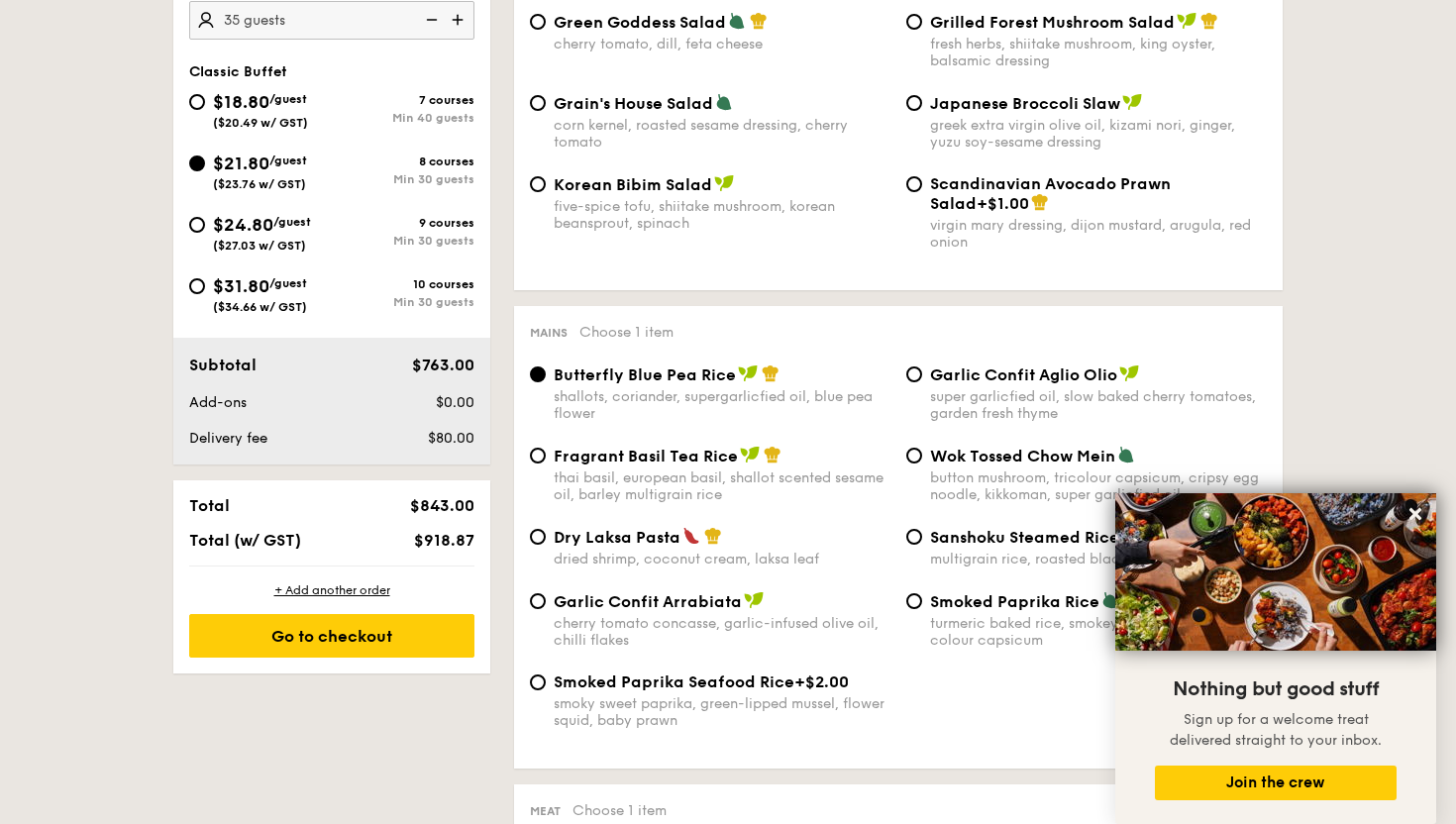 drag, startPoint x: 474, startPoint y: 541, endPoint x: 395, endPoint y: 536, distance: 79.1581 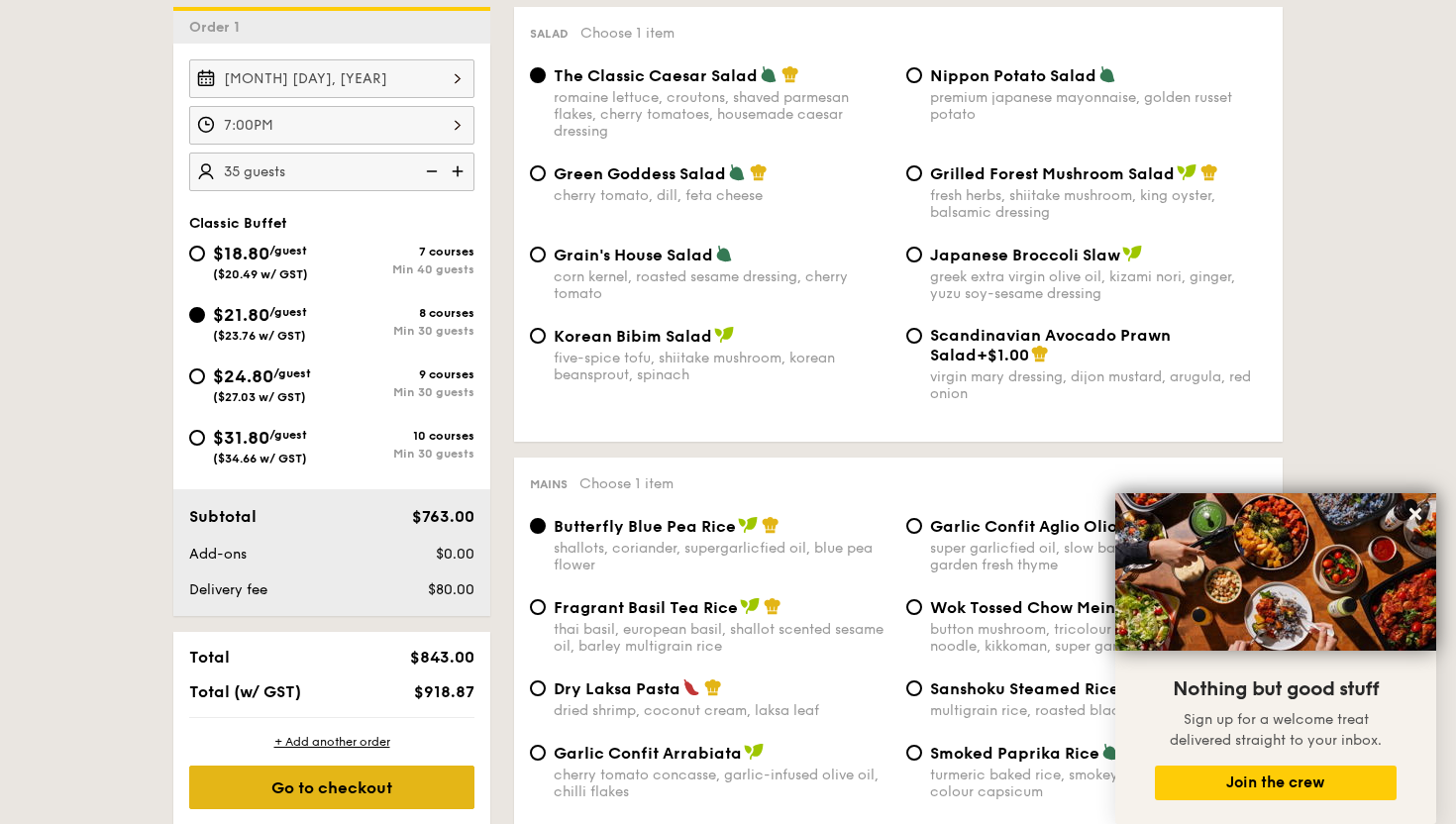 scroll, scrollTop: 553, scrollLeft: 0, axis: vertical 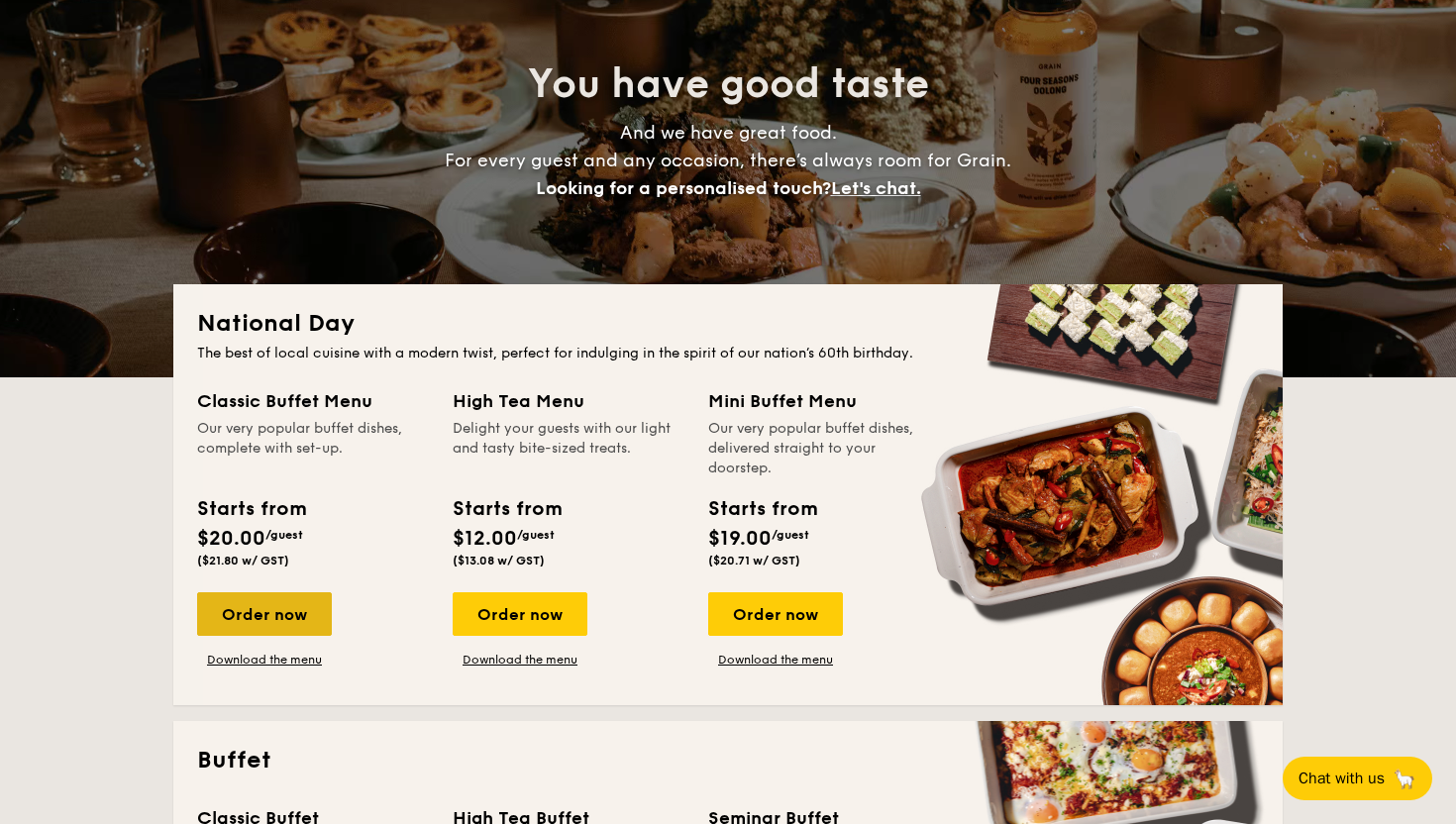 click on "Order now" at bounding box center [264, 614] 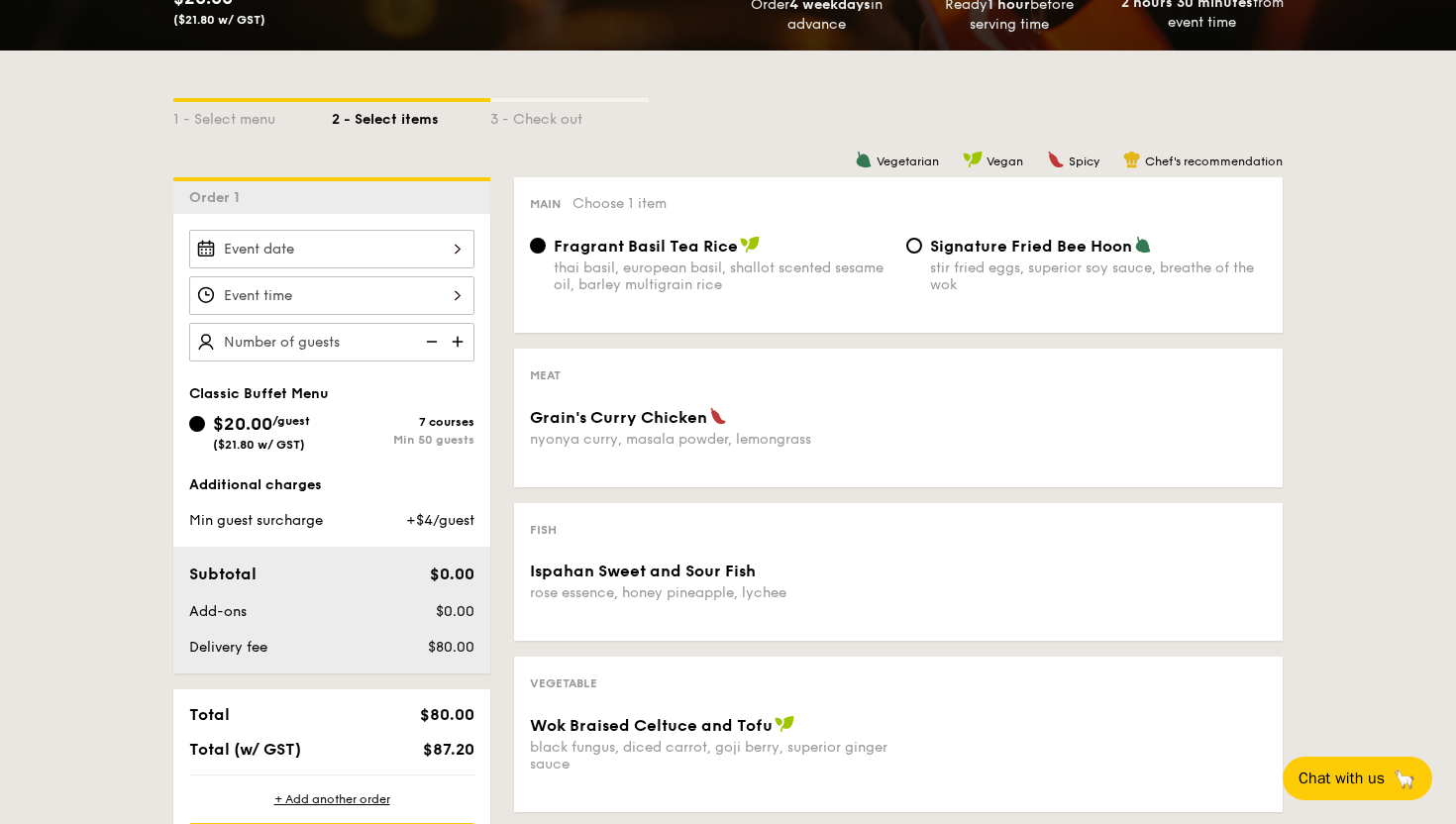 scroll, scrollTop: 432, scrollLeft: 0, axis: vertical 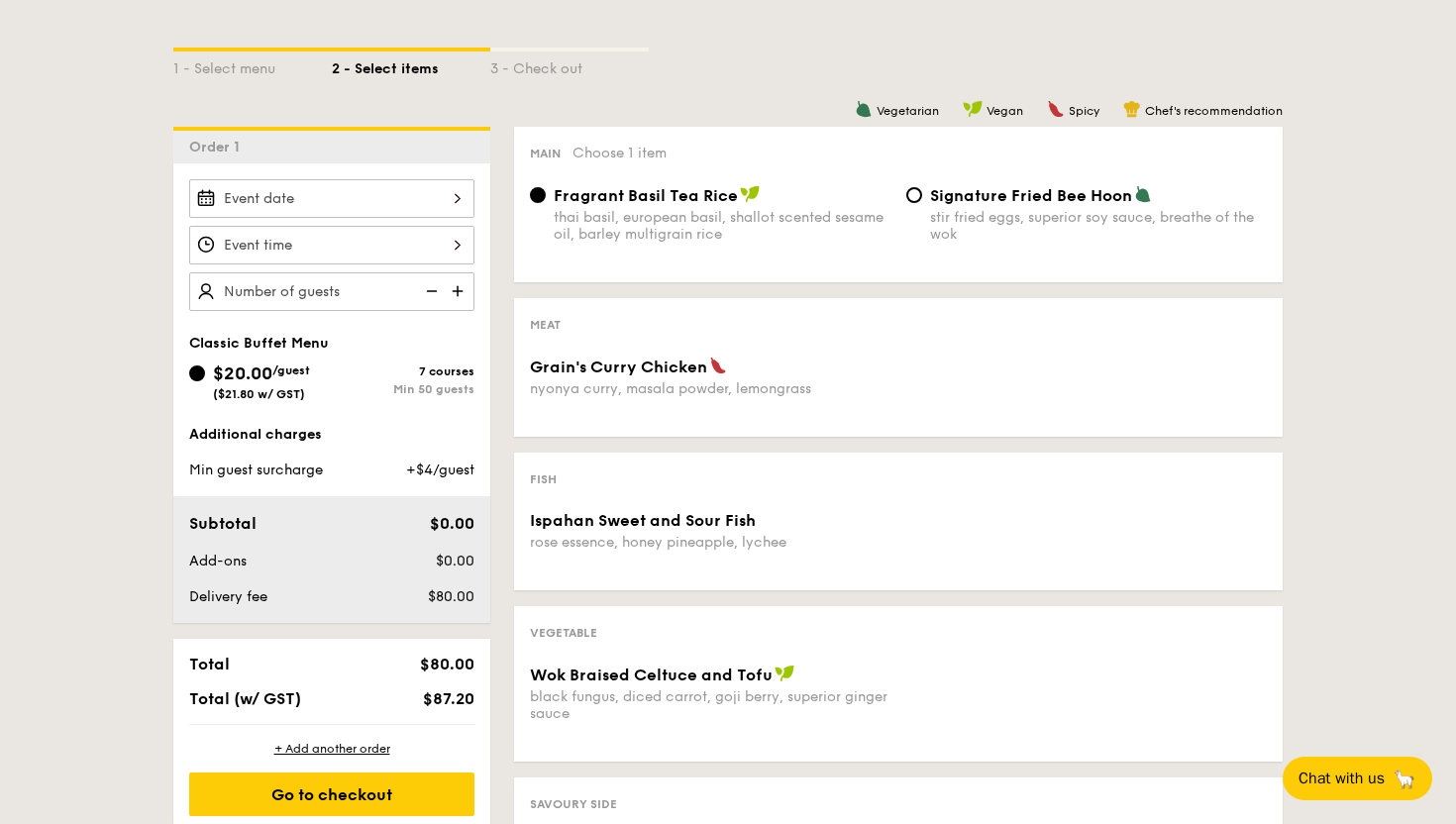 click at bounding box center (332, 198) 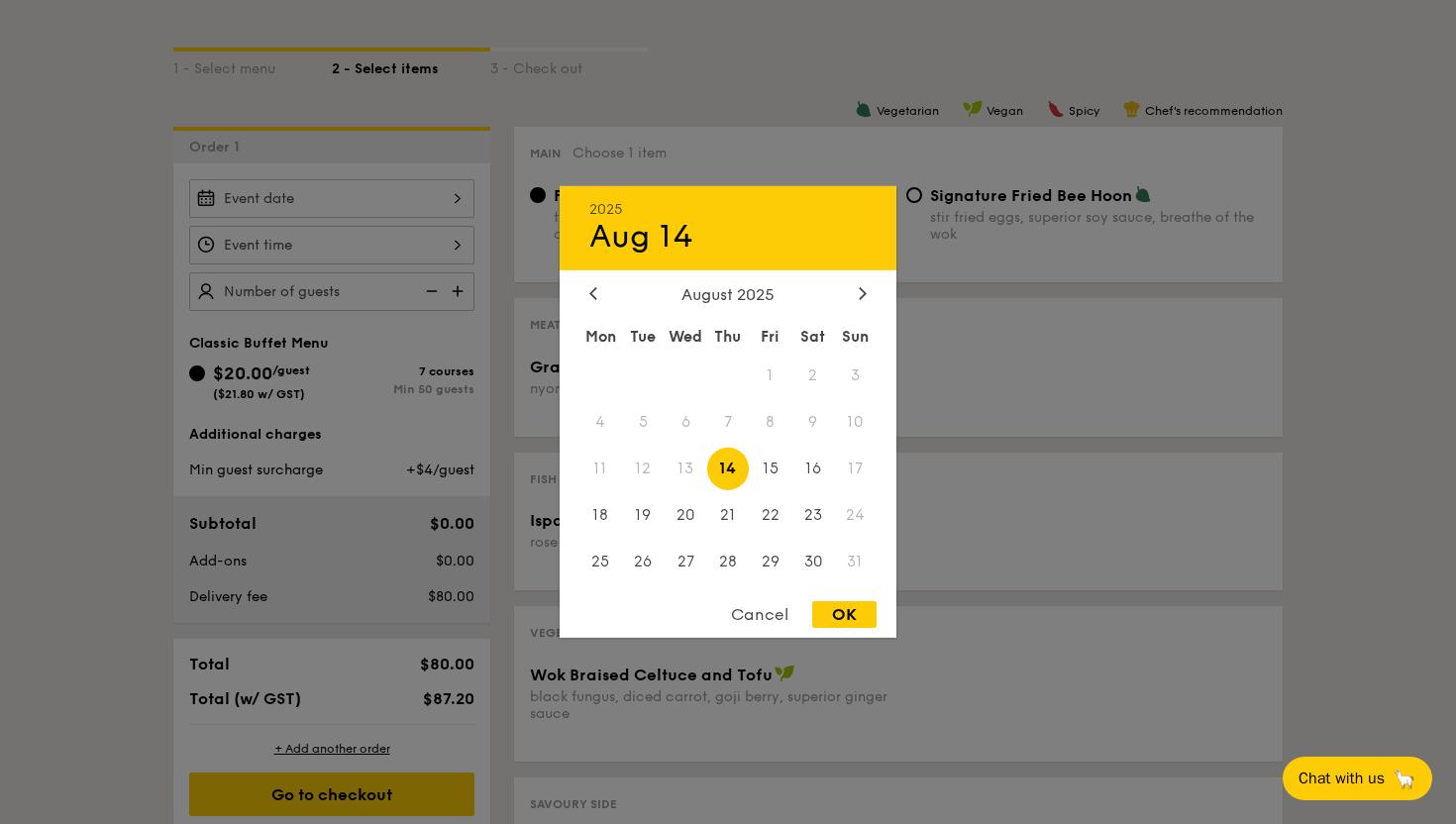 click on "2025   Aug 14       August 2025     Mon Tue Wed Thu Fri Sat Sun   1 2 3 4 5 6 7 8 9 10 11 12 13 14 15 16 17 18 19 20 21 22 23 24 25 26 27 28 29 30 31     Cancel   OK" at bounding box center [728, 412] 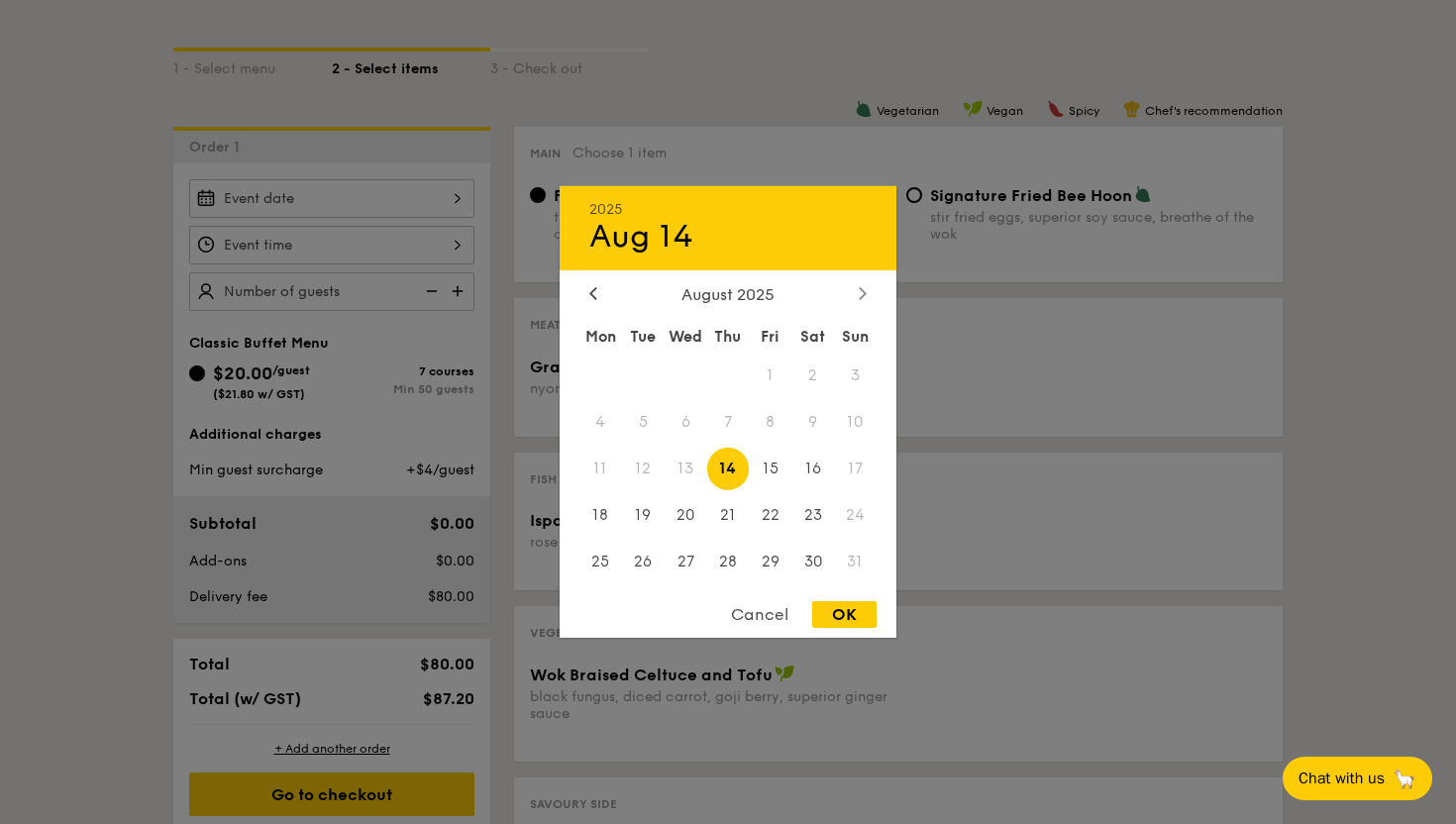 click at bounding box center [863, 294] 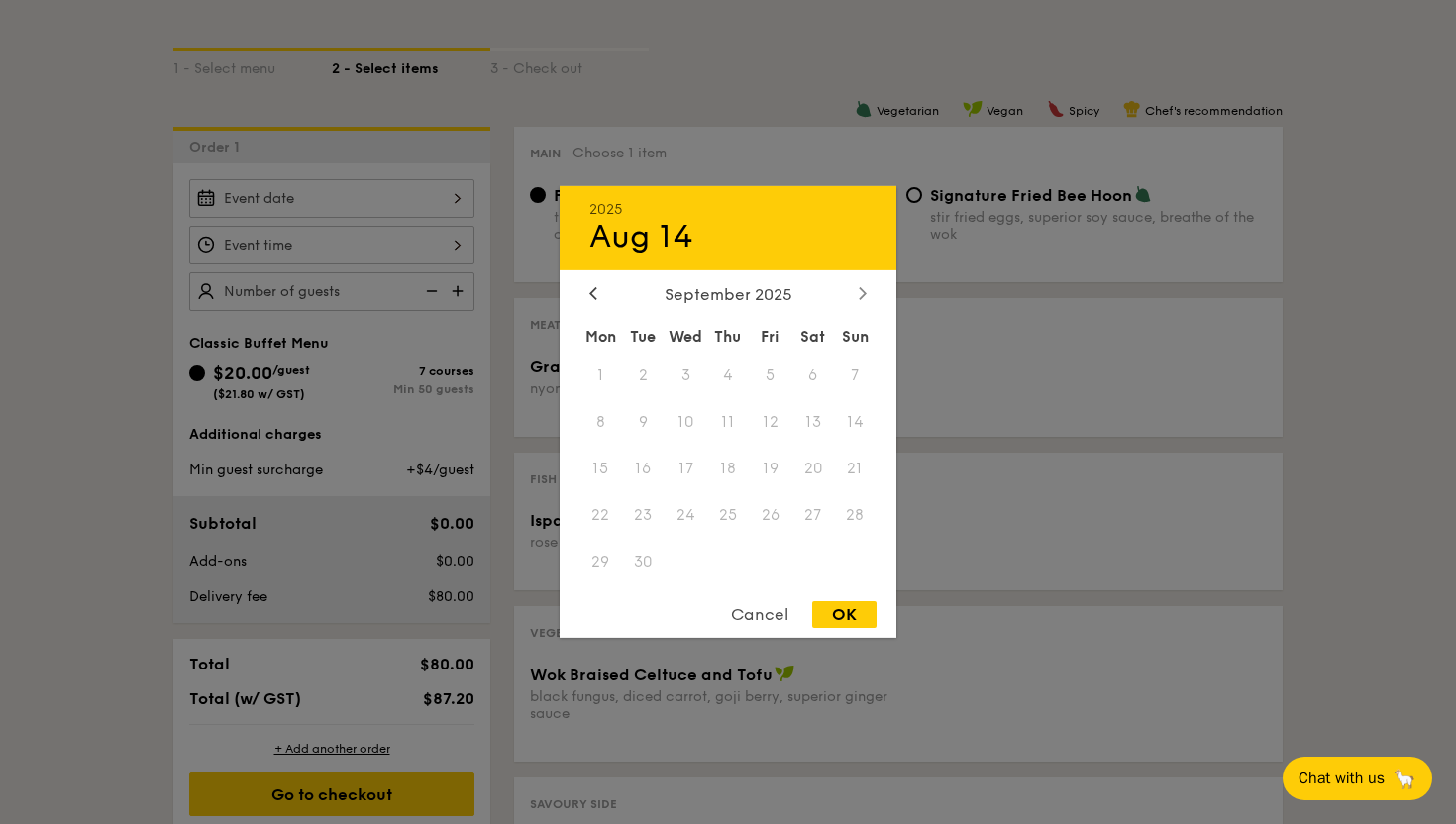click at bounding box center (863, 294) 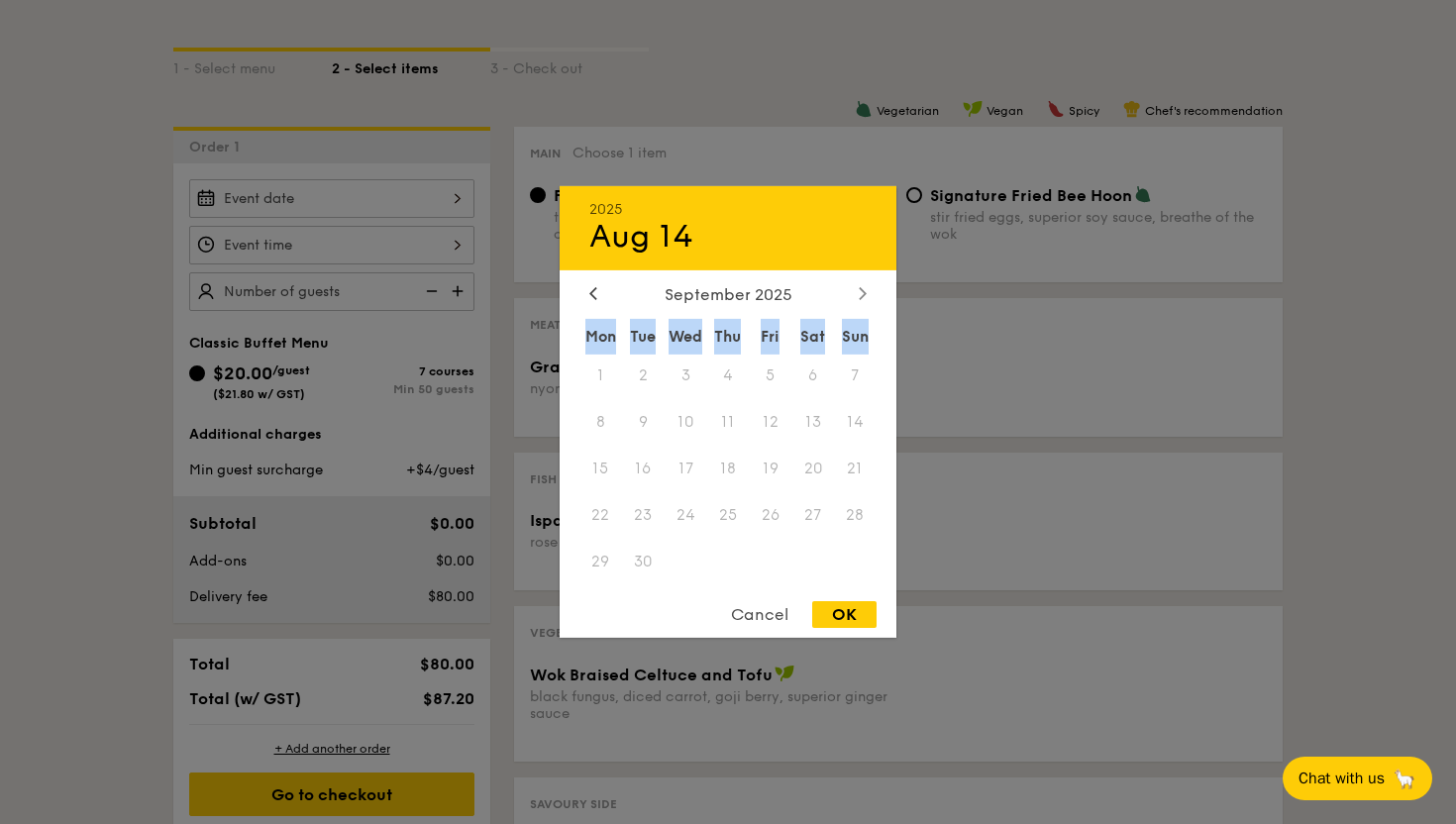click at bounding box center (863, 294) 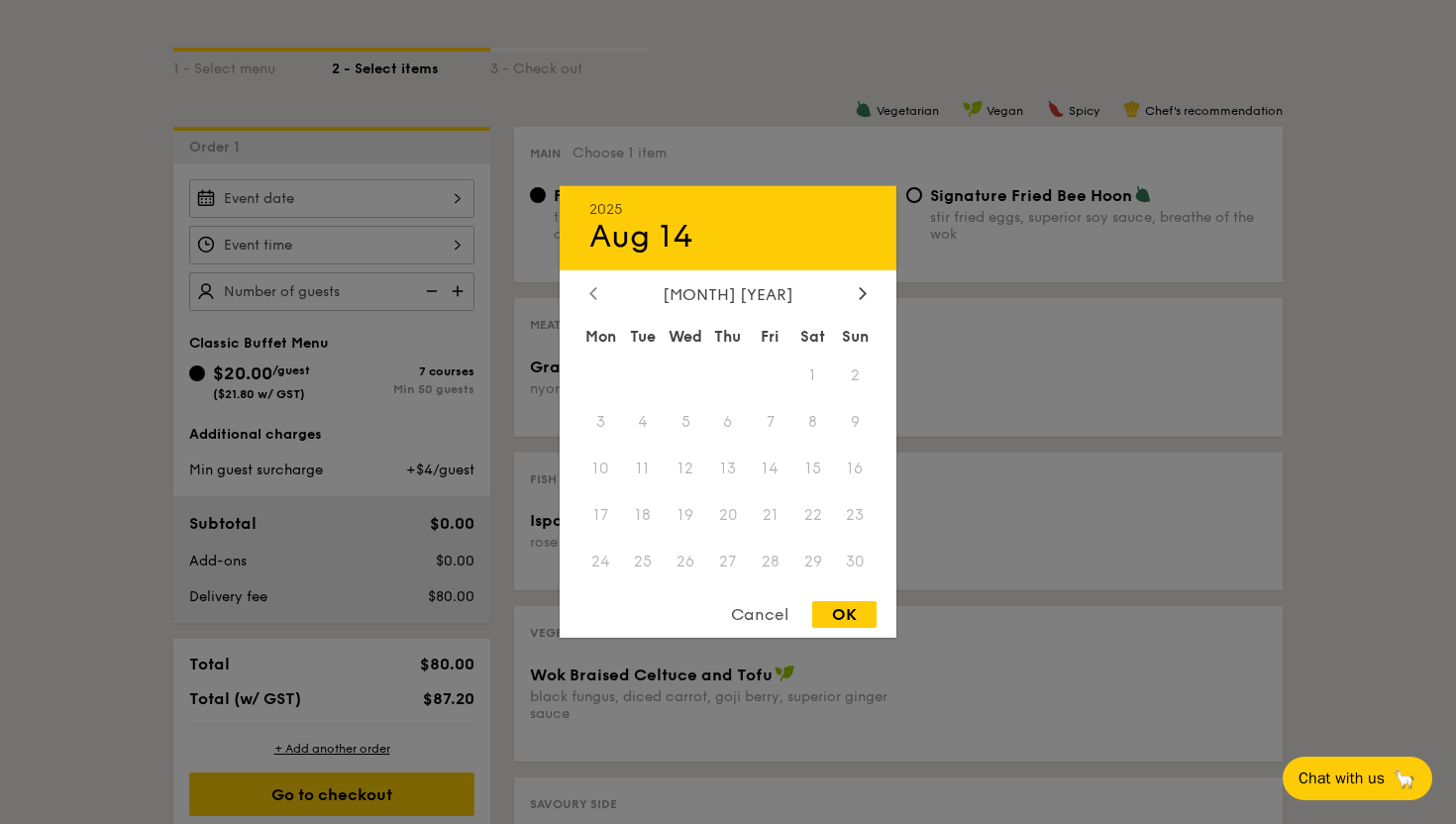 click 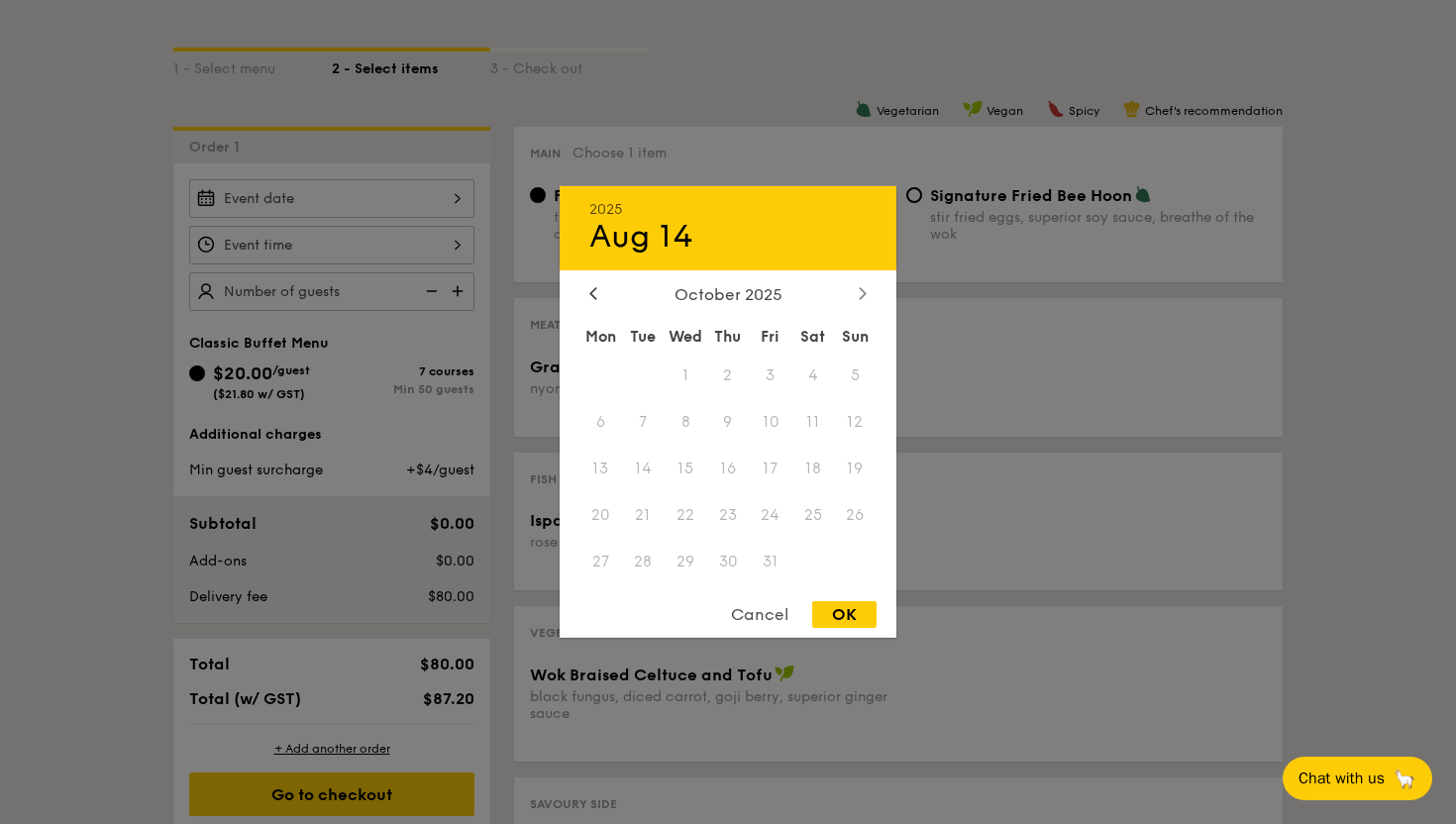 click at bounding box center [863, 294] 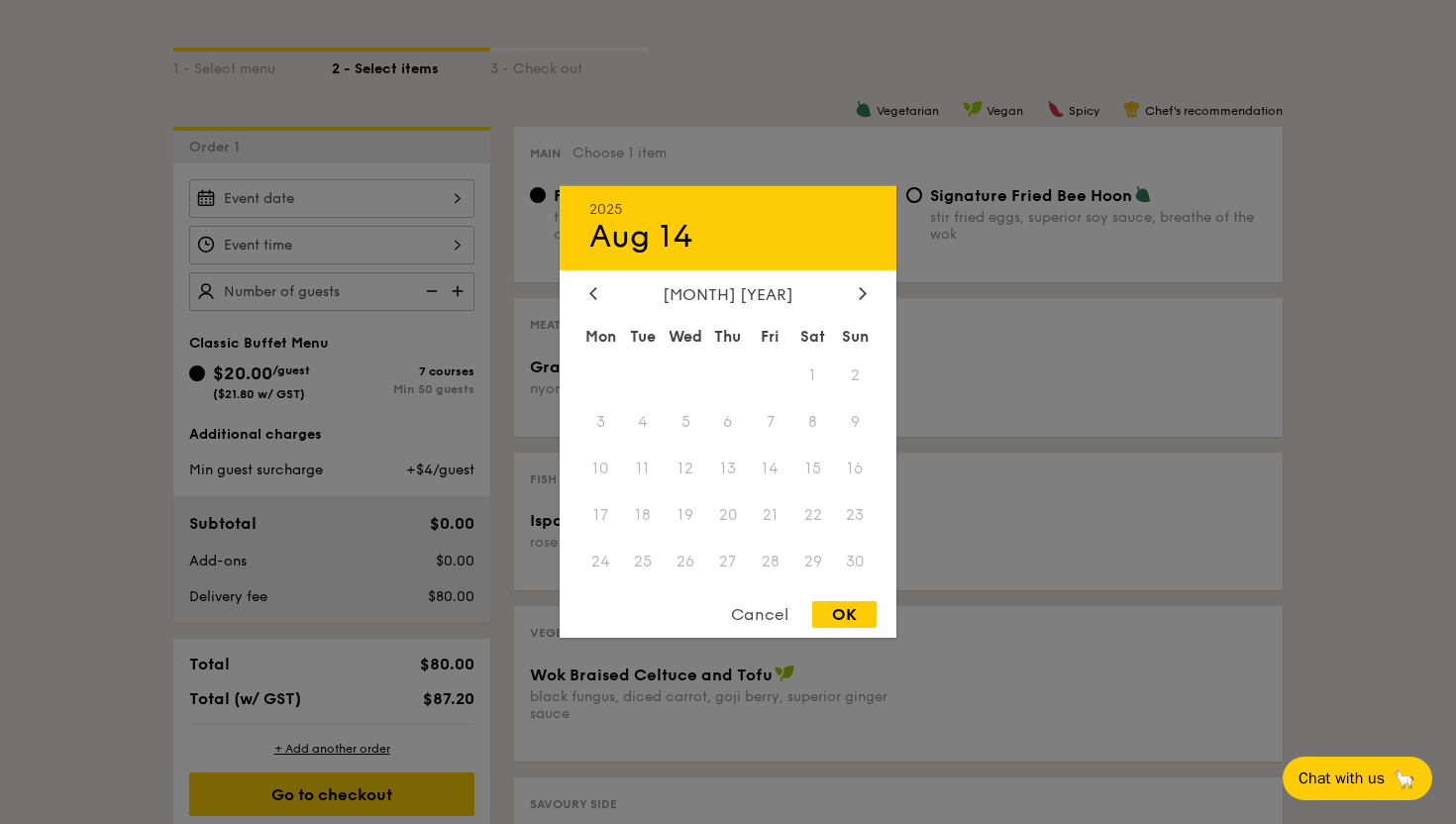 click on "14" at bounding box center (770, 468) 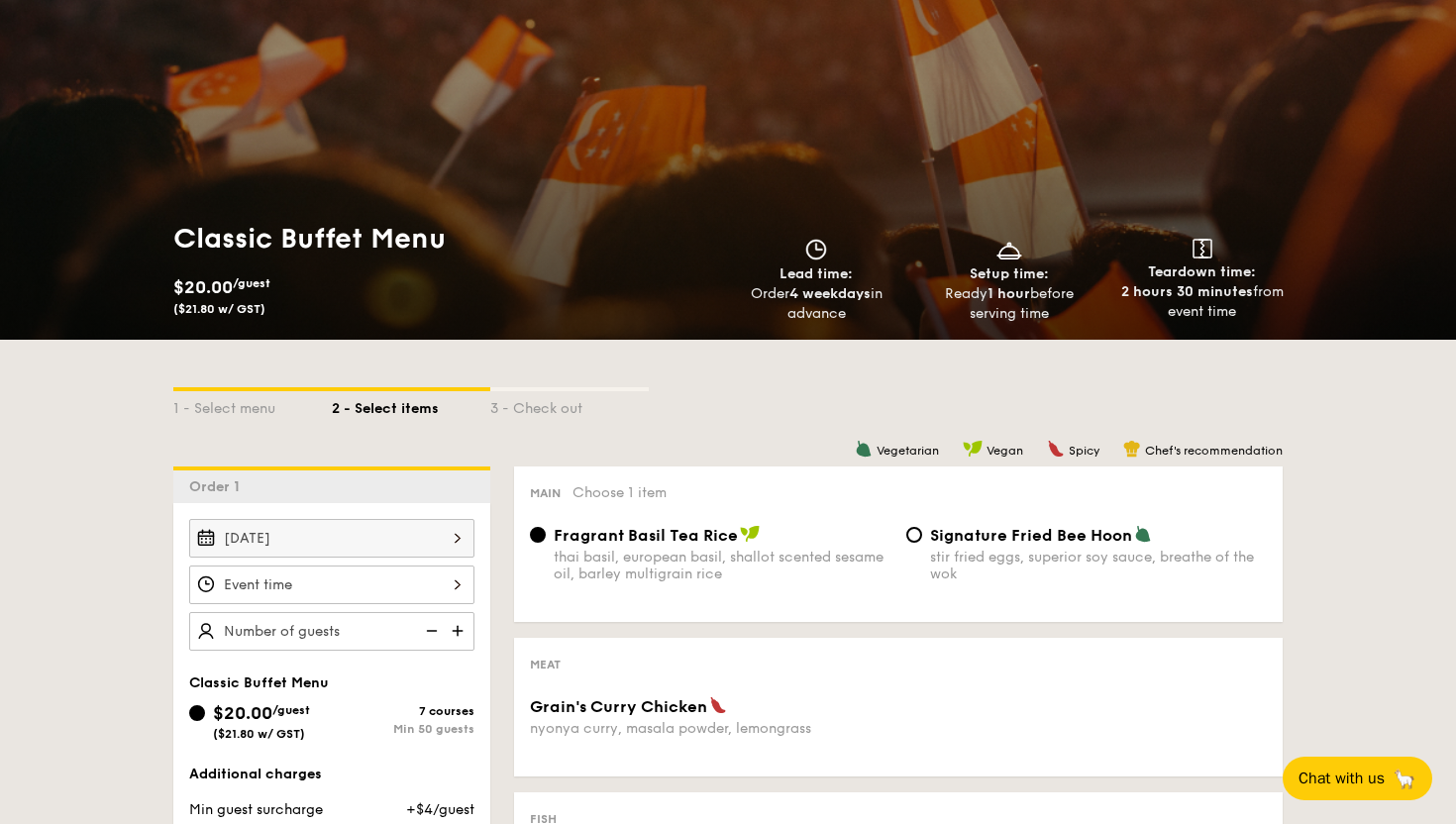 scroll, scrollTop: 0, scrollLeft: 0, axis: both 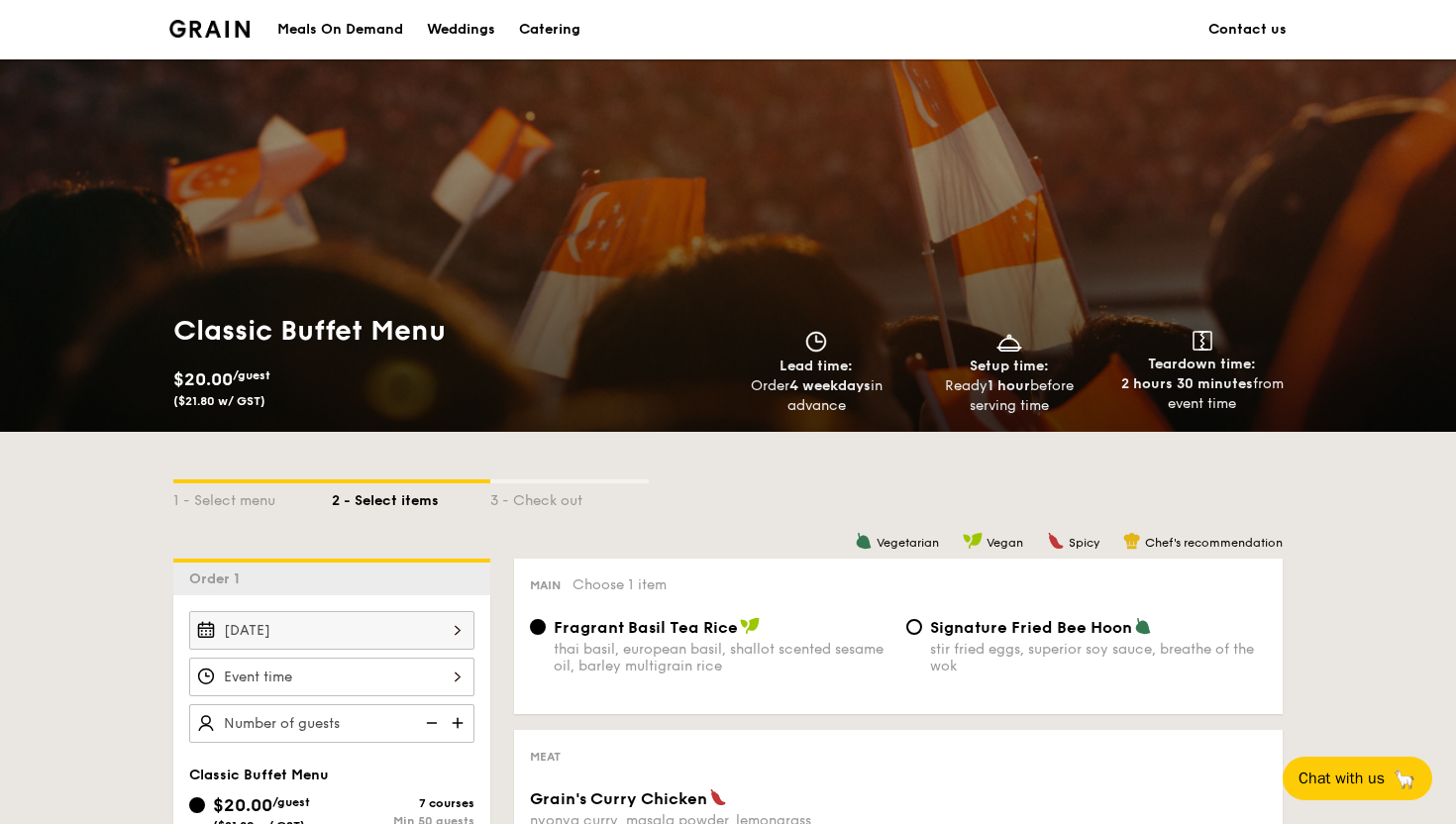 click at bounding box center [209, 29] 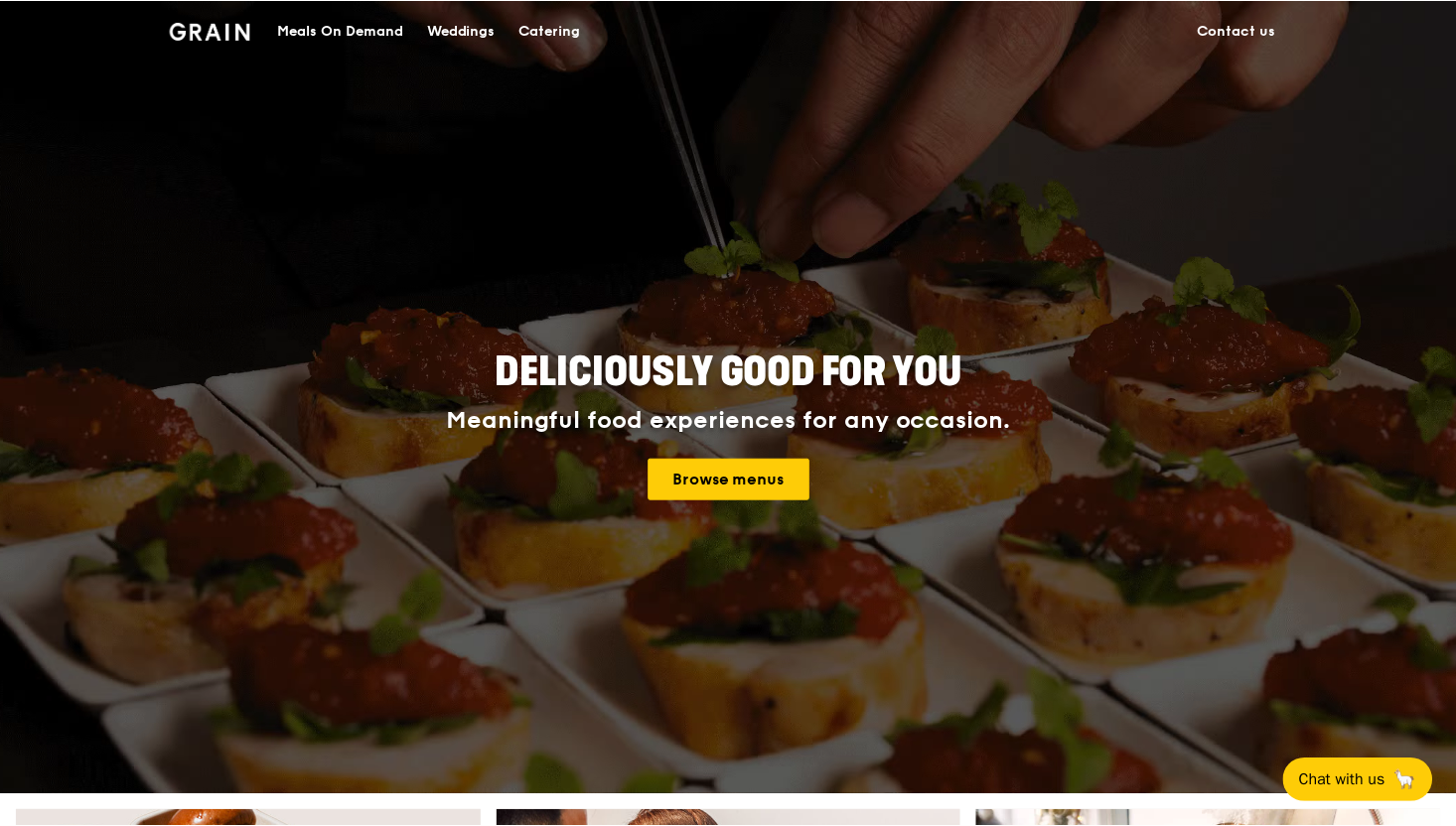 scroll, scrollTop: 0, scrollLeft: 0, axis: both 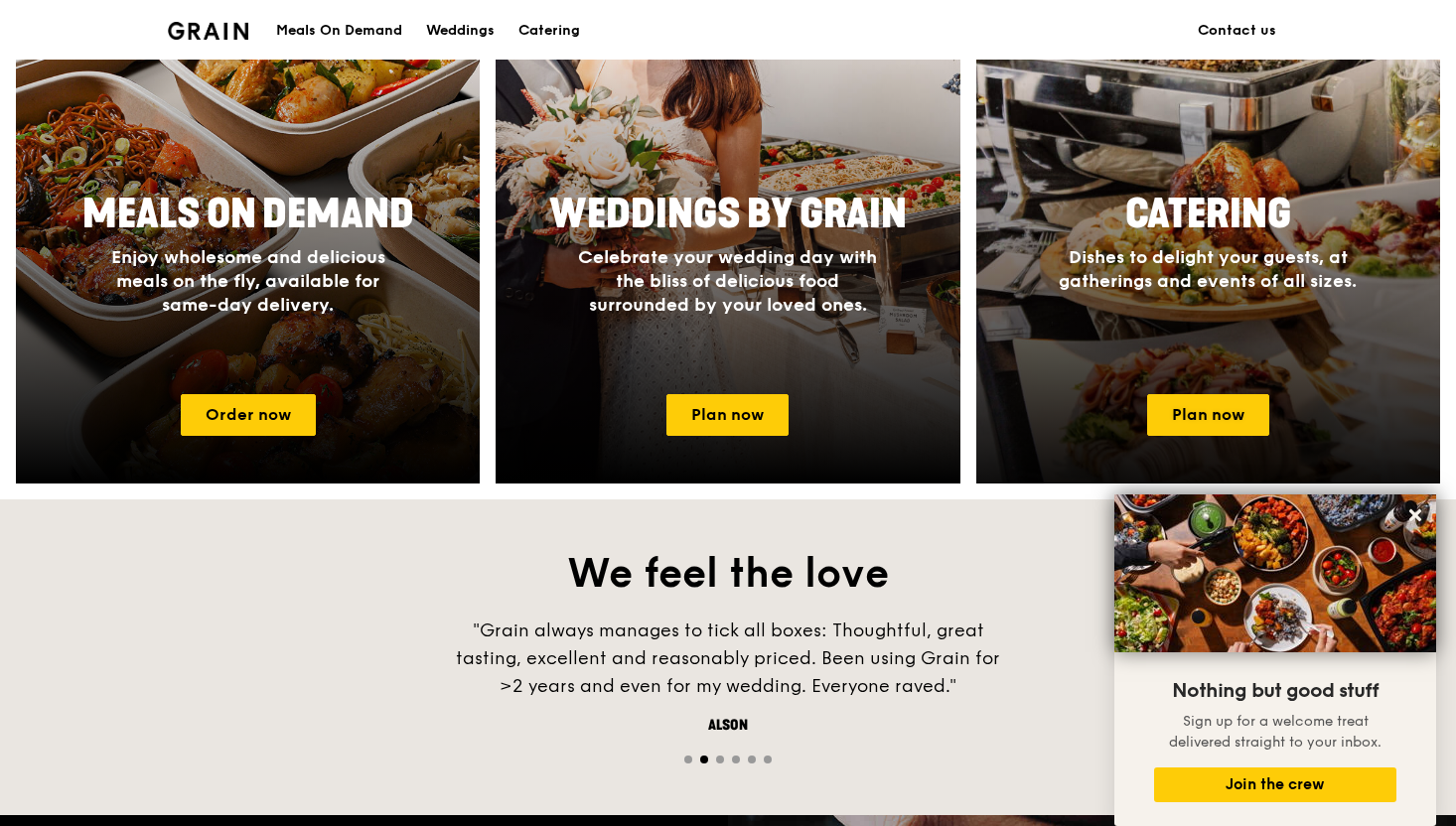 click on "Dishes to delight your guests, at gatherings and events of all sizes." at bounding box center [1208, 269] 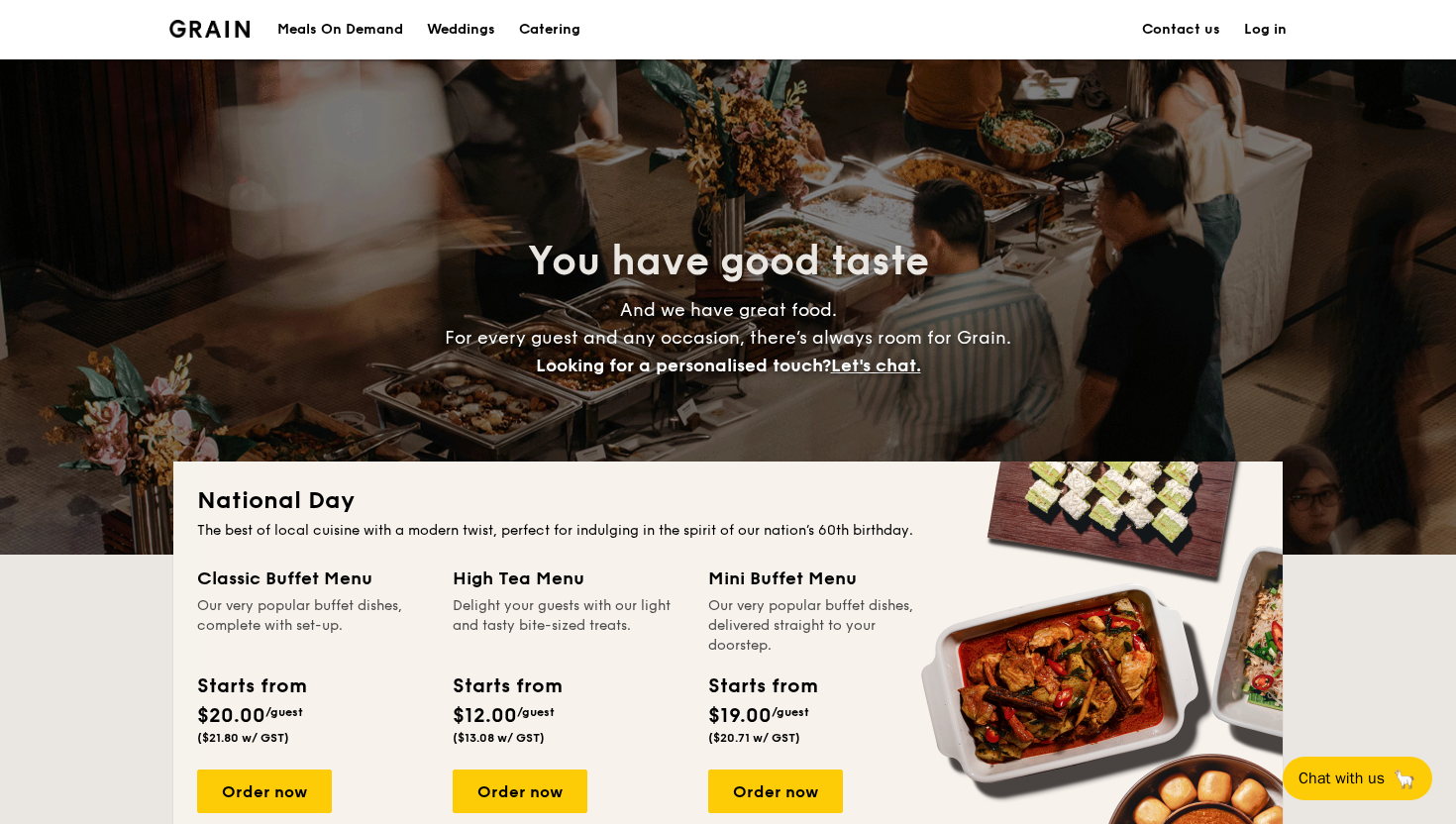 scroll, scrollTop: 0, scrollLeft: 0, axis: both 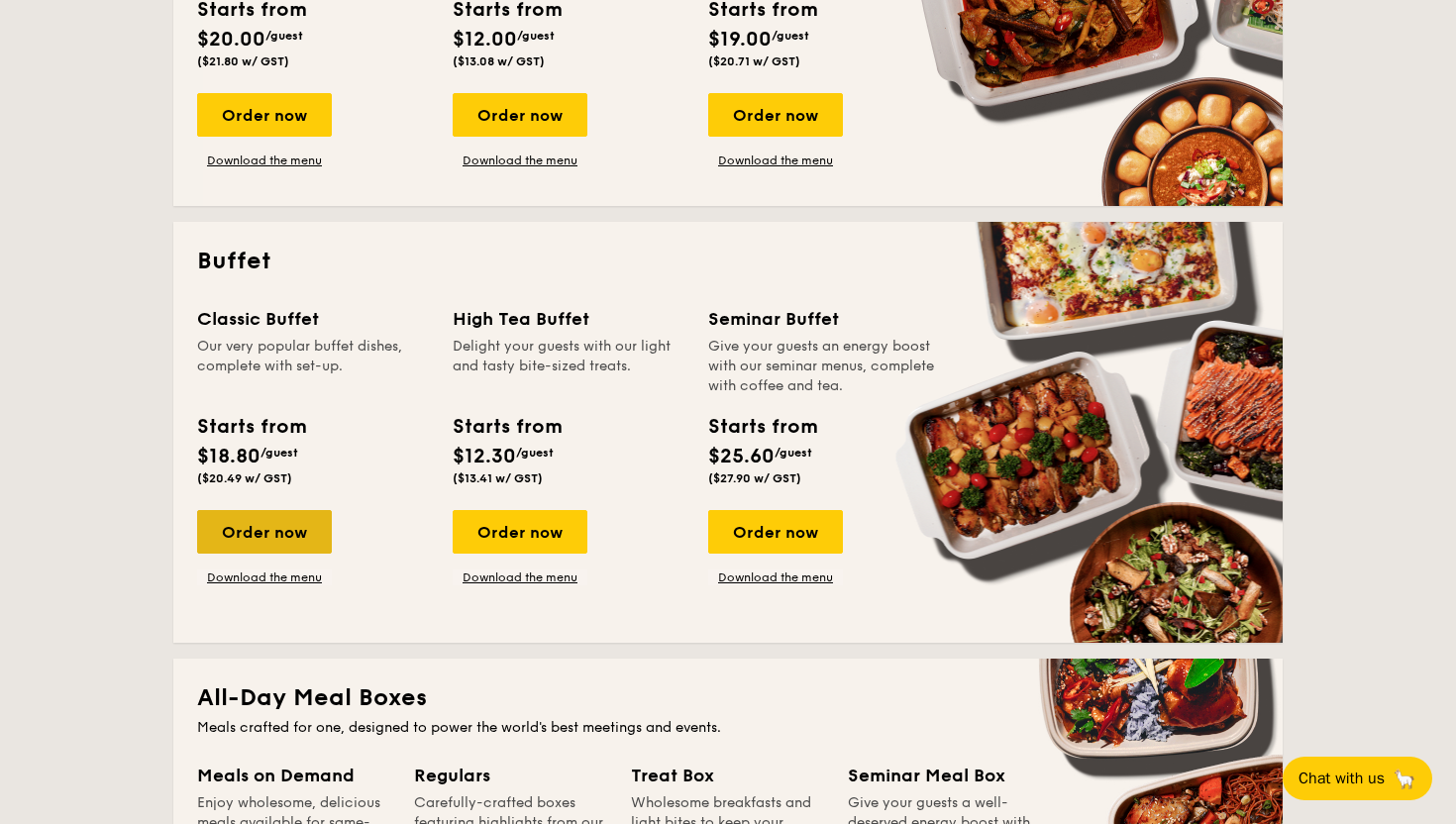 click on "Order now" at bounding box center [264, 532] 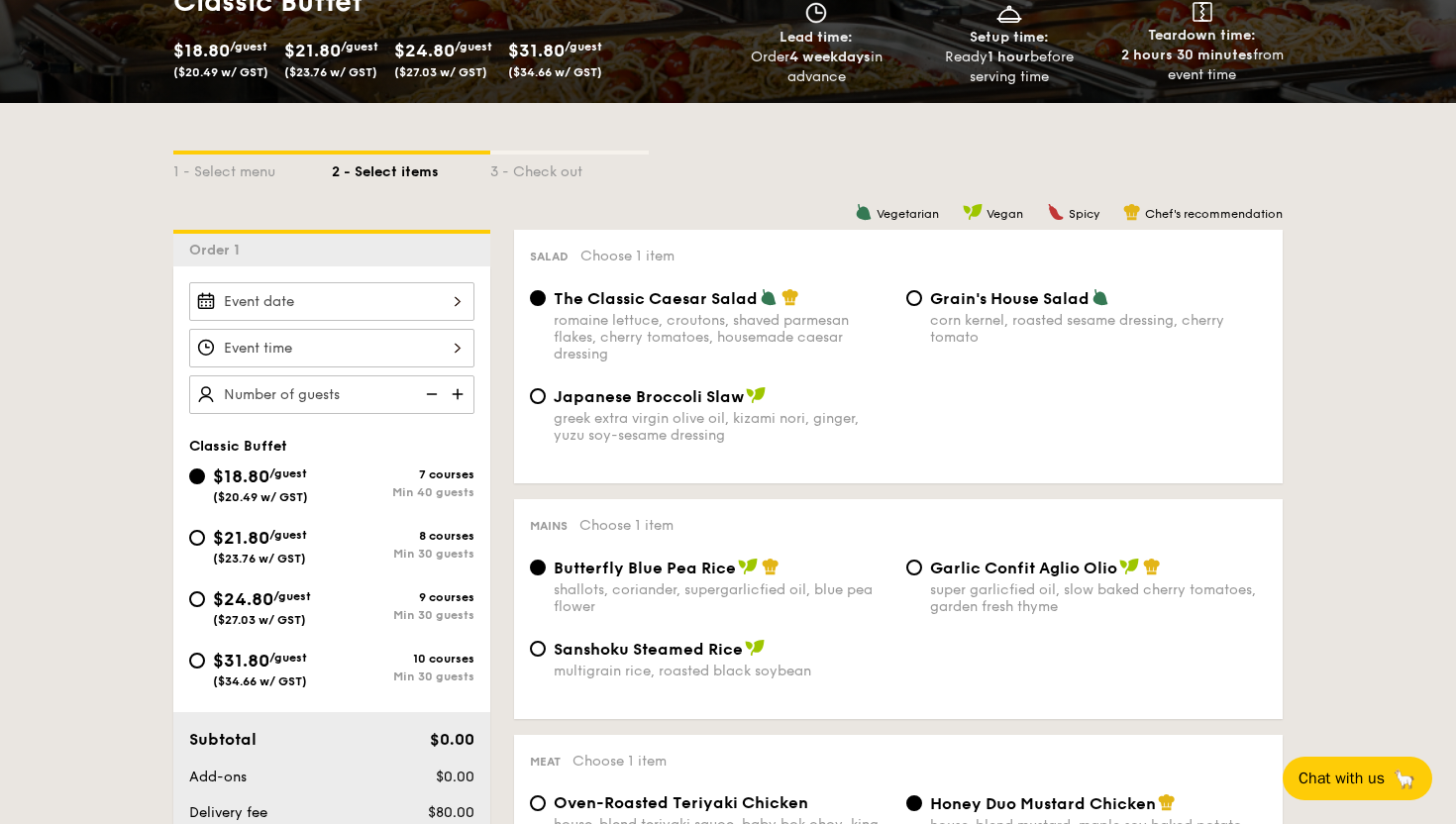 scroll, scrollTop: 334, scrollLeft: 0, axis: vertical 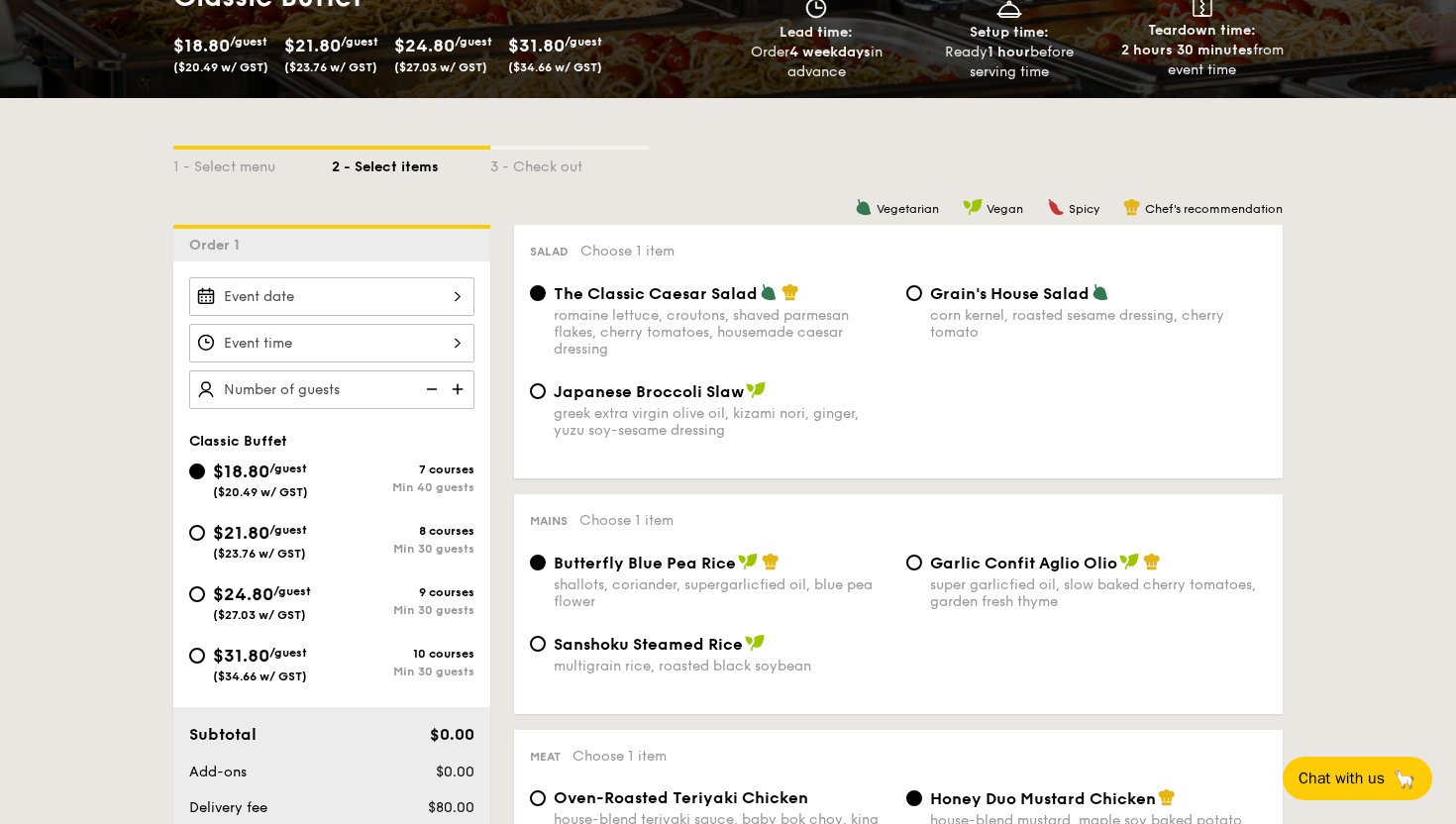 click at bounding box center (332, 296) 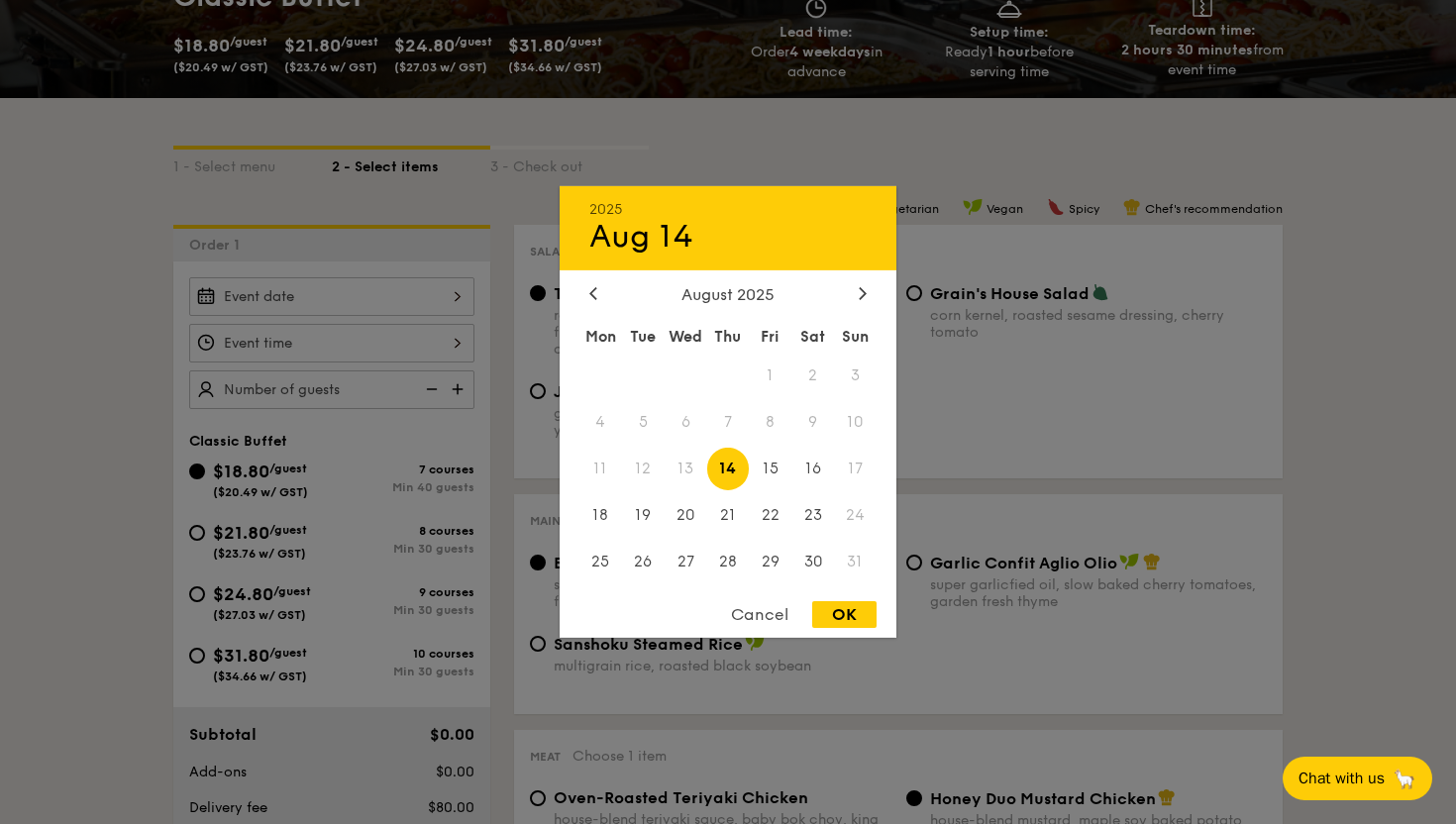 click on "2025   Aug 14       August 2025     Mon Tue Wed Thu Fri Sat Sun   1 2 3 4 5 6 7 8 9 10 11 12 13 14 15 16 17 18 19 20 21 22 23 24 25 26 27 28 29 30 31     Cancel   OK" at bounding box center (728, 412) 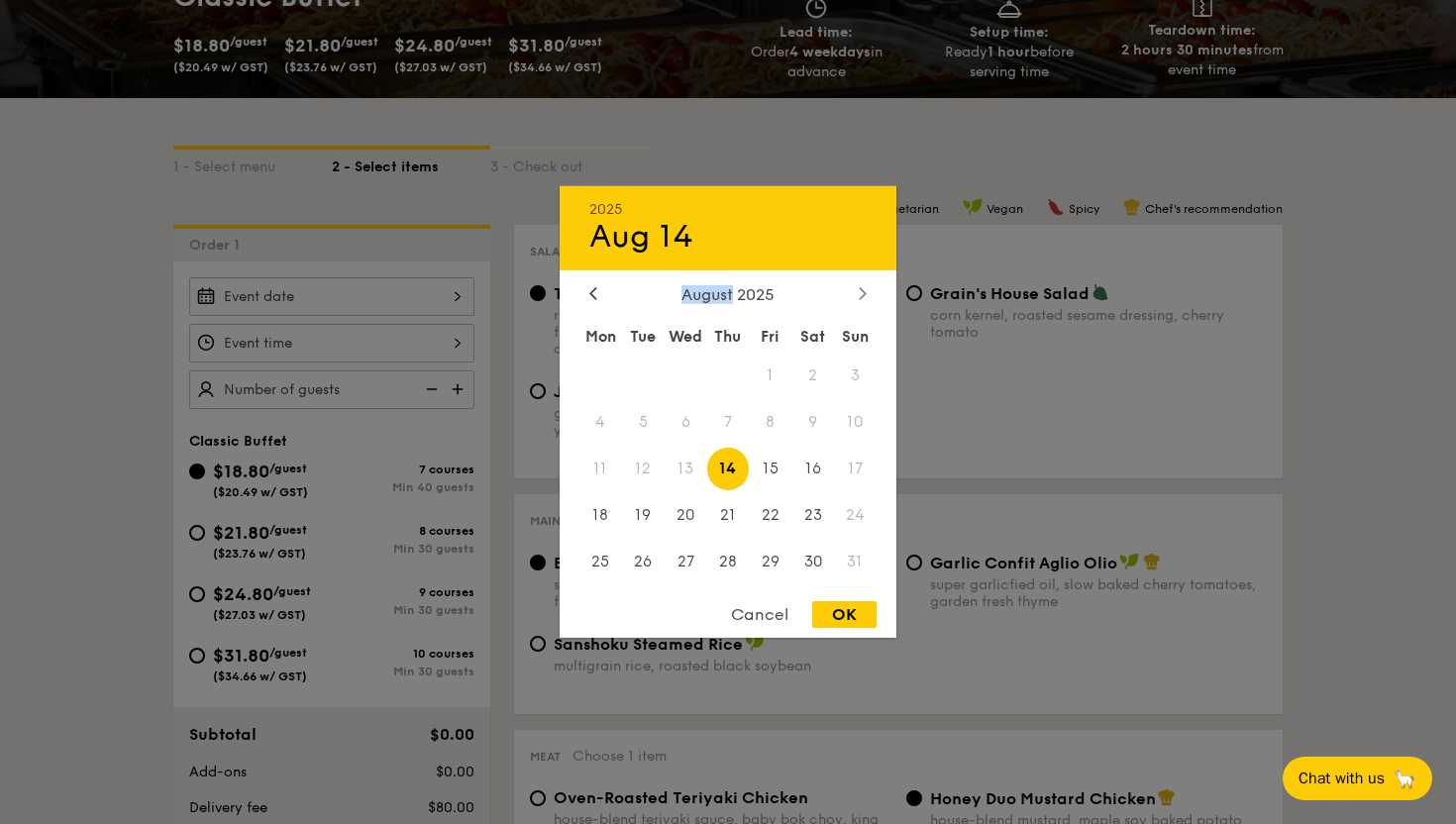click 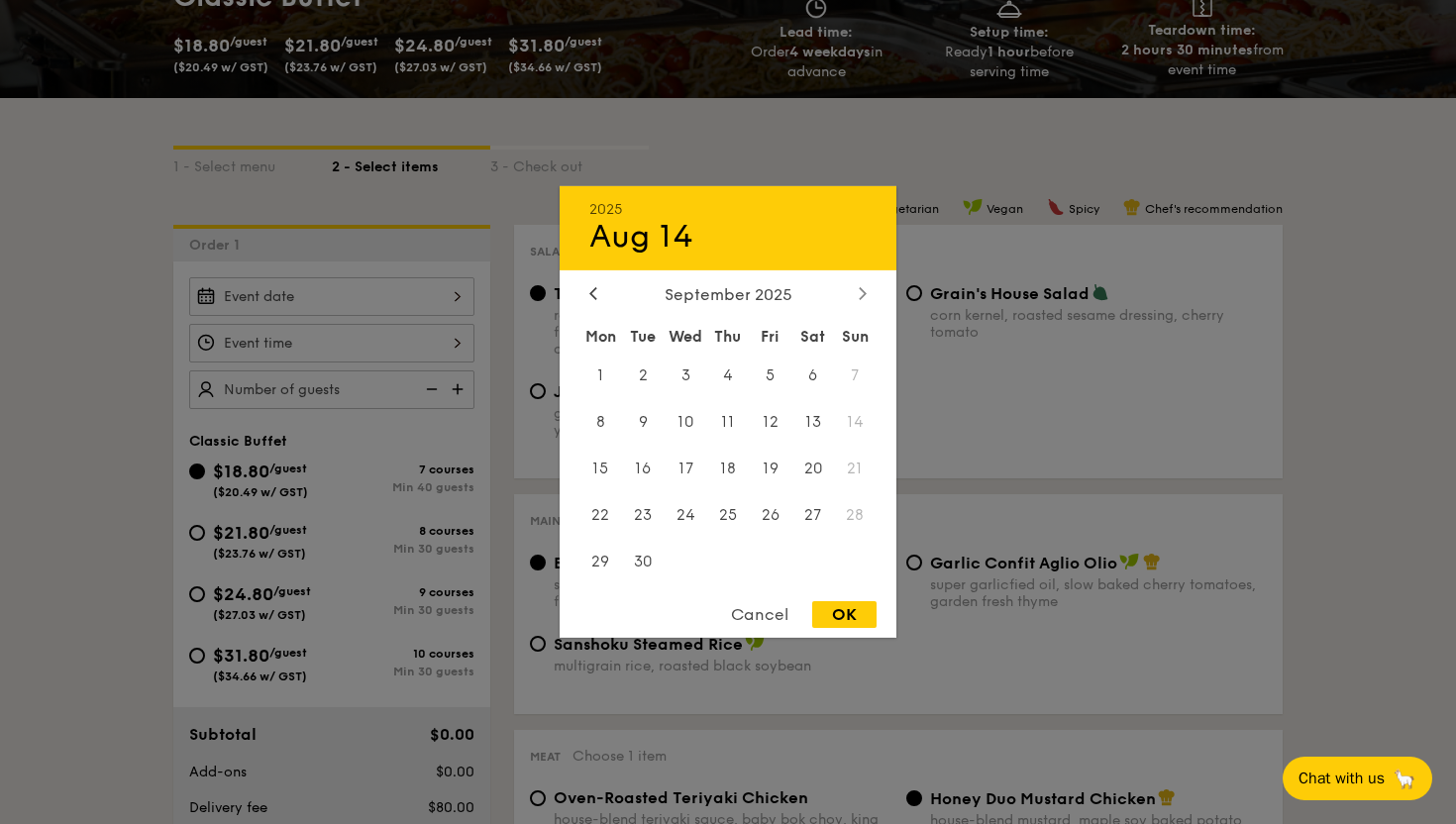 click 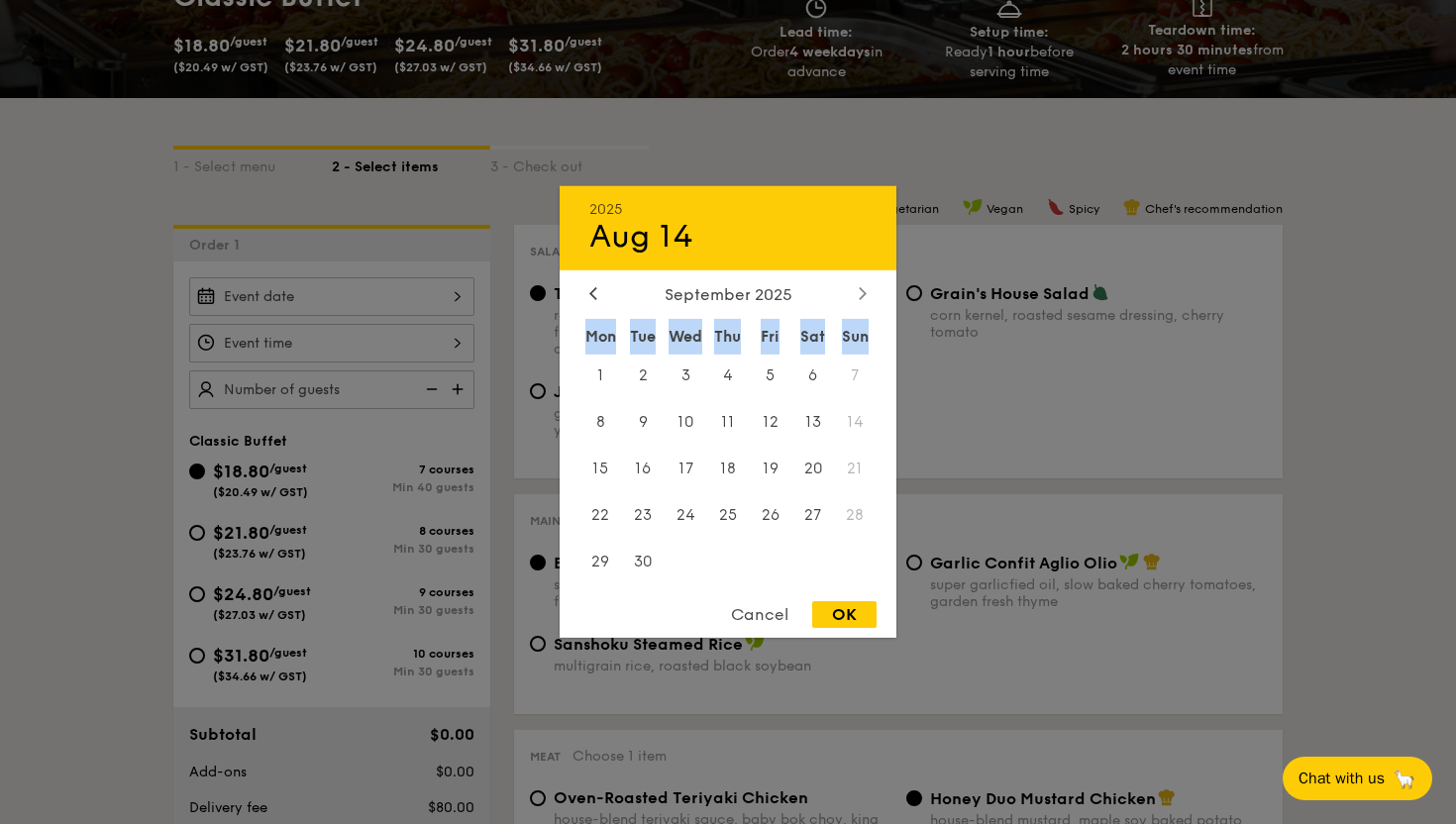 click 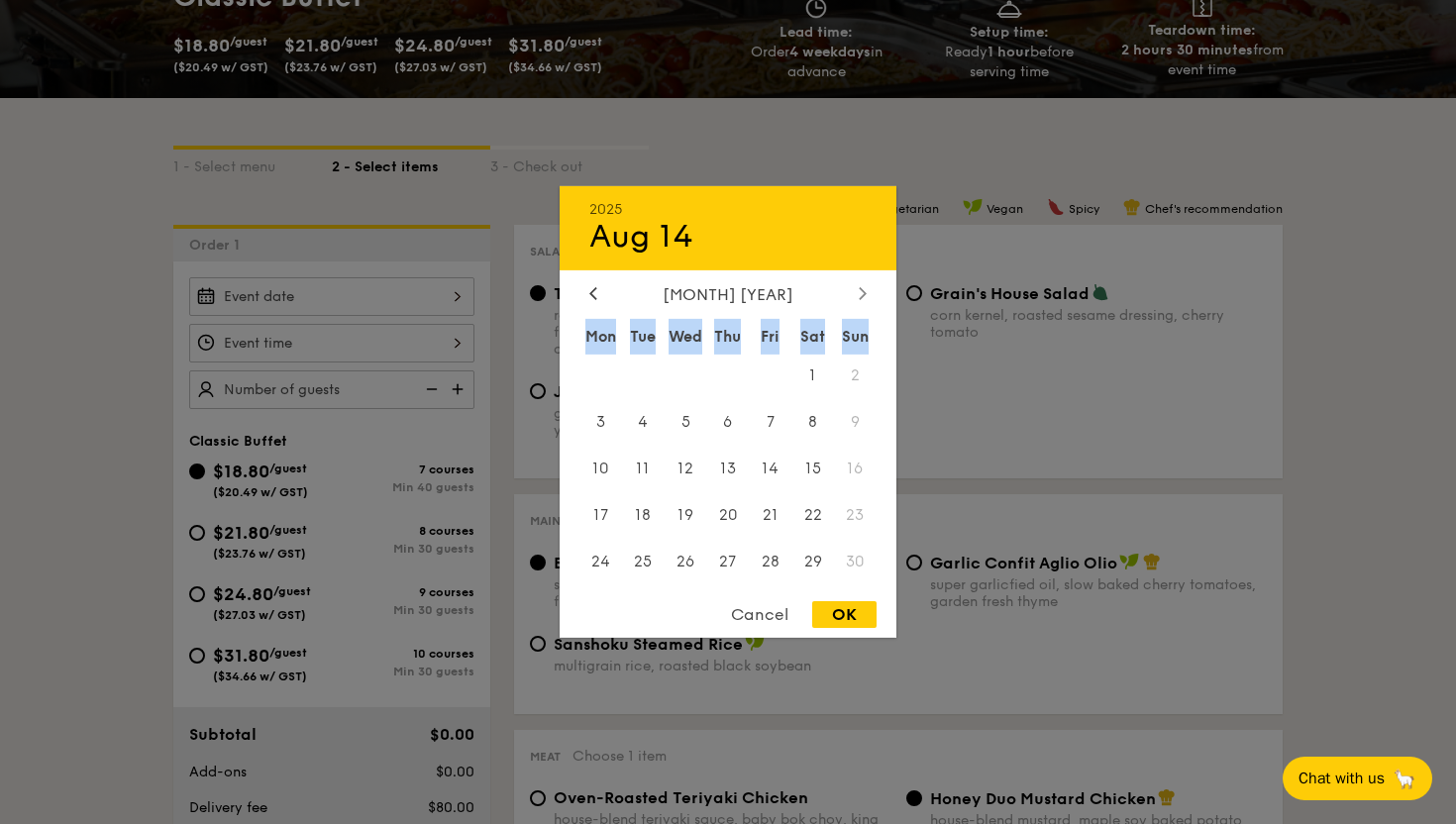 click 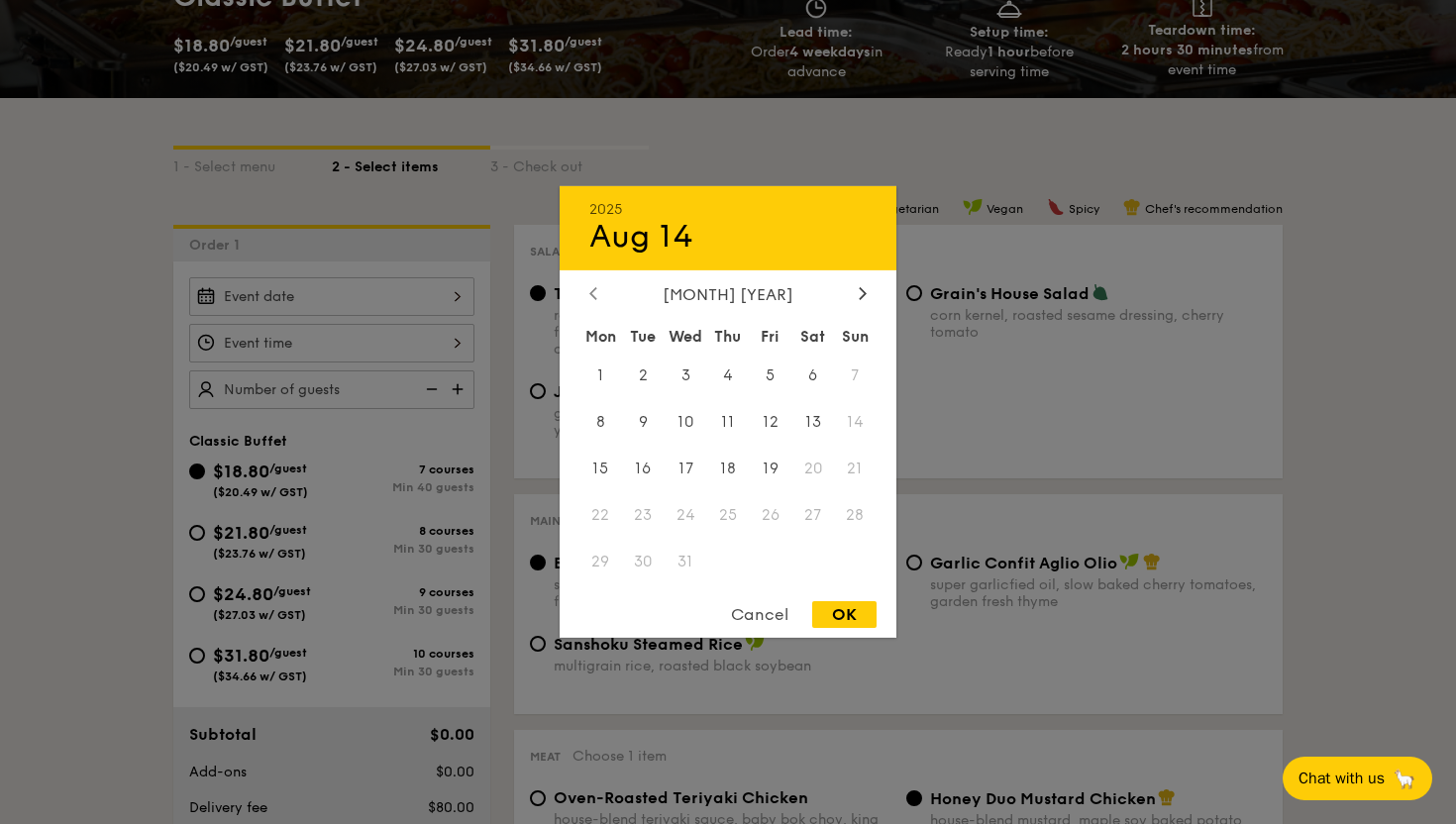click at bounding box center [593, 294] 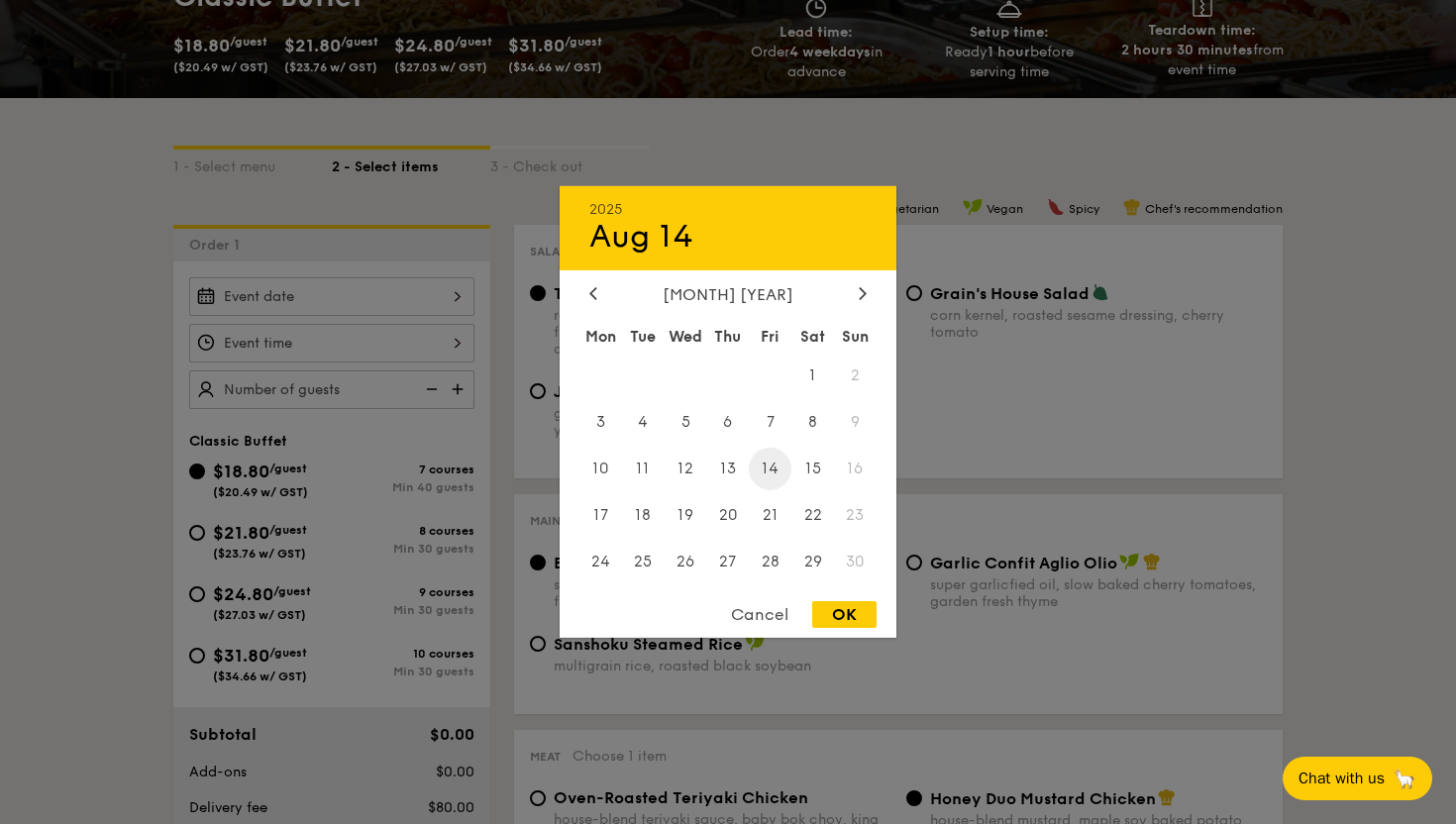 click on "14" at bounding box center [770, 468] 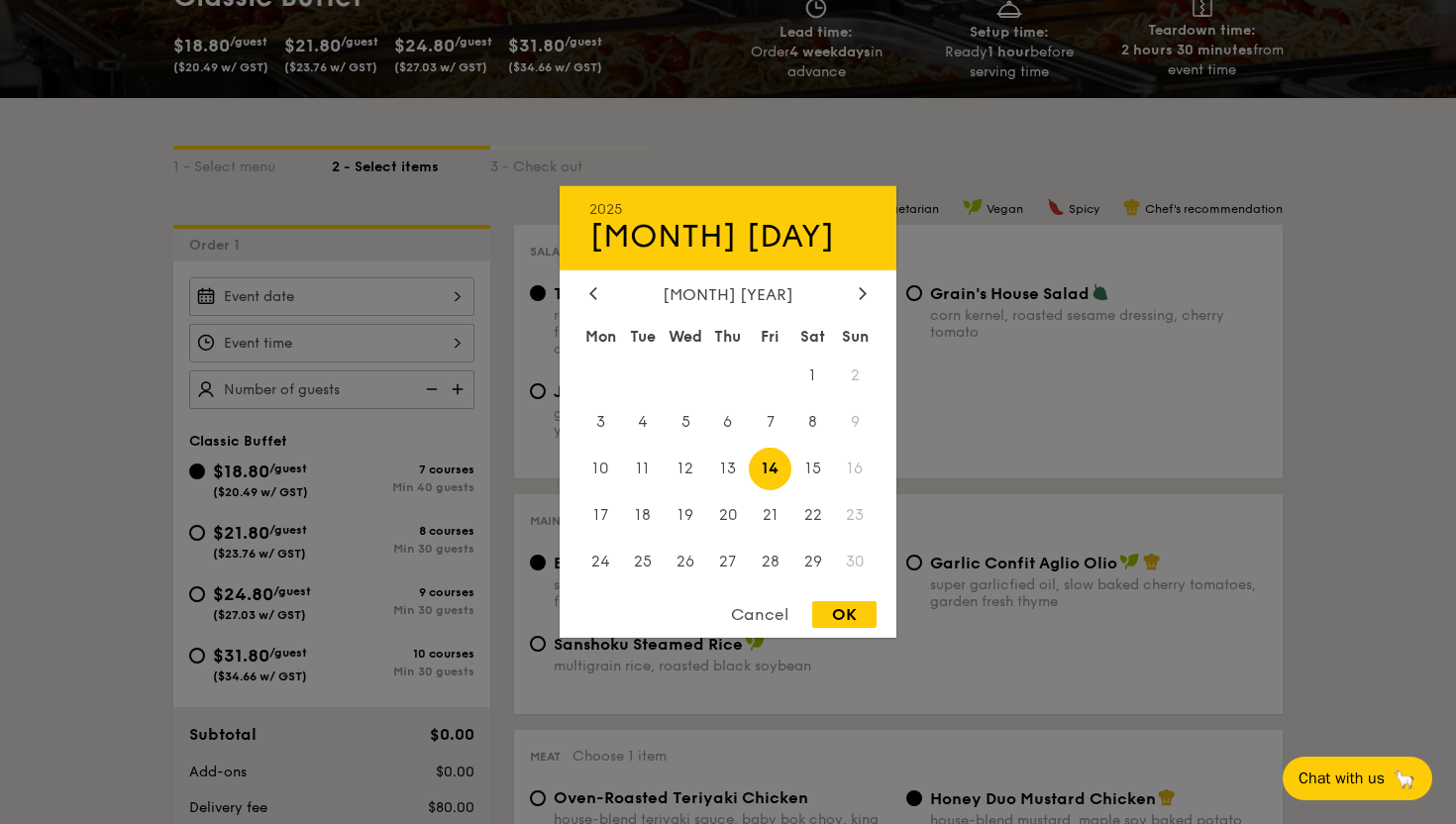 click on "OK" at bounding box center (844, 614) 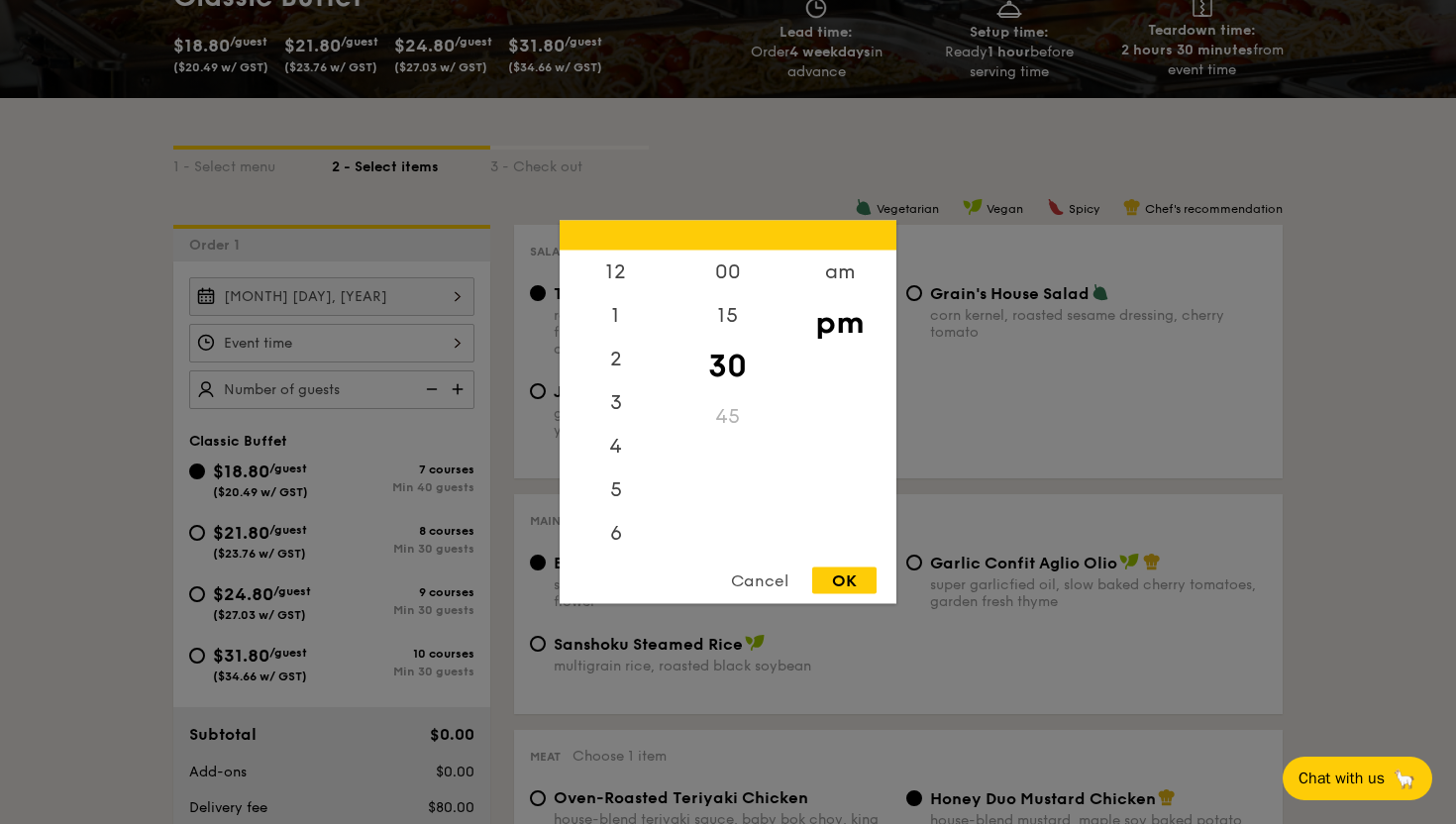 click on "12 1 2 3 4 5 6 7 8 9 10 11   00 15 30 45   am   pm   Cancel   OK" at bounding box center [332, 343] 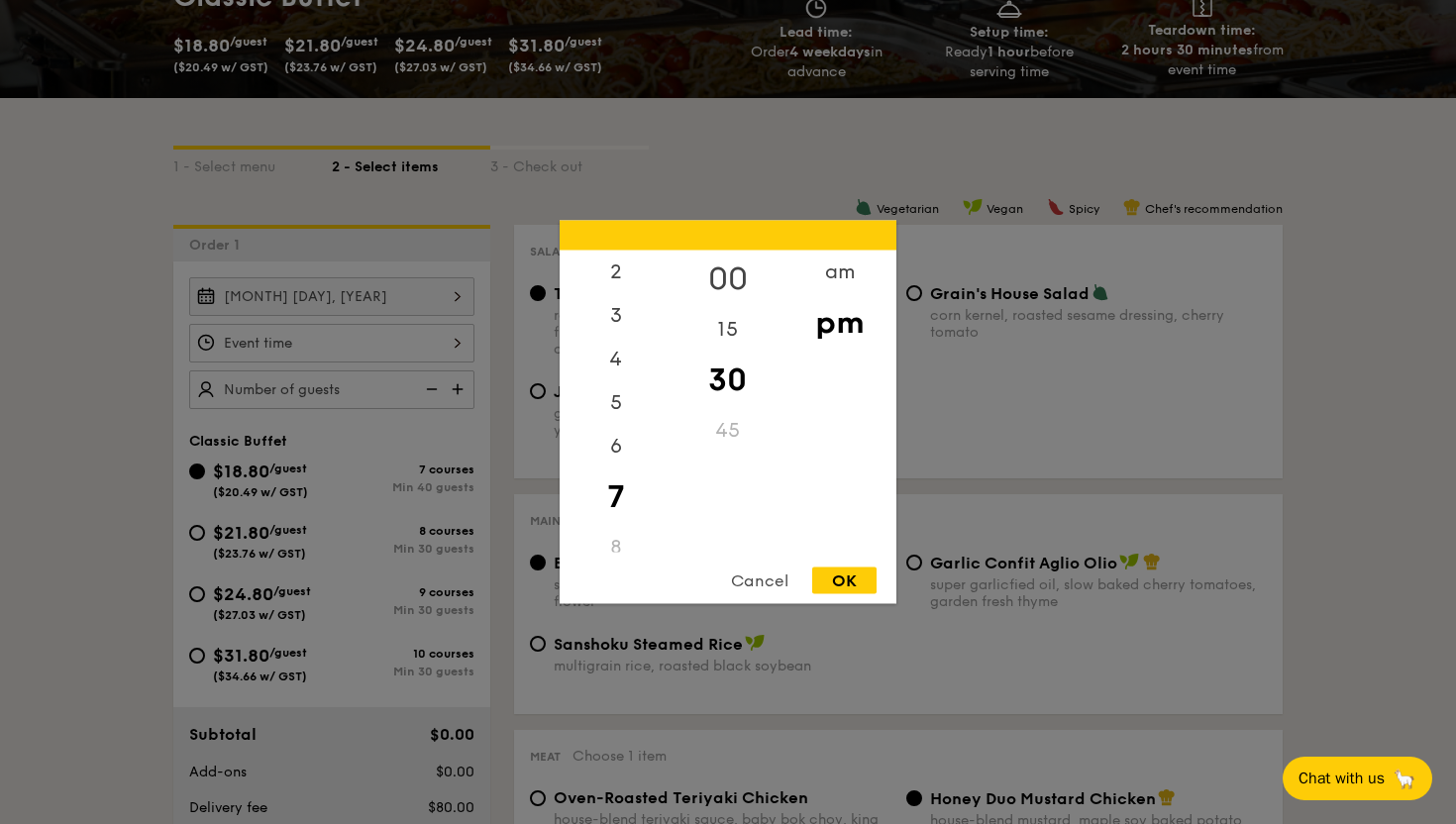 click on "00" at bounding box center [727, 279] 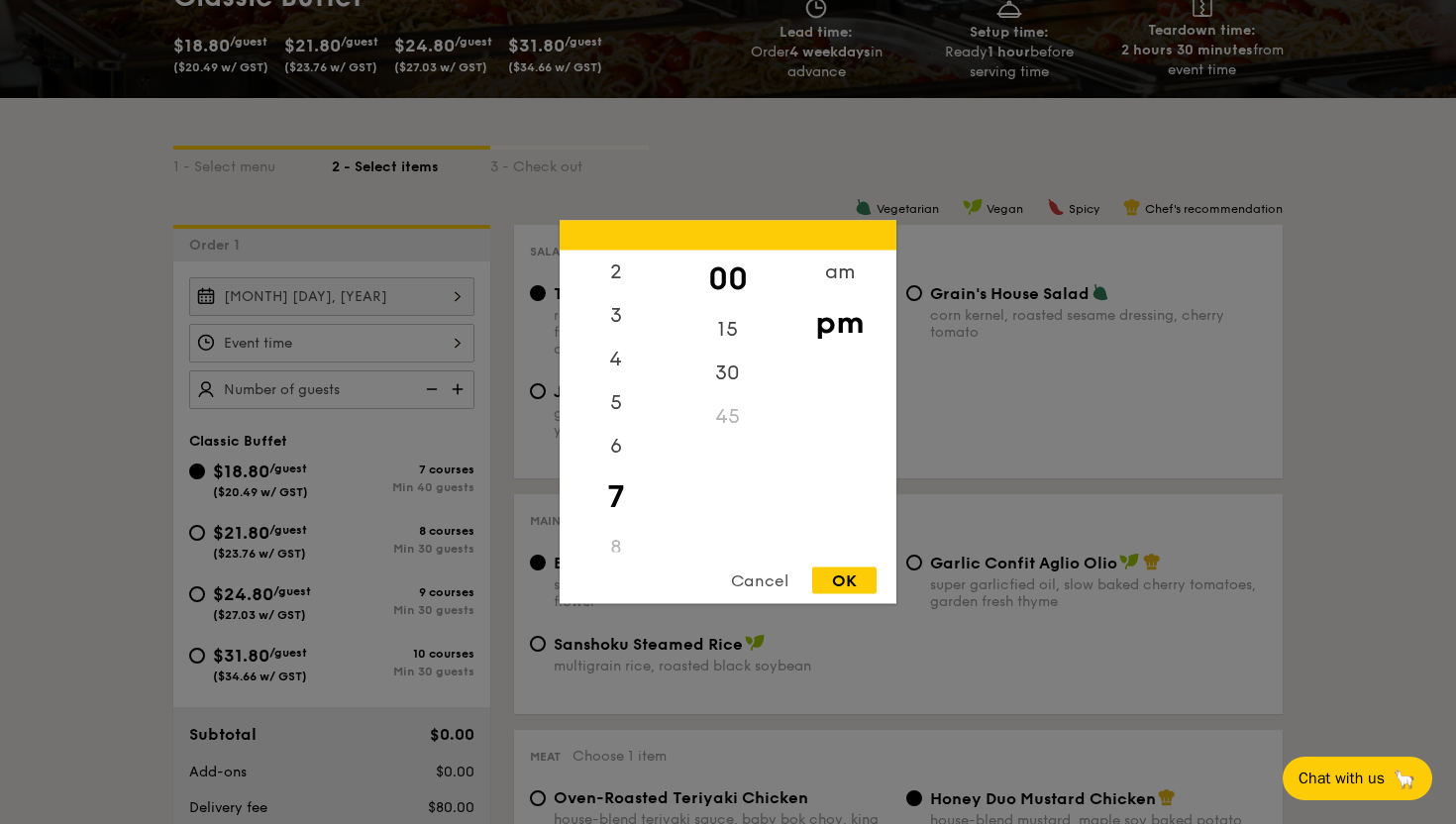 click on "OK" at bounding box center [844, 580] 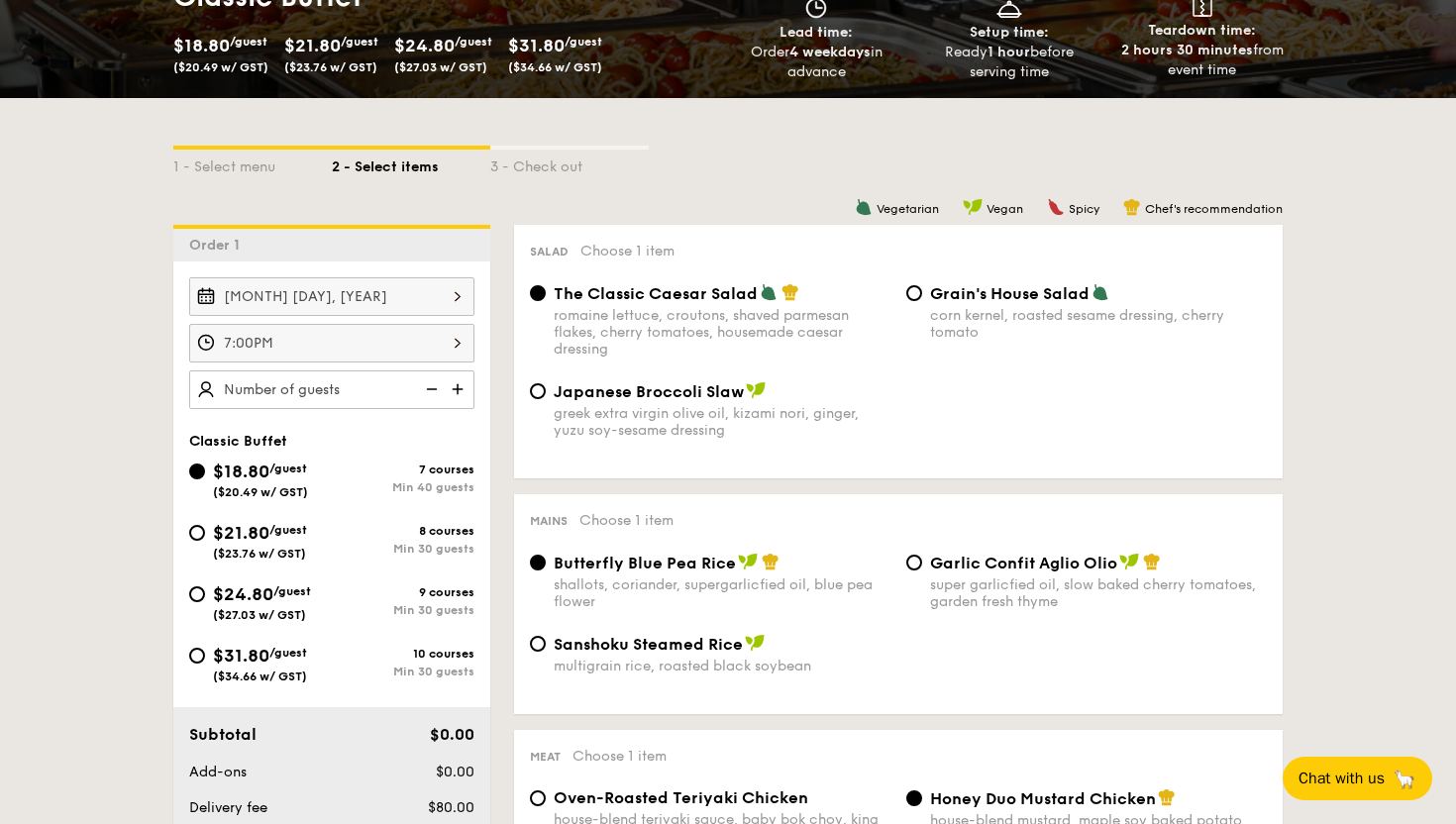 click at bounding box center (460, 389) 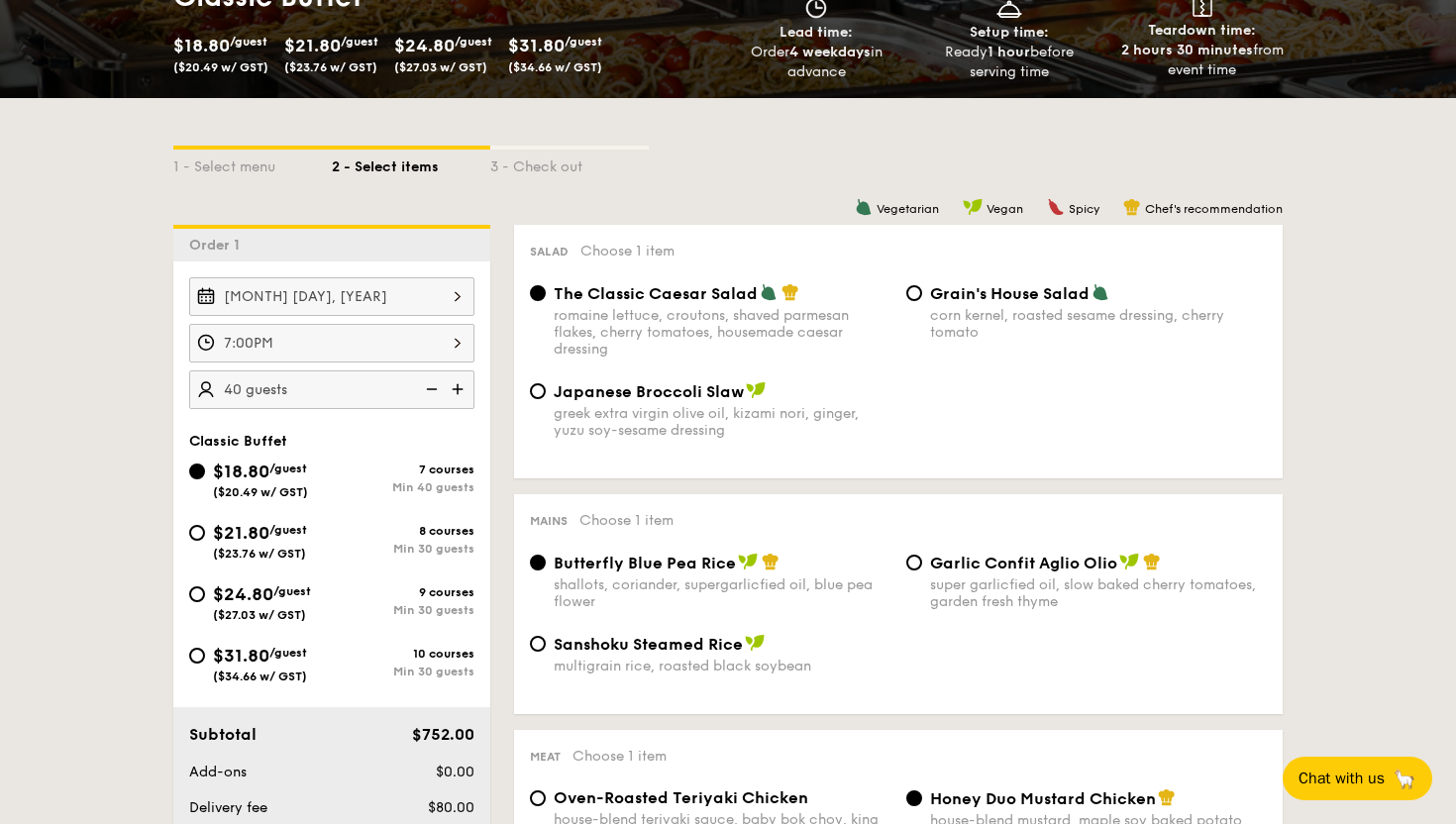 click at bounding box center [460, 389] 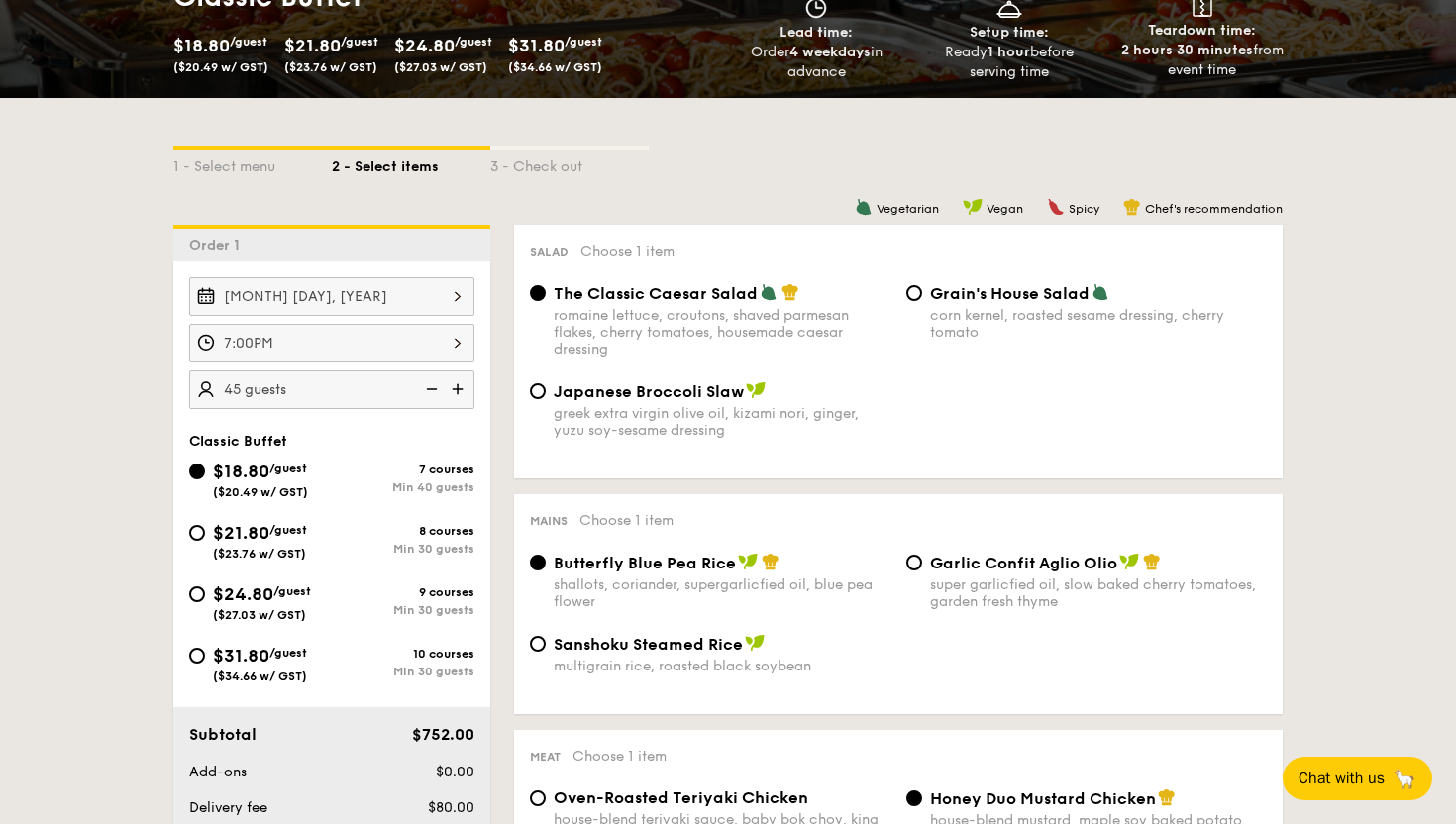 click at bounding box center [460, 389] 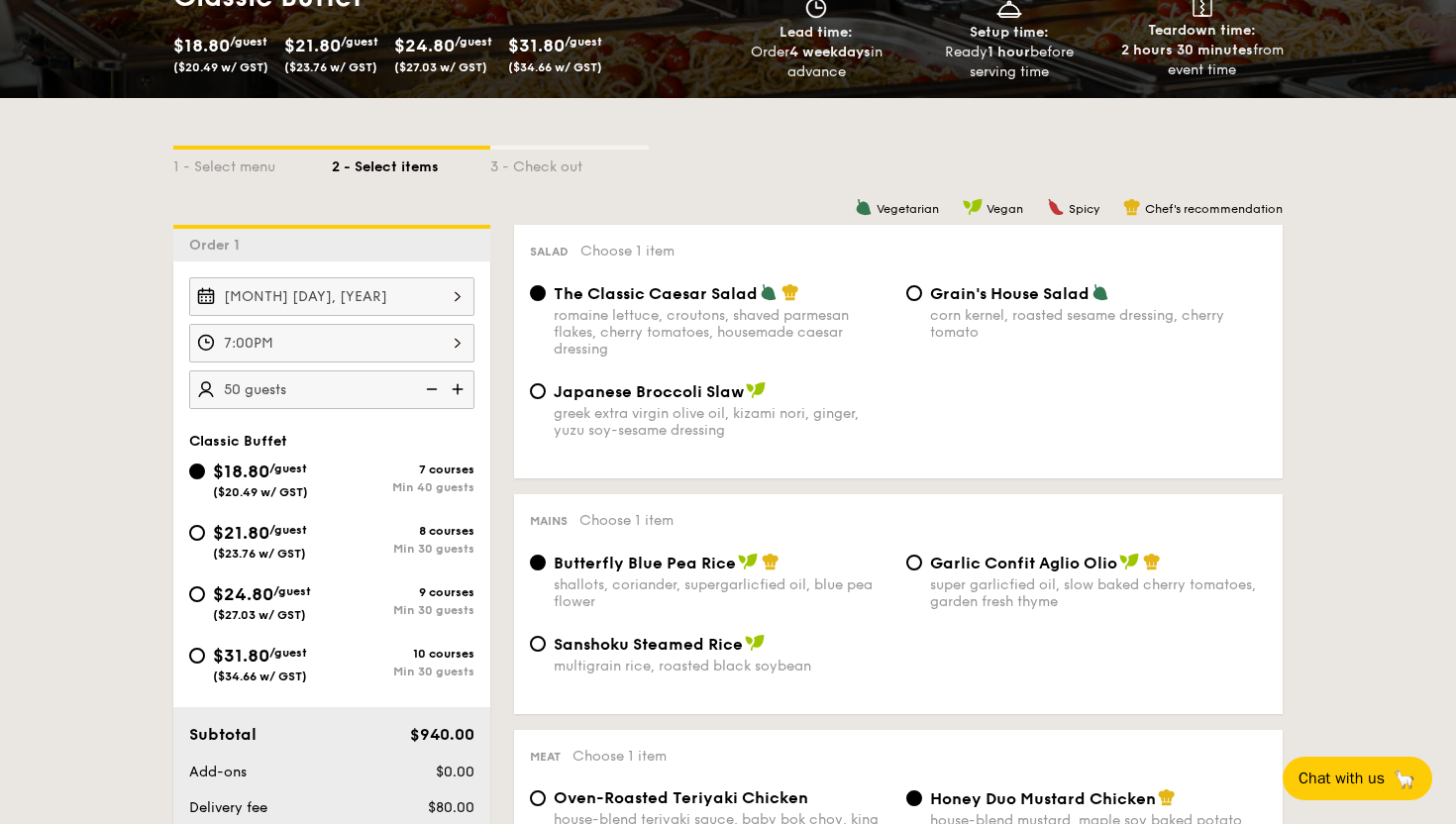 click at bounding box center (460, 389) 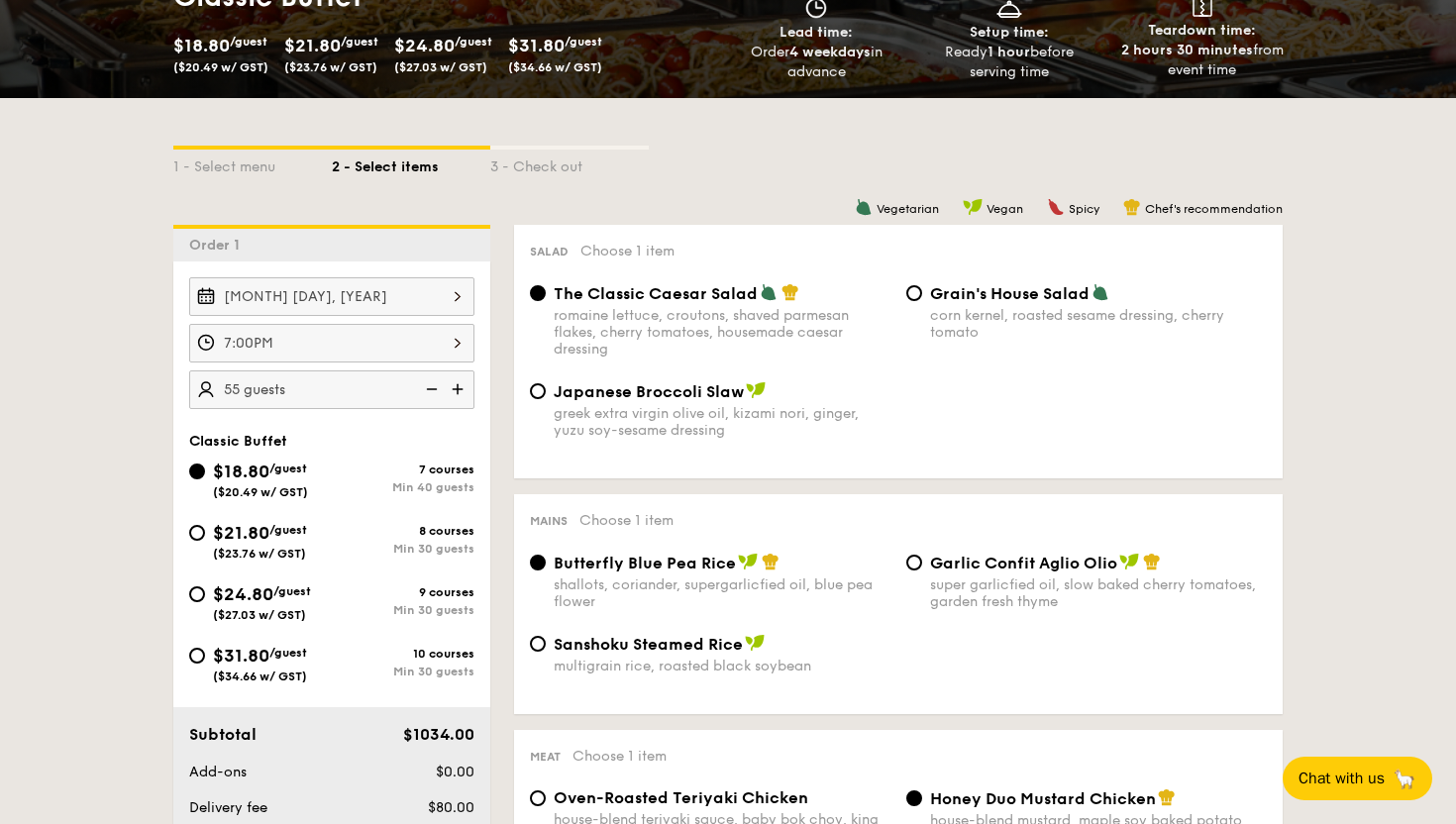 click at bounding box center (430, 389) 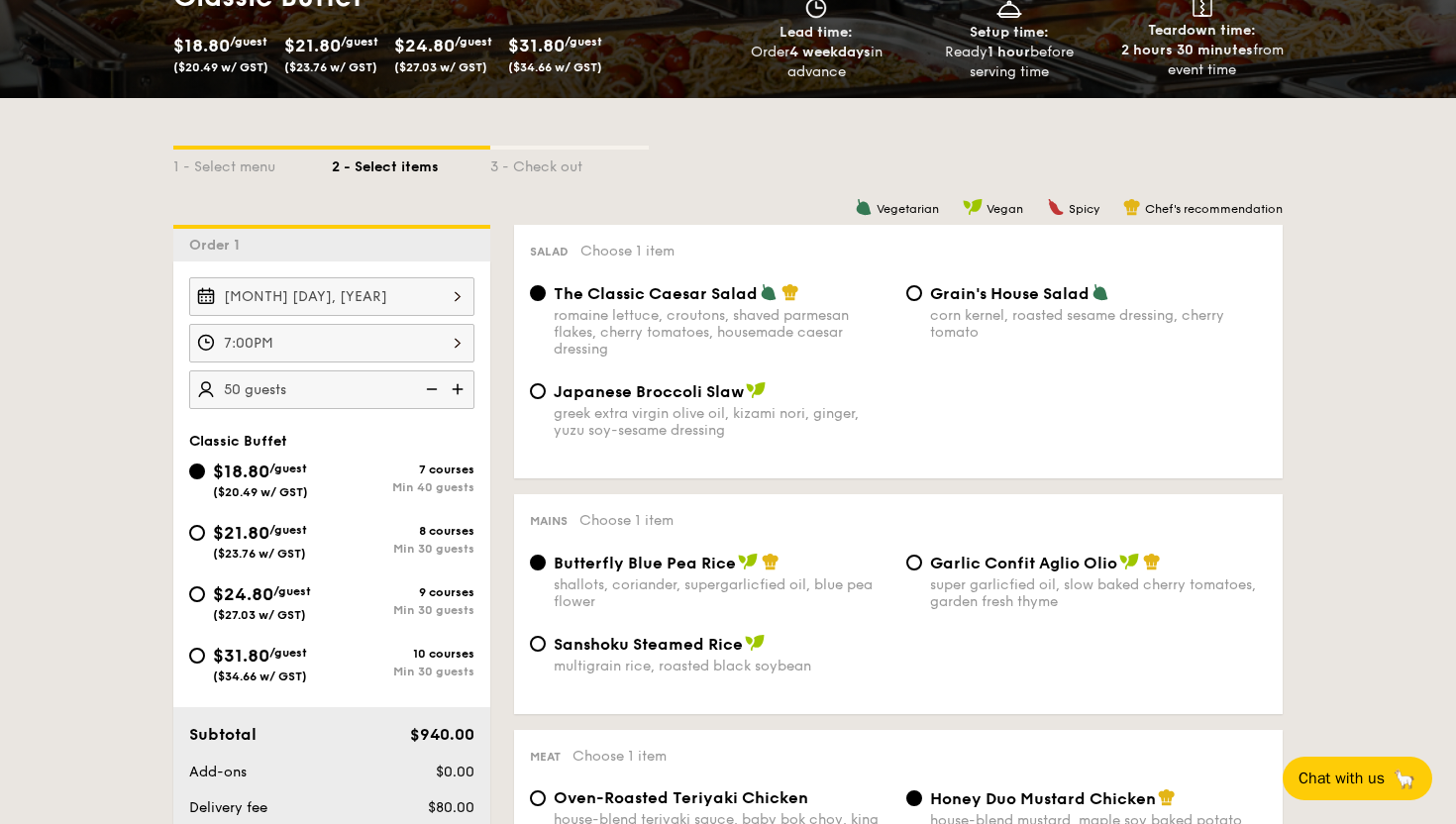 click at bounding box center (430, 389) 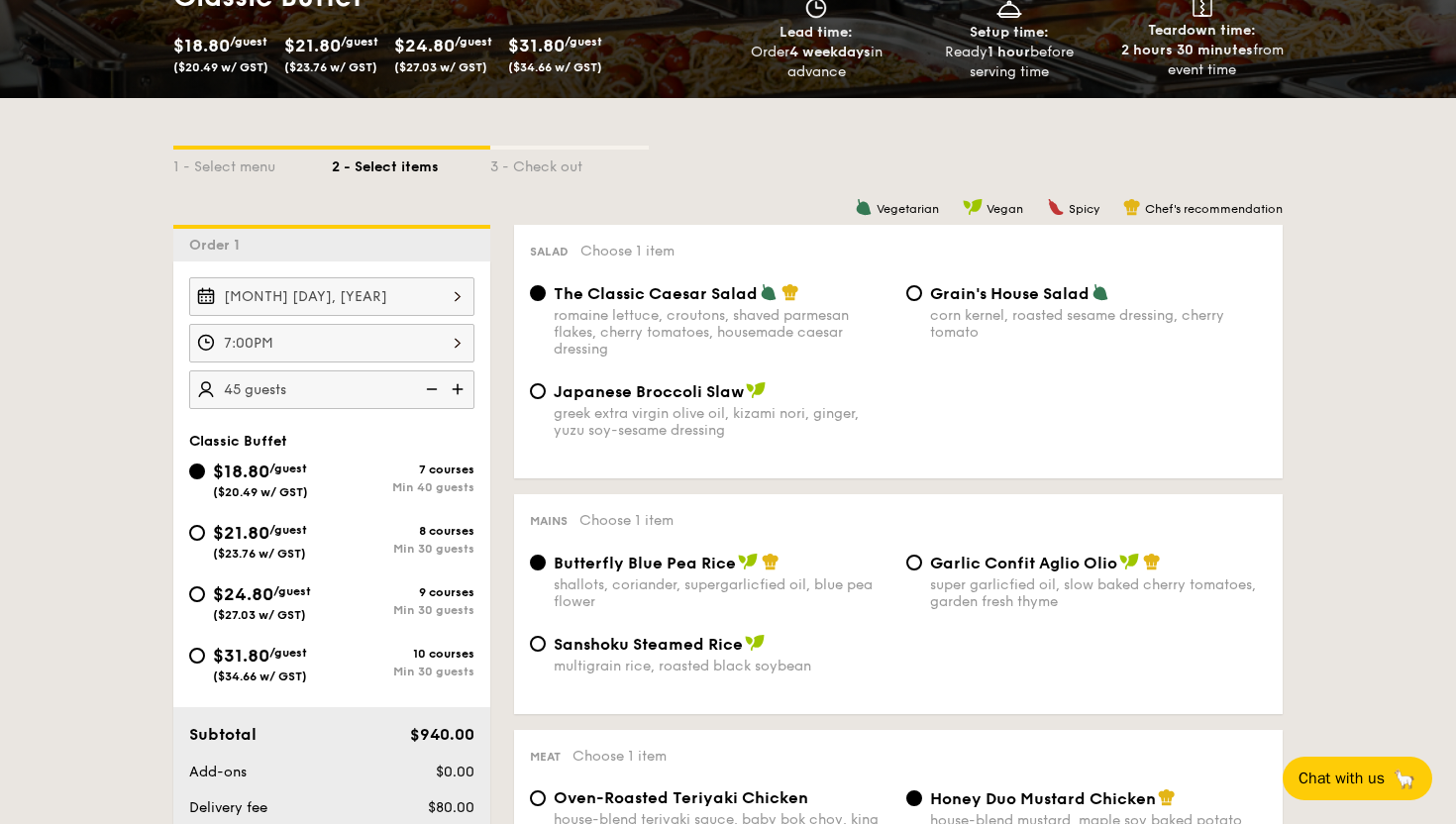 click at bounding box center (430, 389) 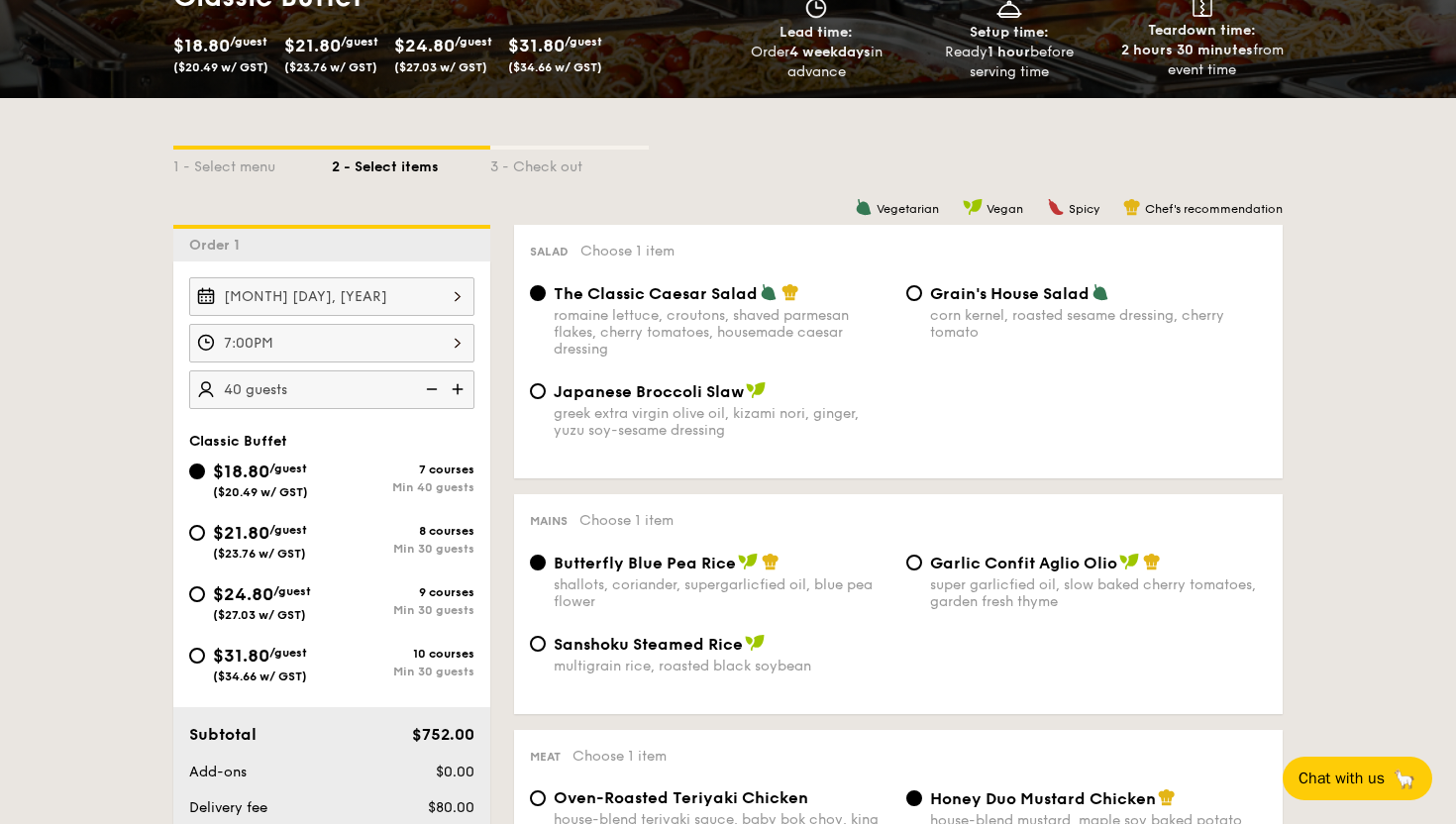 click at bounding box center (430, 389) 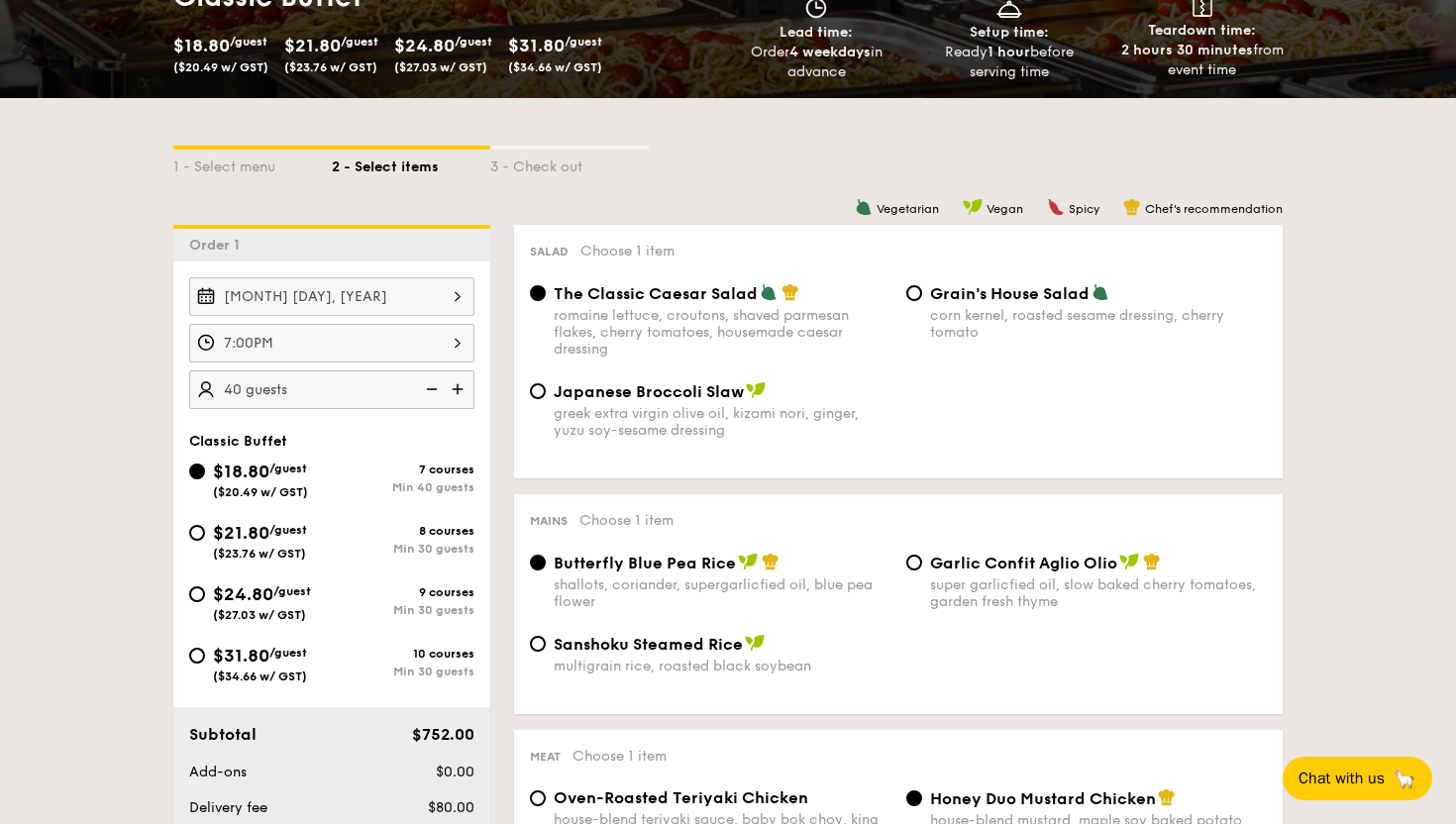 click at bounding box center (430, 389) 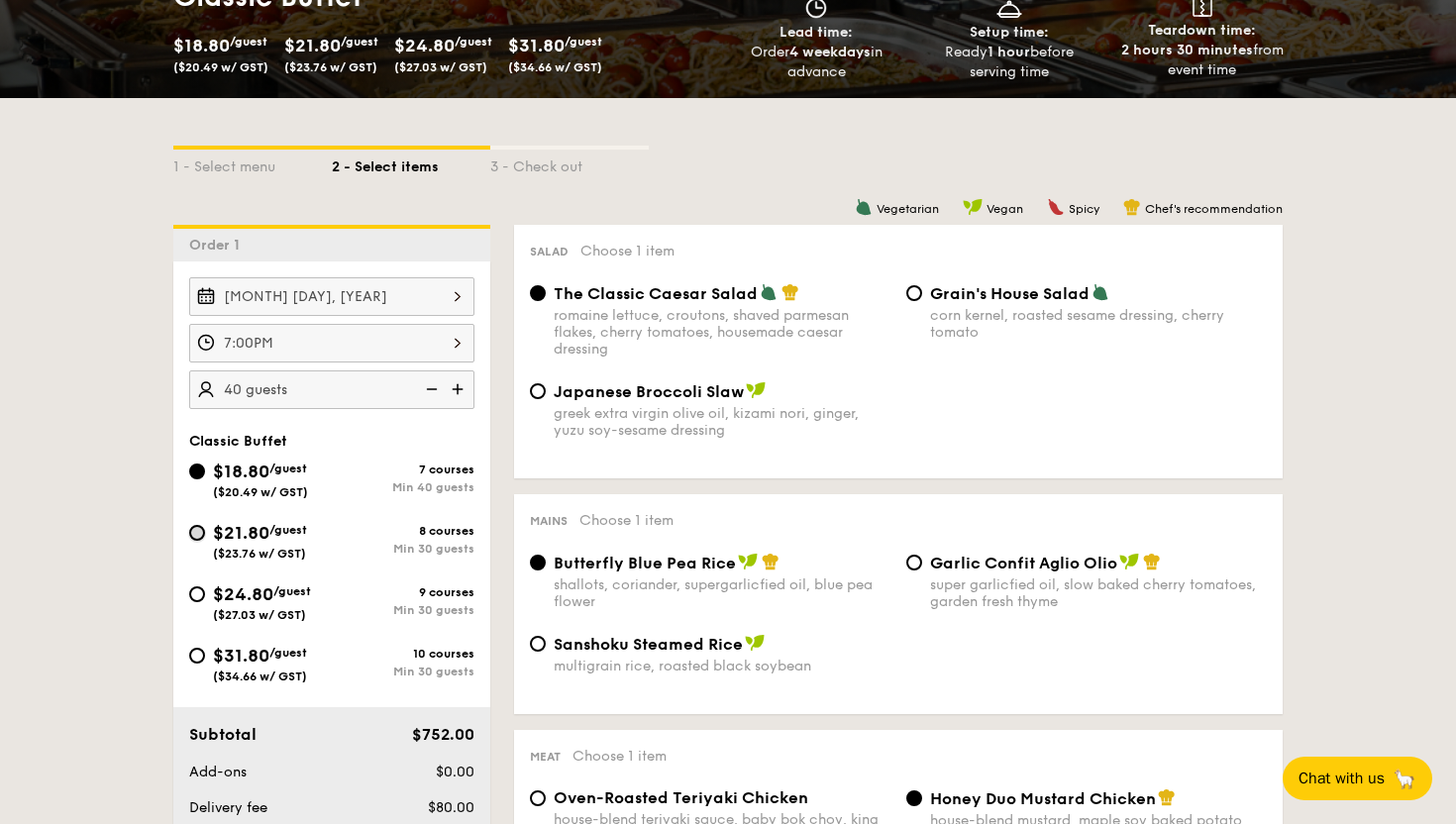 click on "$21.80
/guest
($23.76 w/ GST)
8 courses
Min 30 guests" at bounding box center (197, 533) 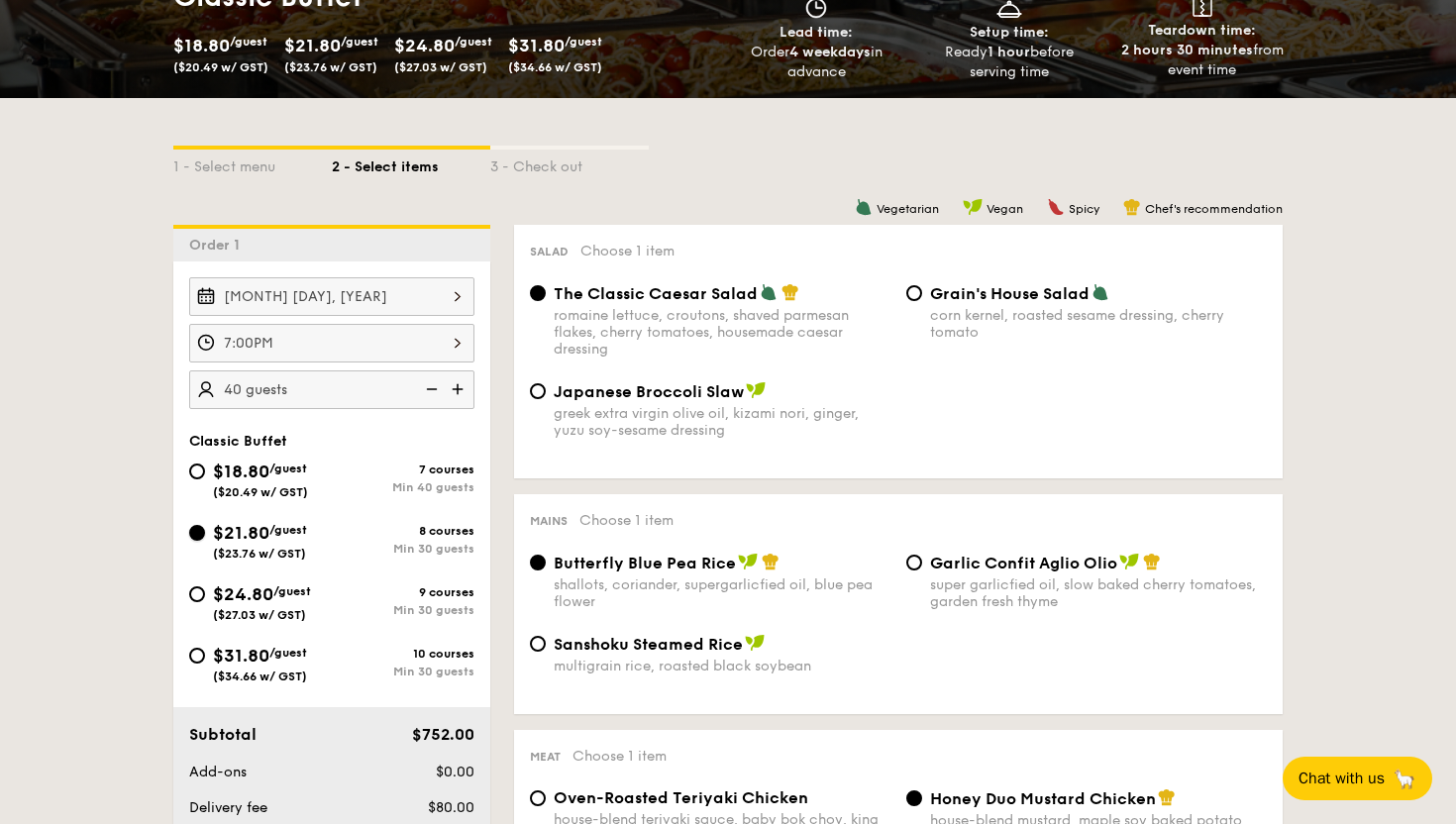 radio on "true" 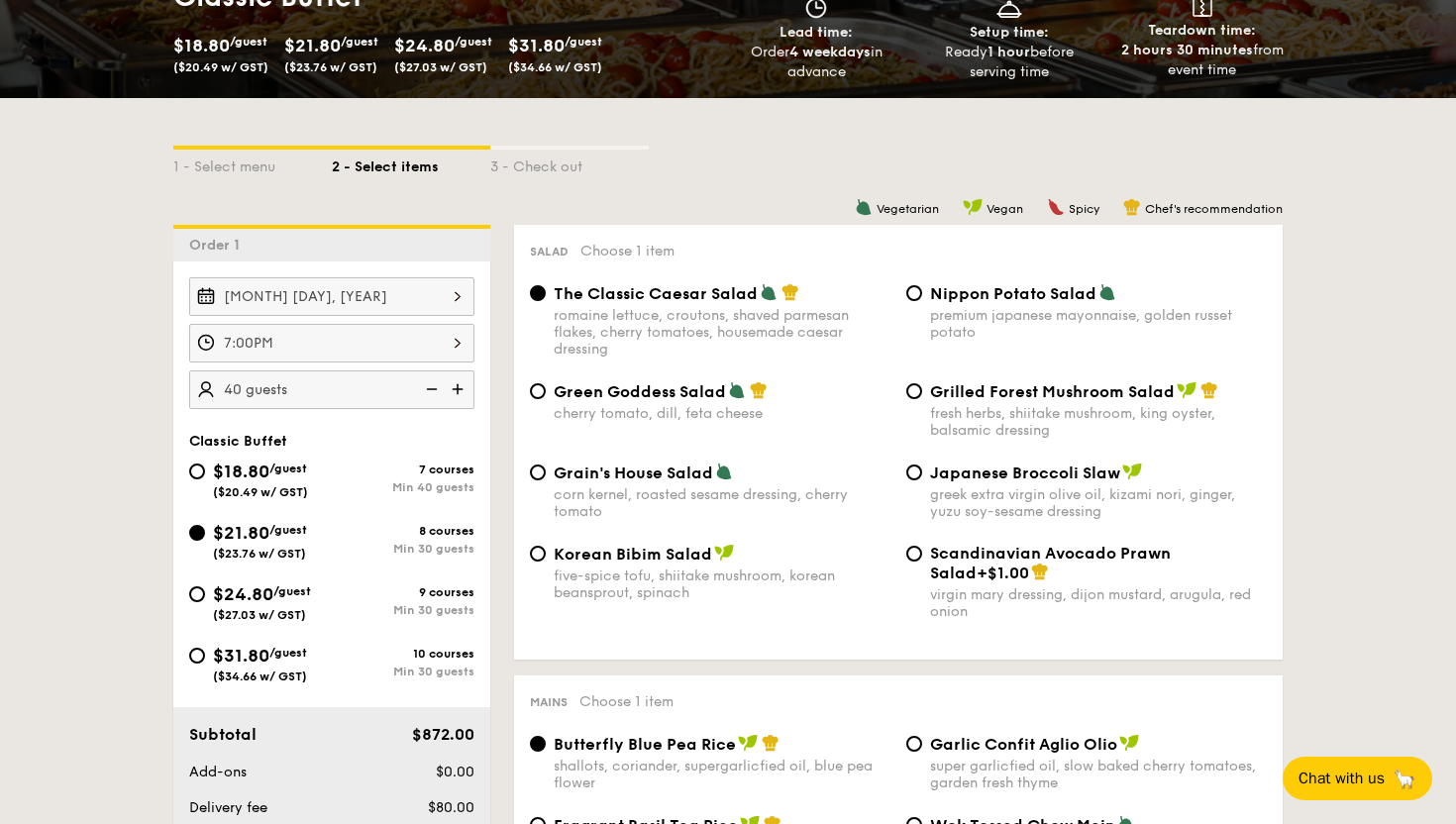 click at bounding box center (430, 389) 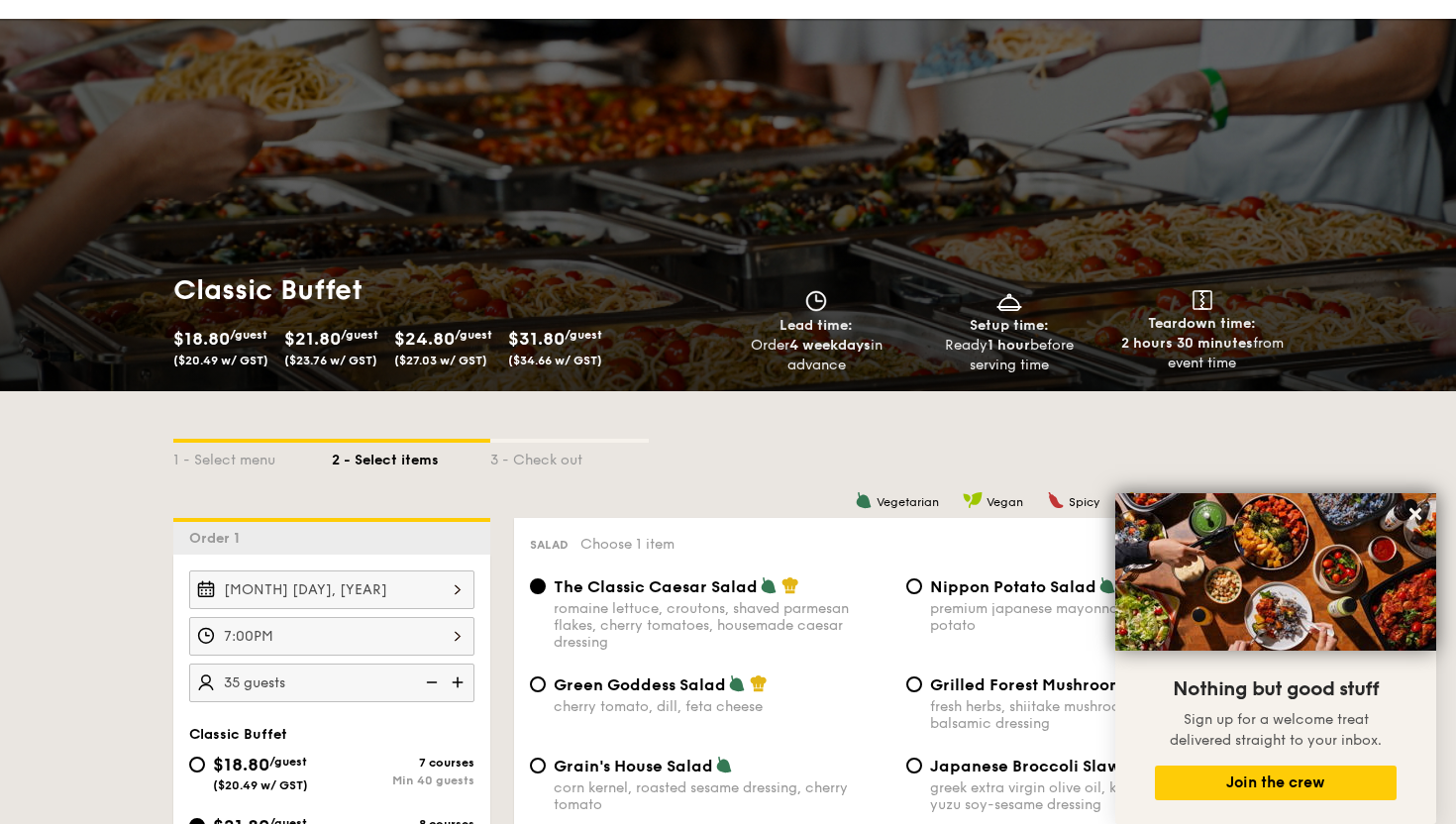 scroll, scrollTop: 0, scrollLeft: 0, axis: both 